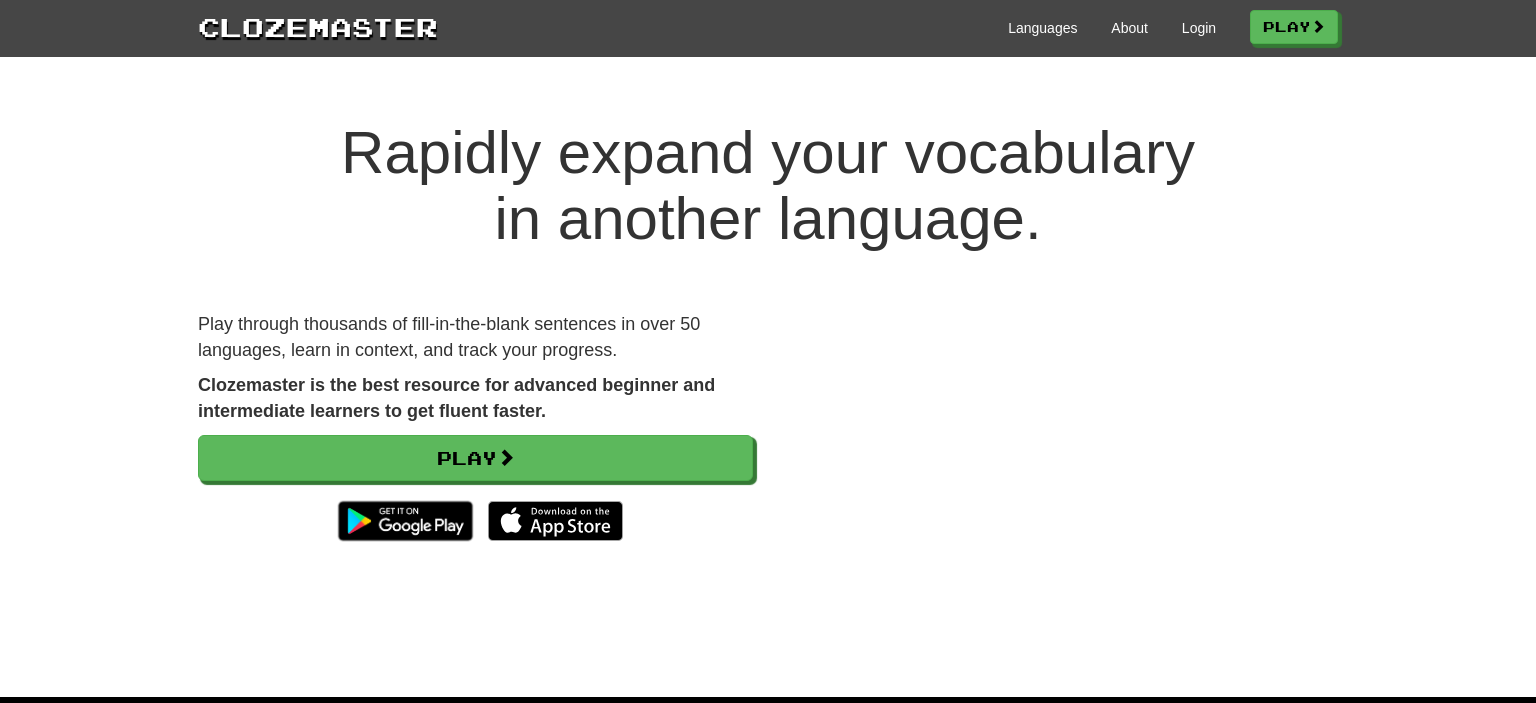 scroll, scrollTop: 0, scrollLeft: 0, axis: both 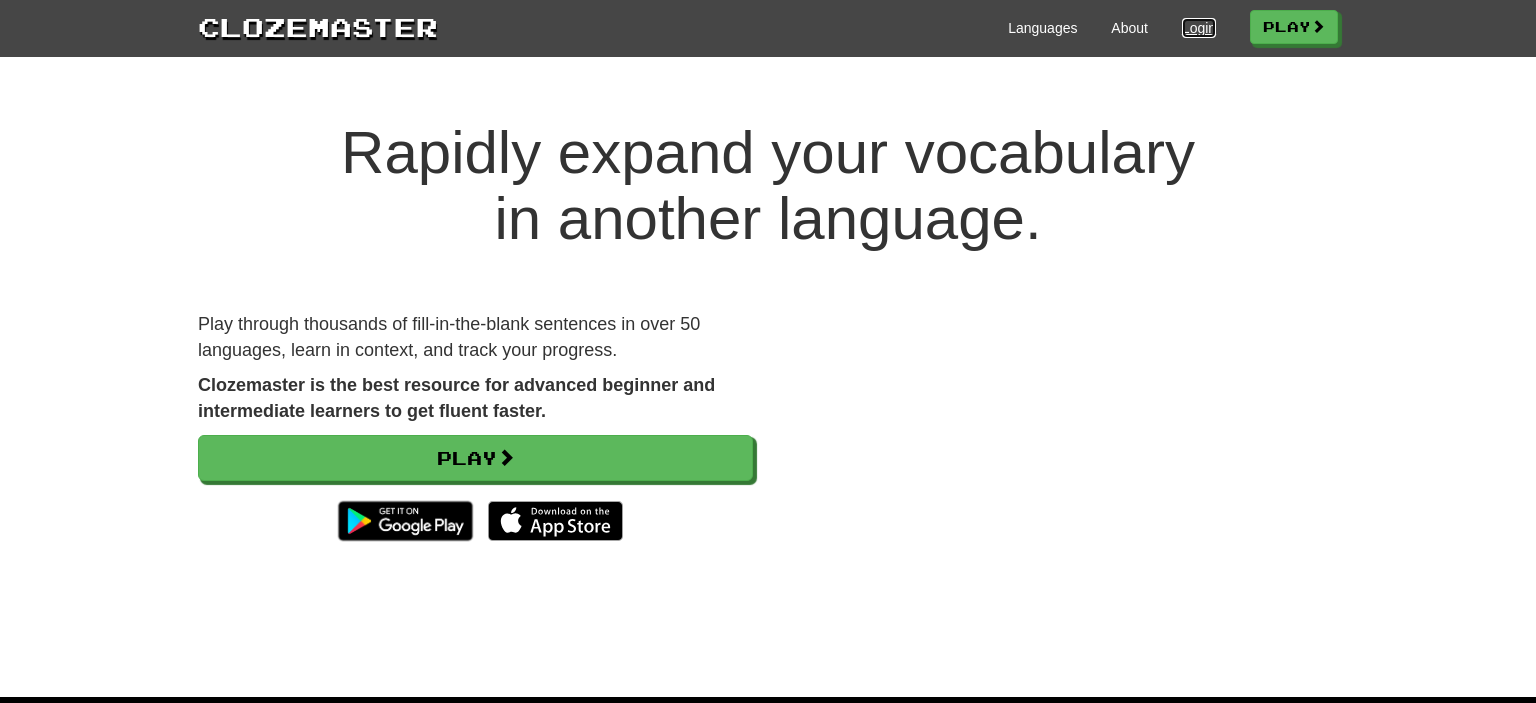 click on "Login" at bounding box center (1199, 28) 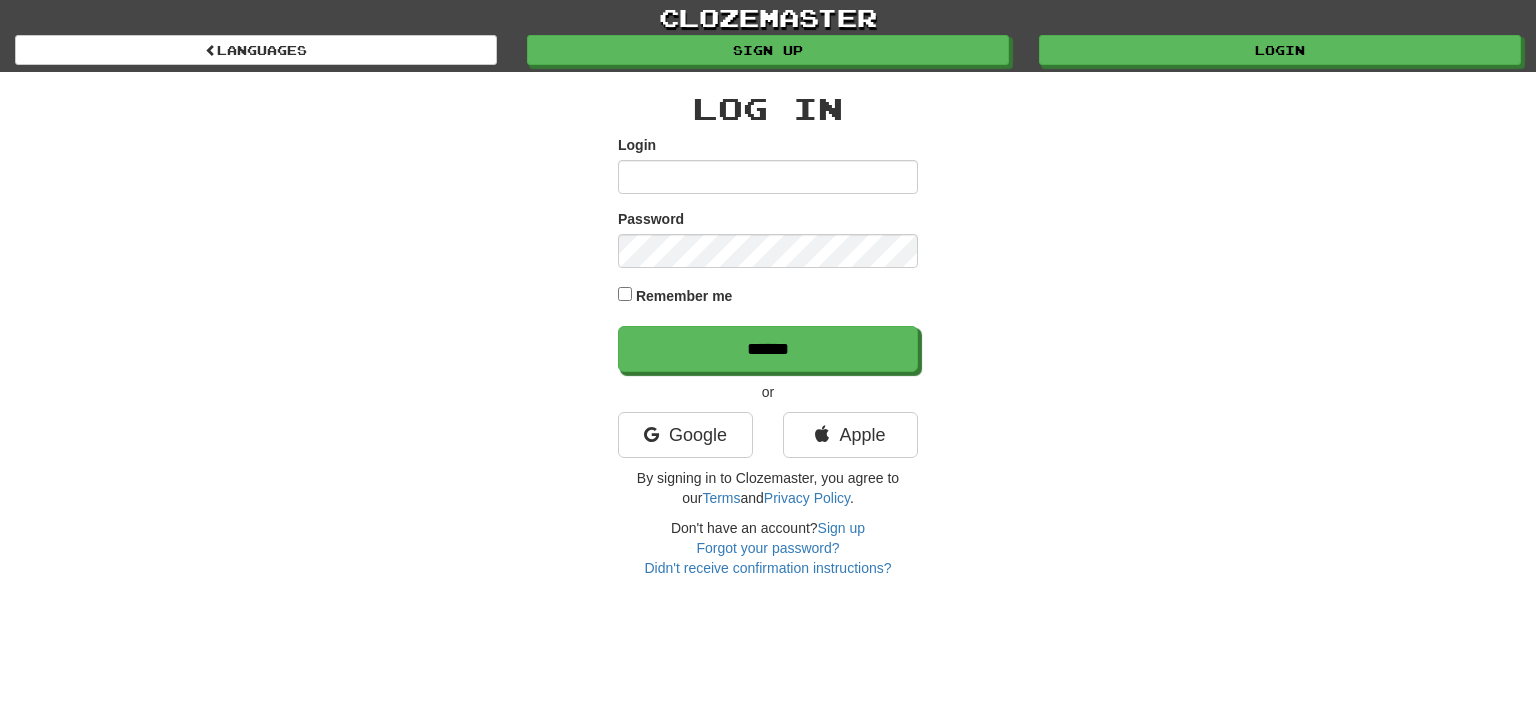 scroll, scrollTop: 0, scrollLeft: 0, axis: both 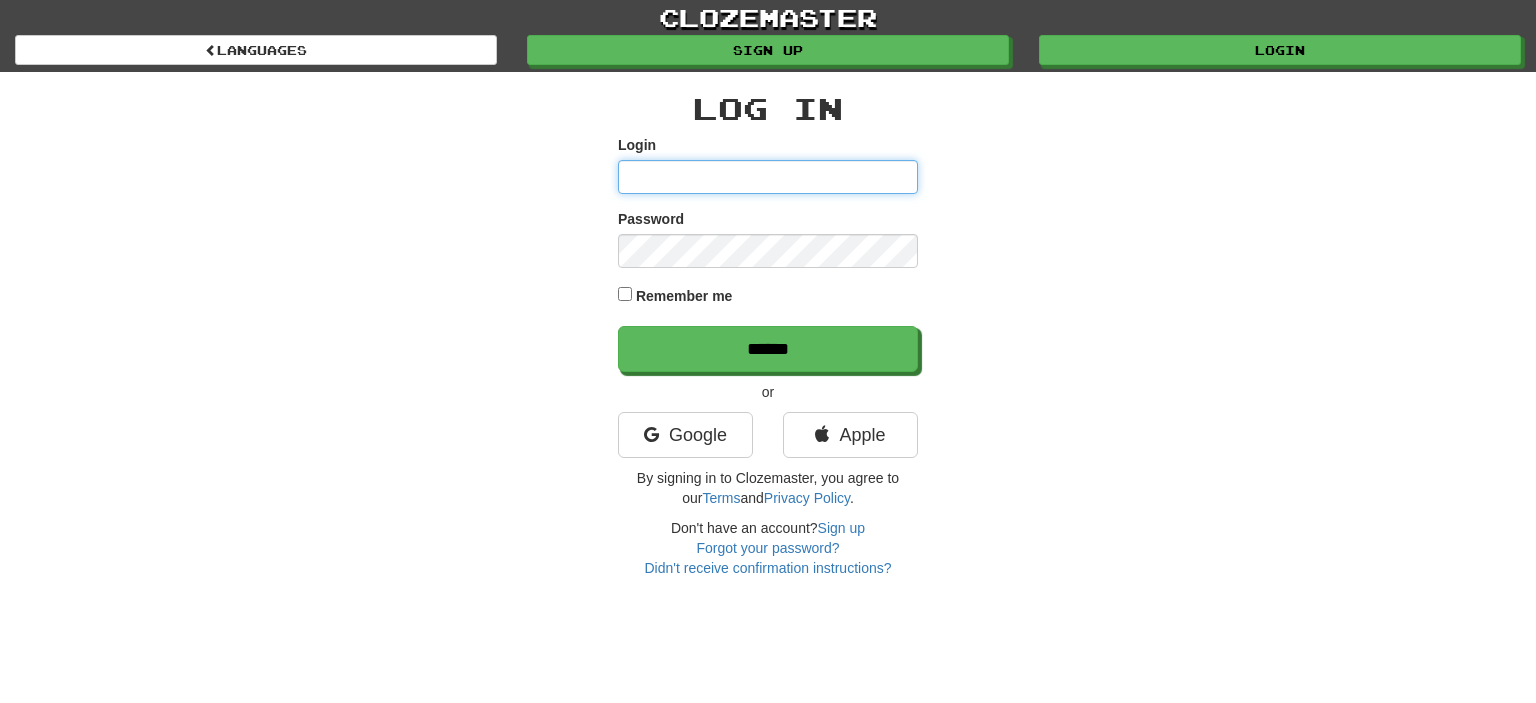 click on "Login" at bounding box center (768, 177) 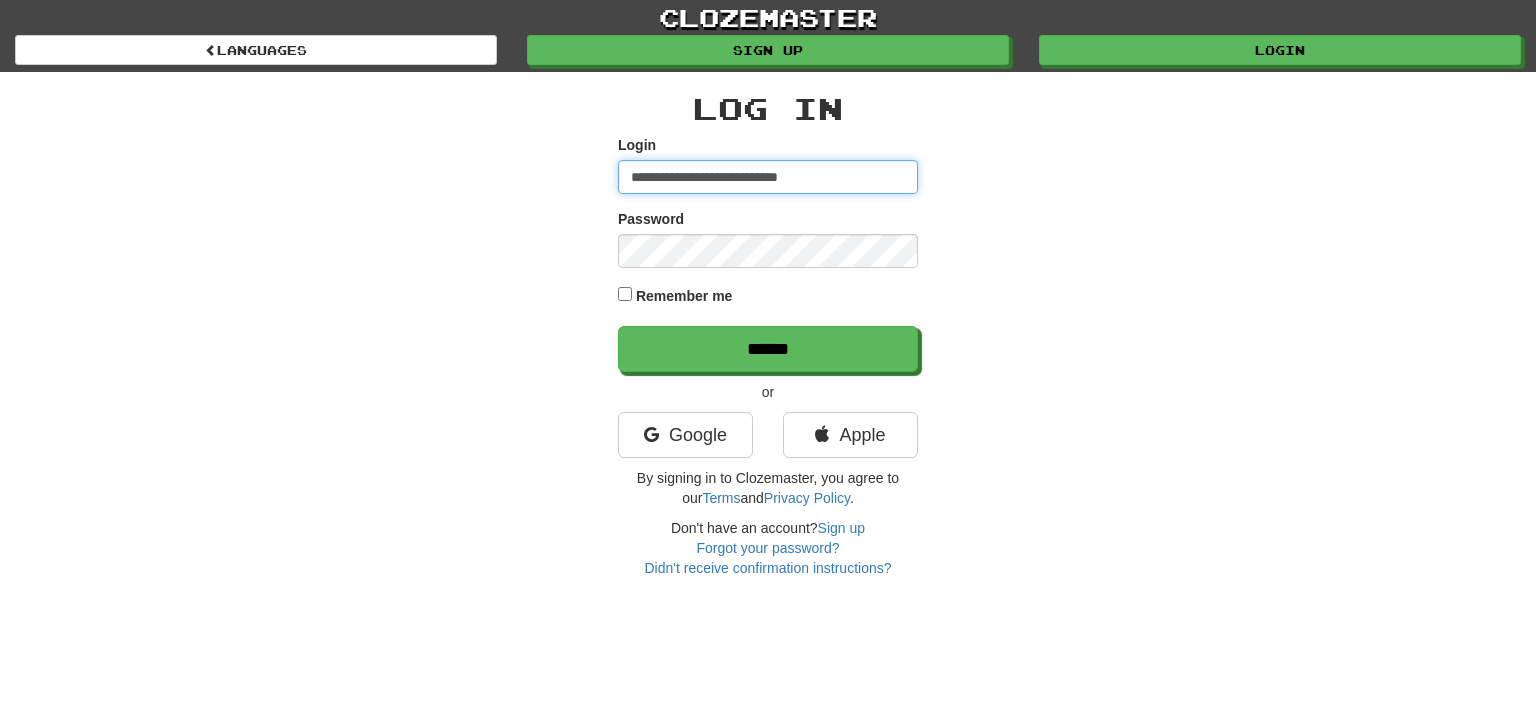 type on "**********" 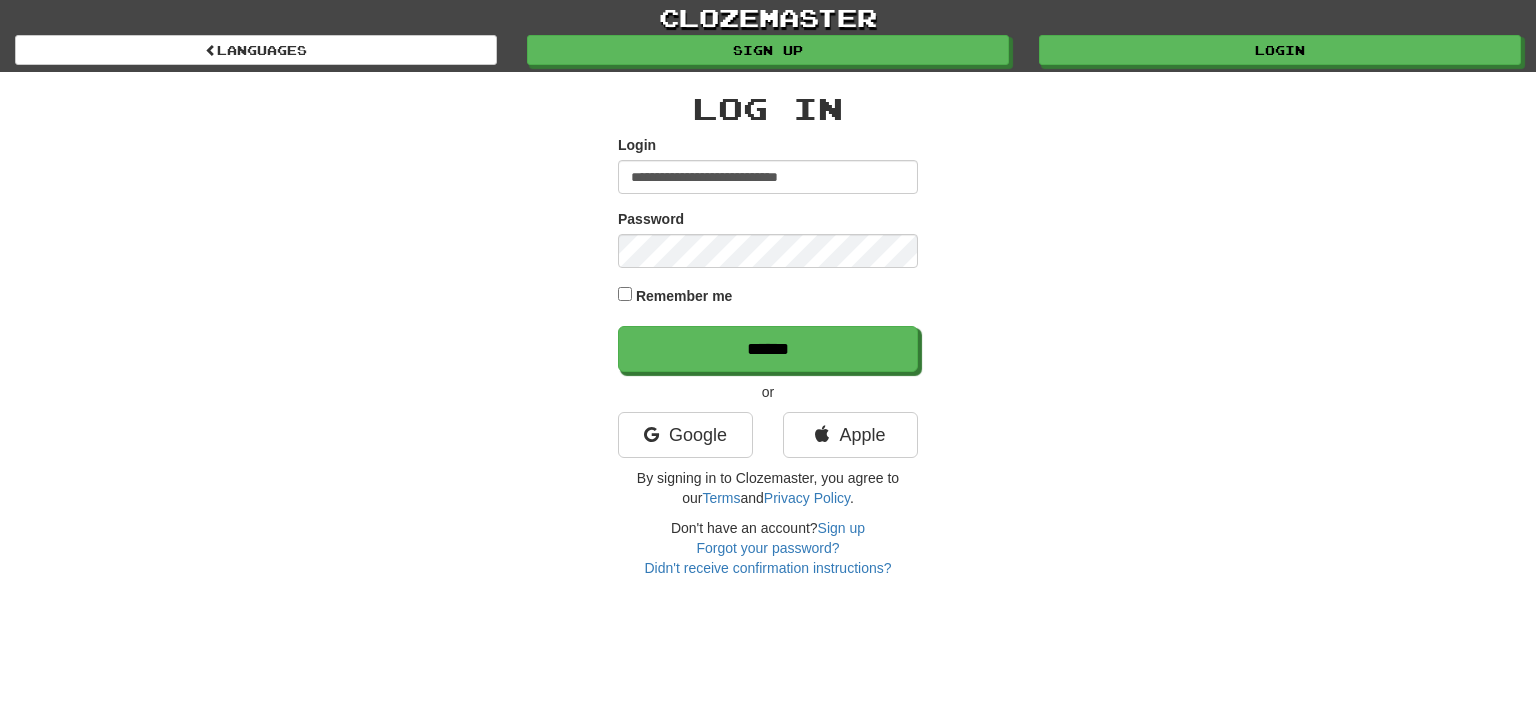 click on "Remember me" at bounding box center (684, 296) 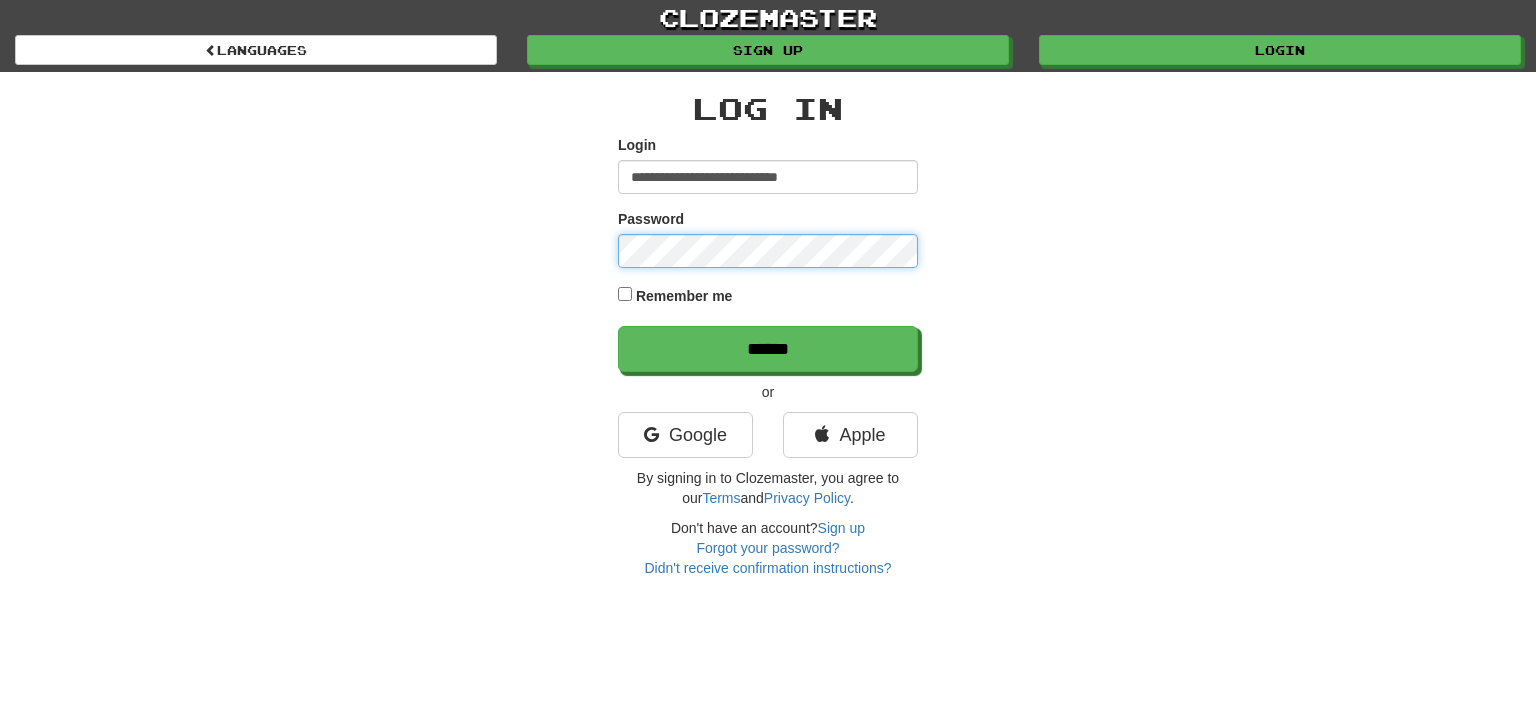 click on "******" at bounding box center (768, 349) 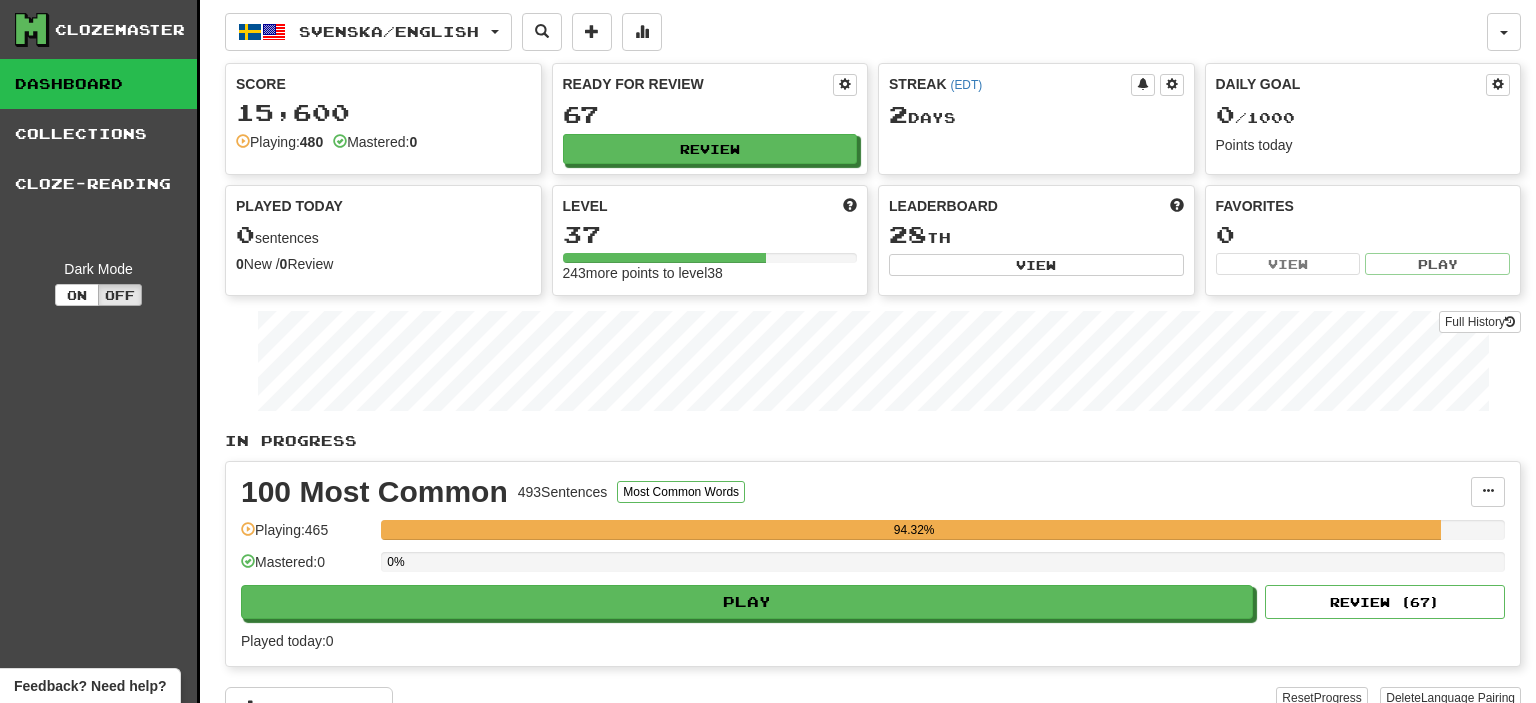 scroll, scrollTop: 0, scrollLeft: 0, axis: both 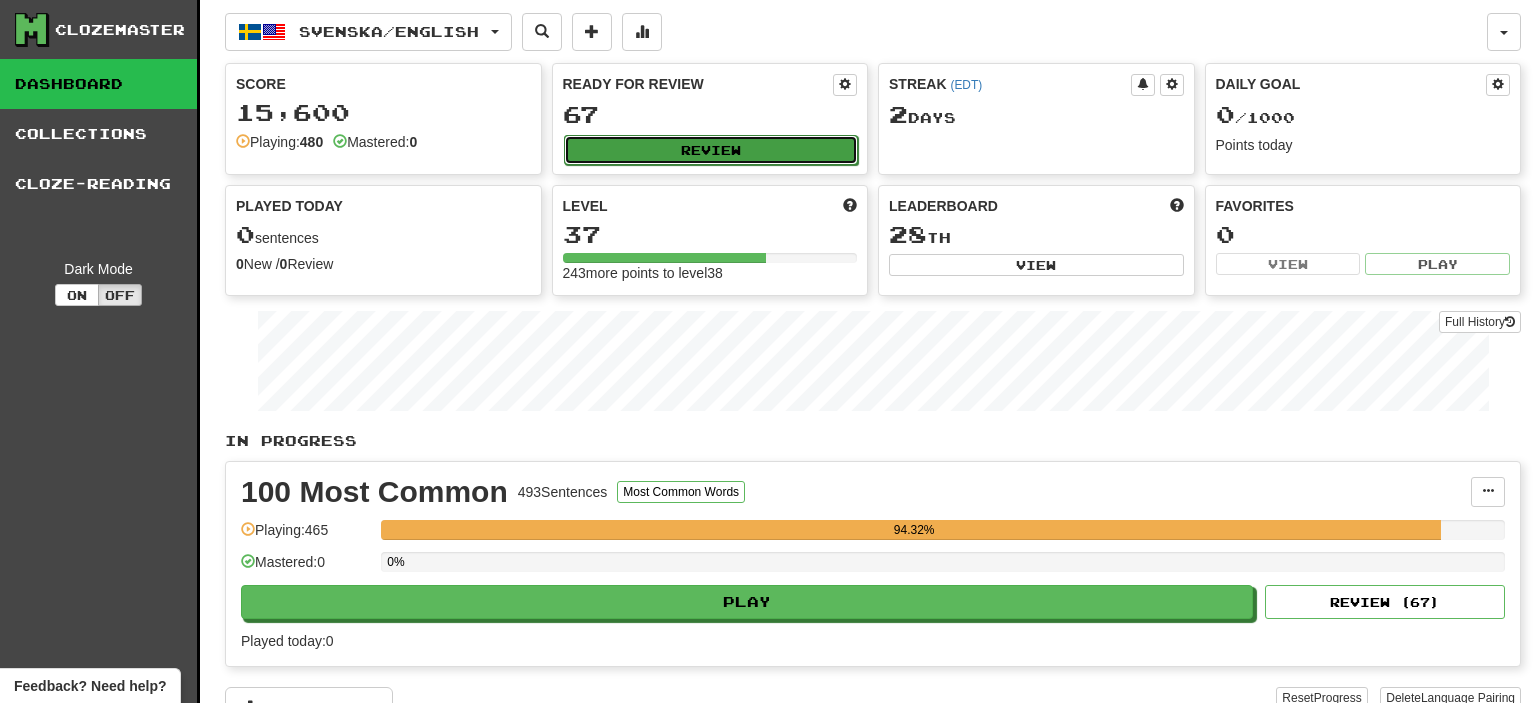 click on "Review" at bounding box center [711, 150] 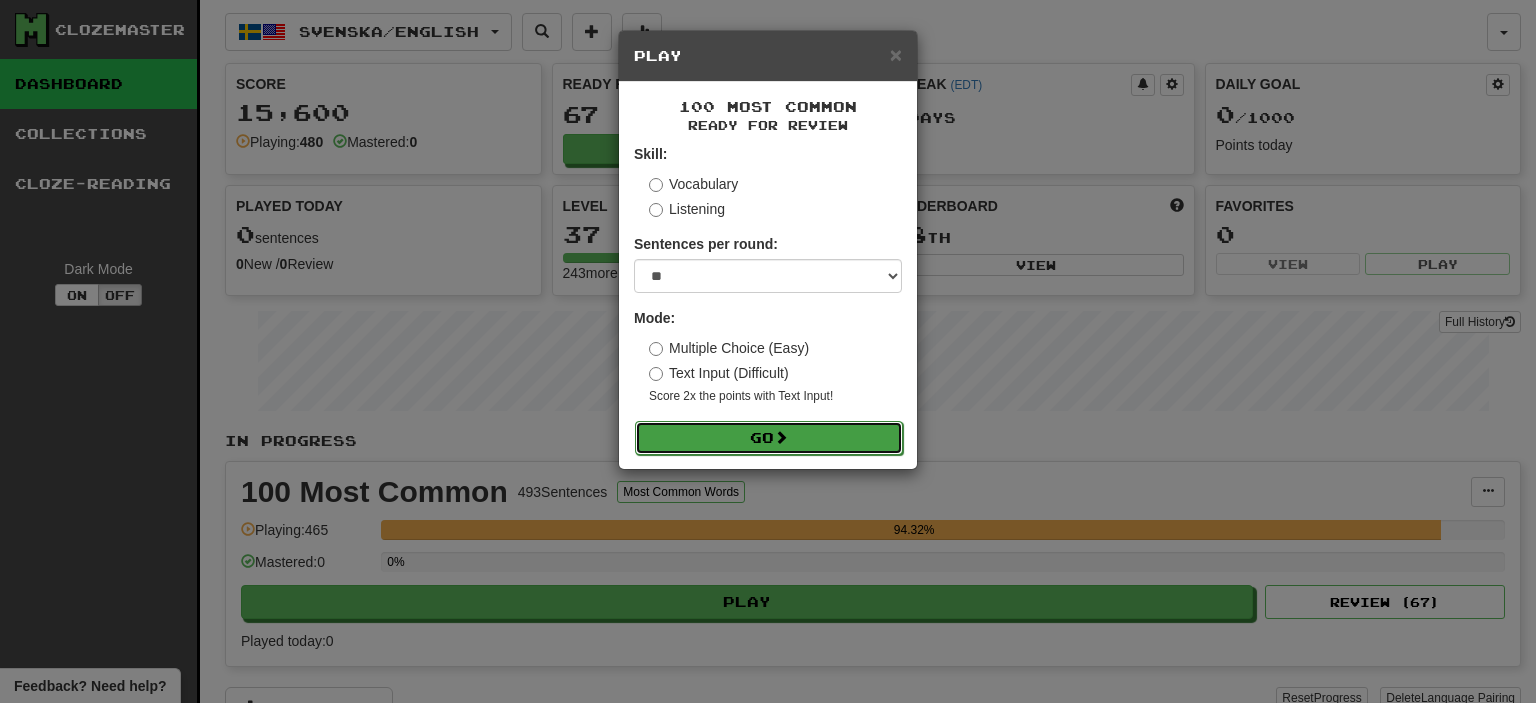 click on "Go" at bounding box center (769, 438) 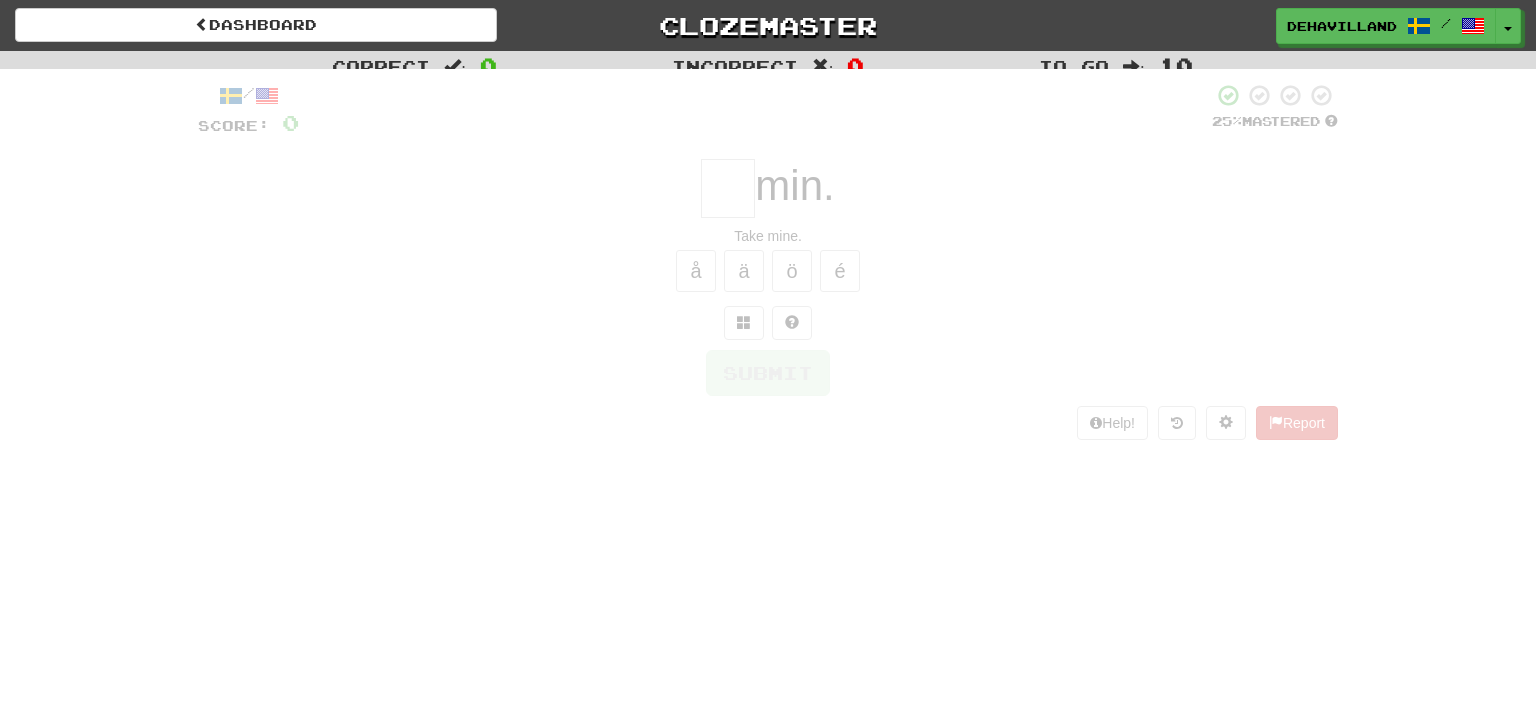 scroll, scrollTop: 0, scrollLeft: 0, axis: both 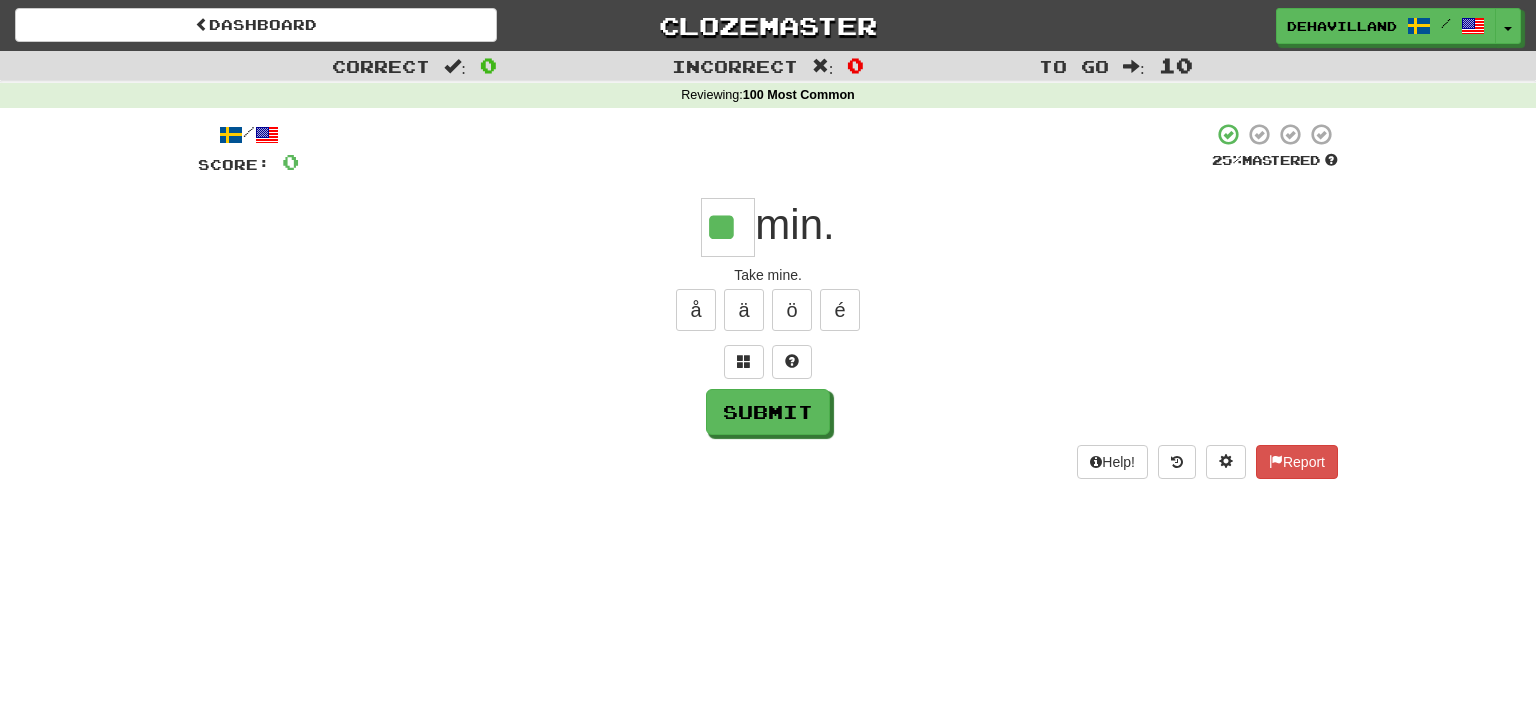 type on "**" 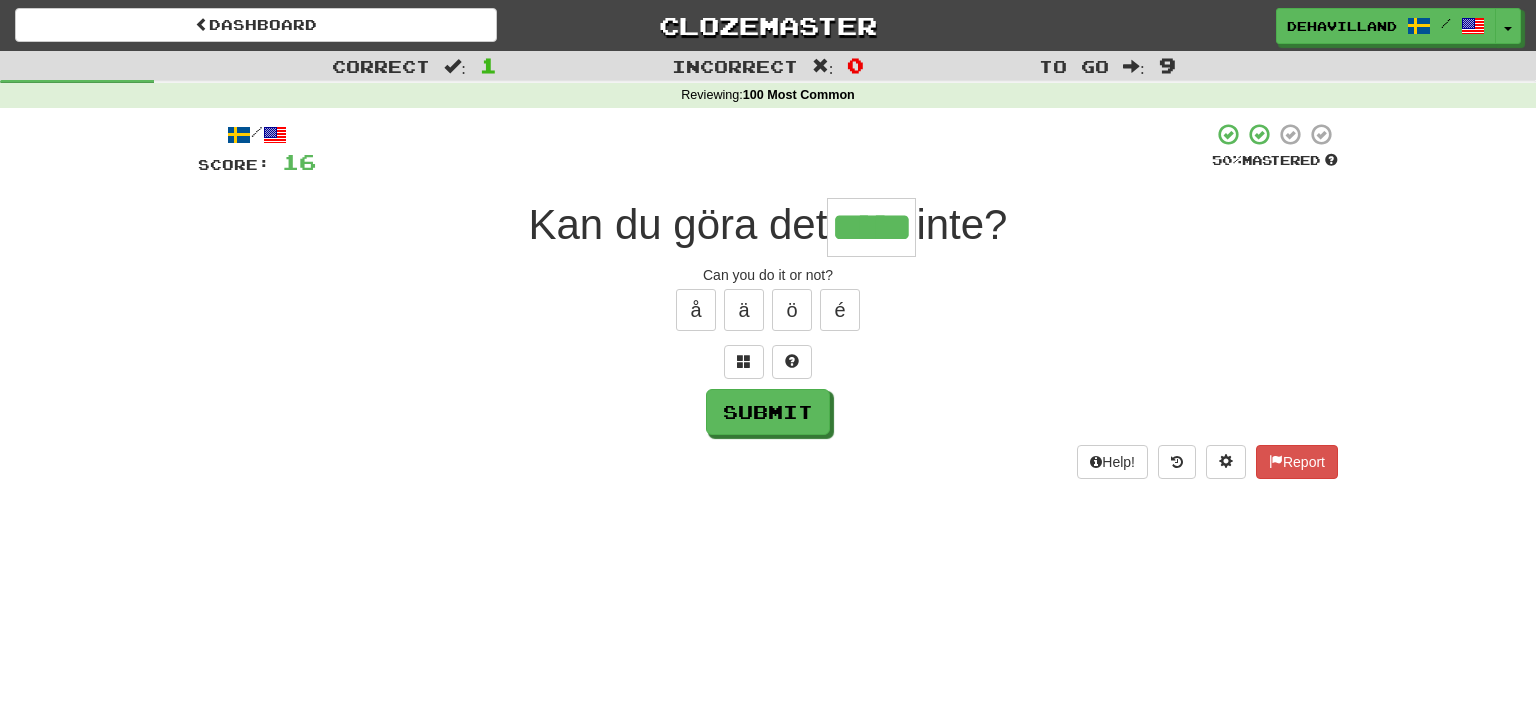 type on "*****" 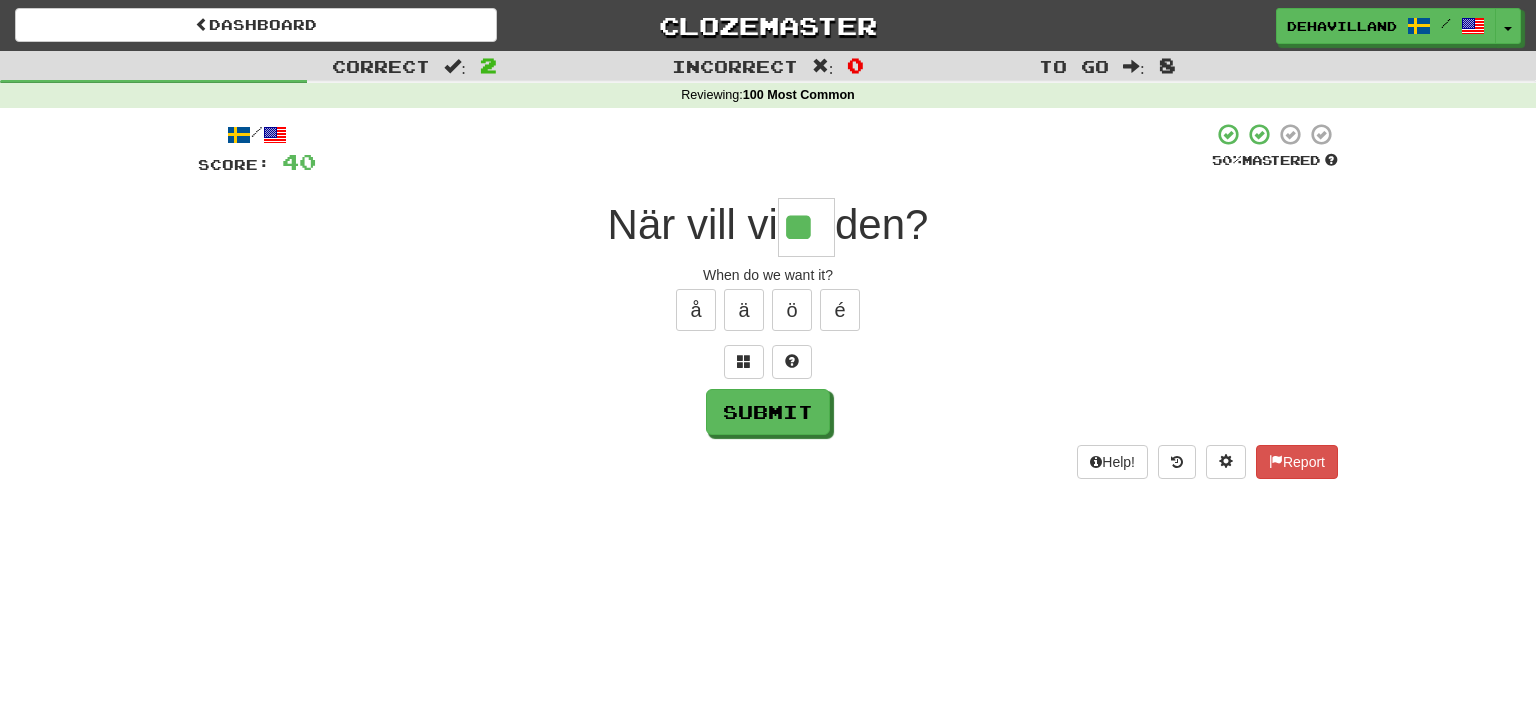 type on "**" 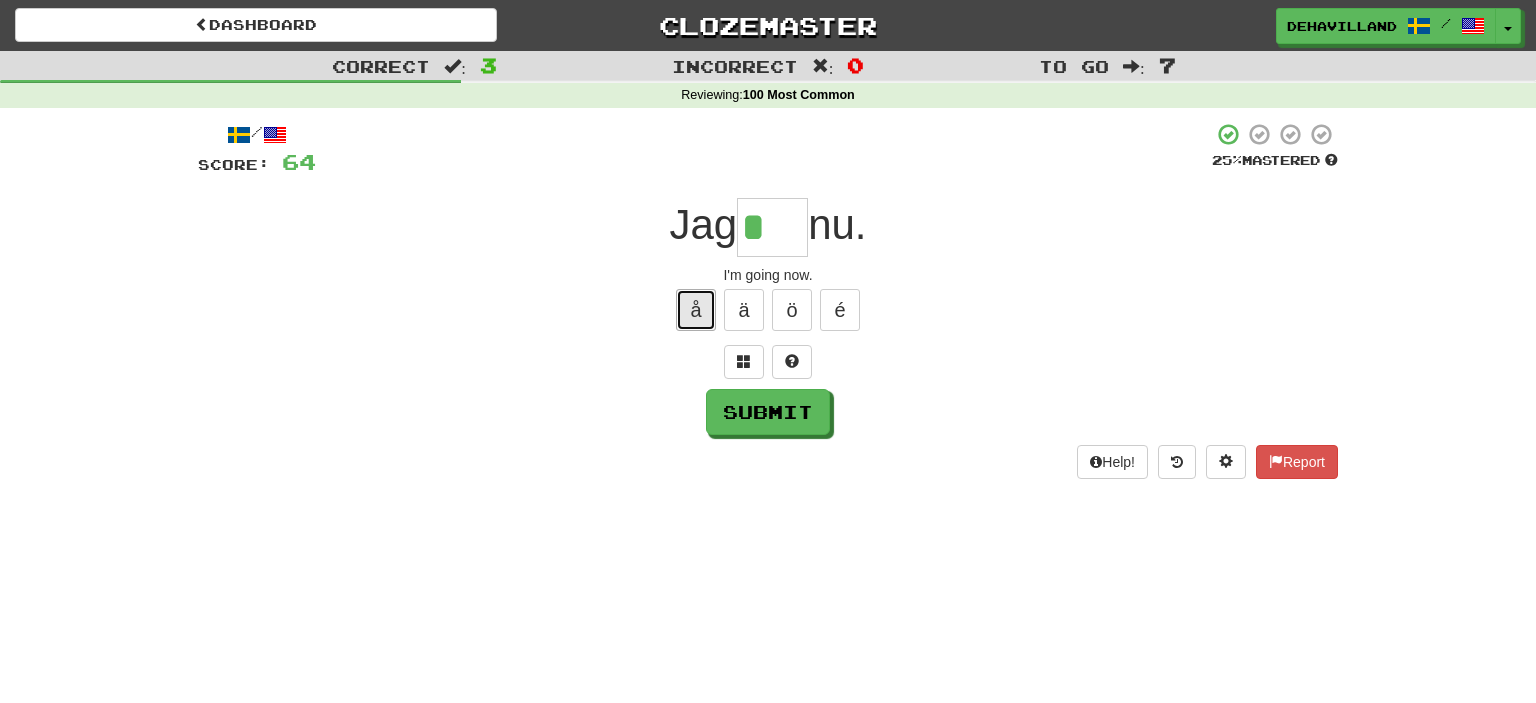click on "å" at bounding box center [696, 310] 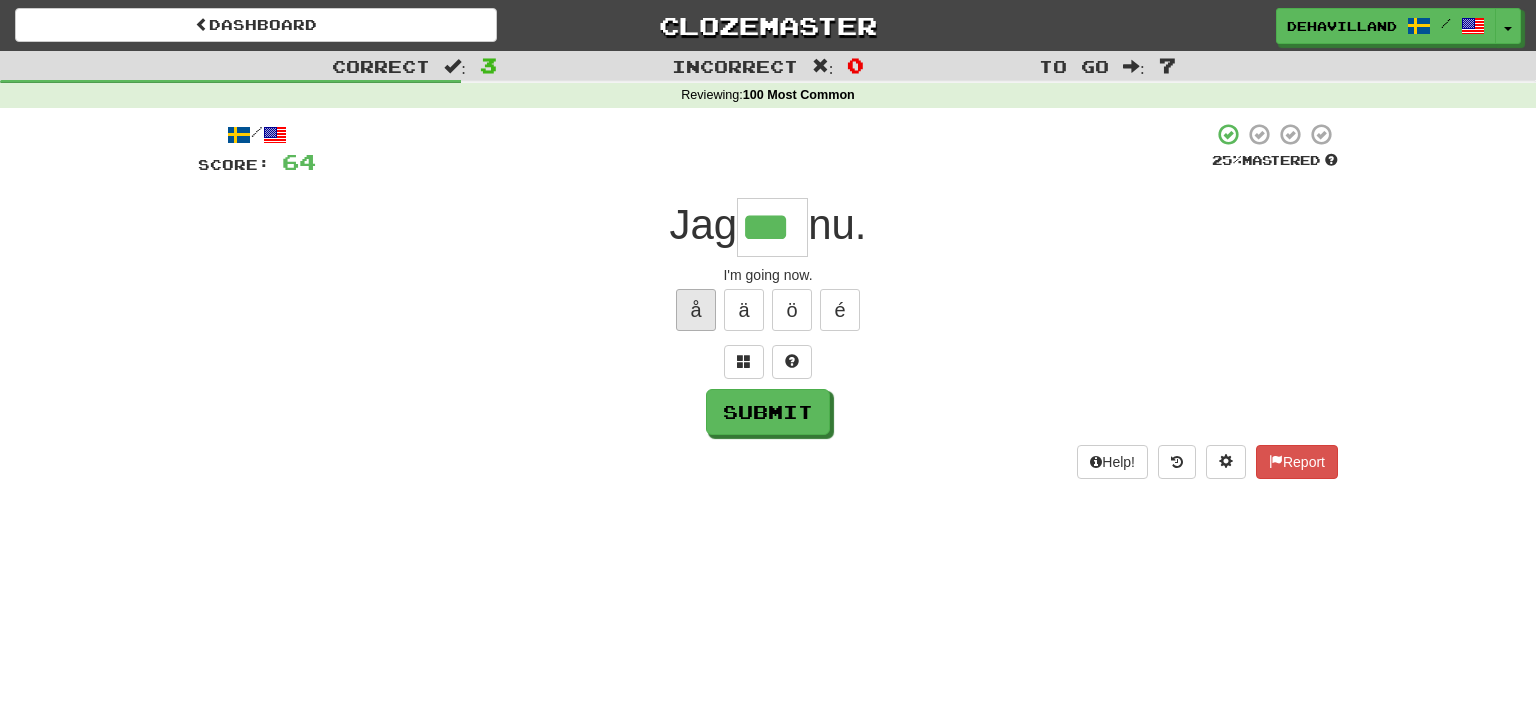 type on "***" 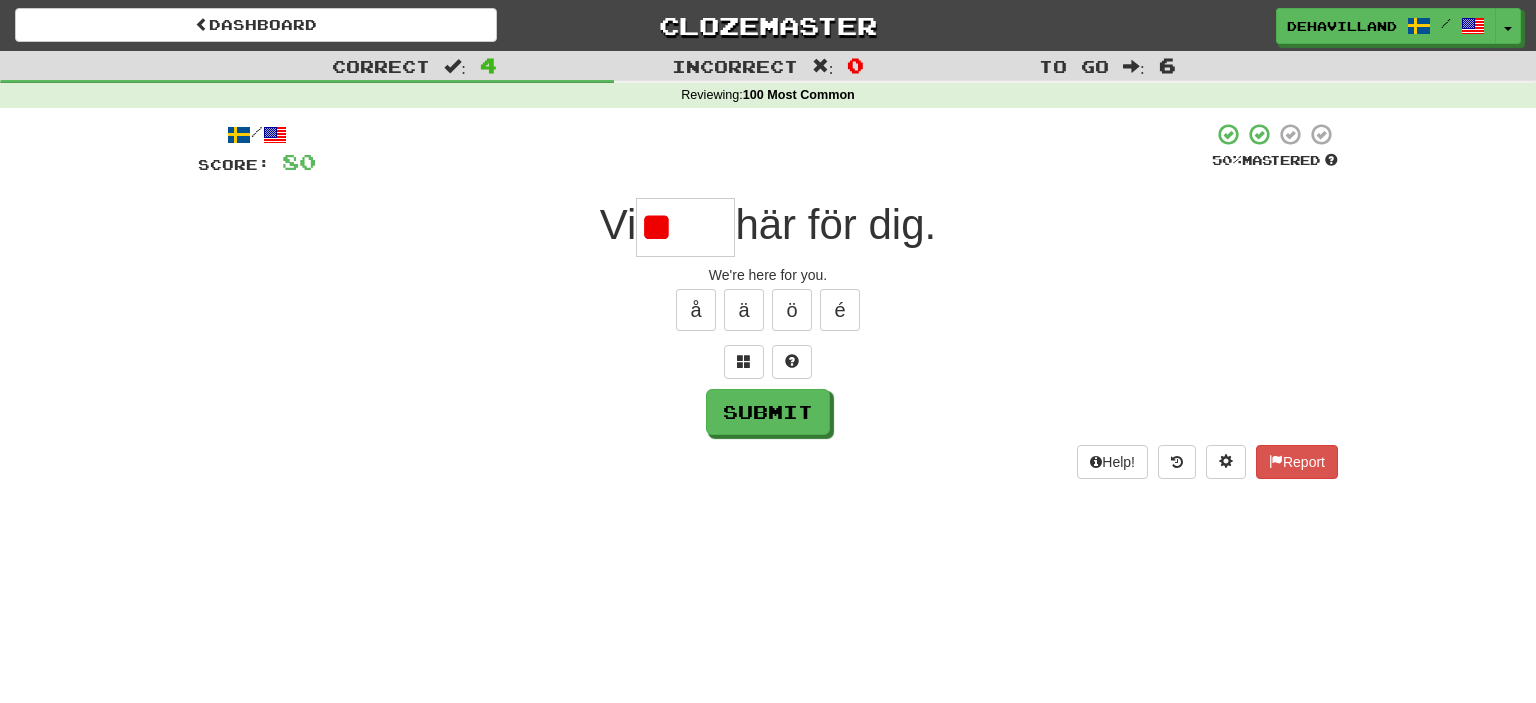 type on "*" 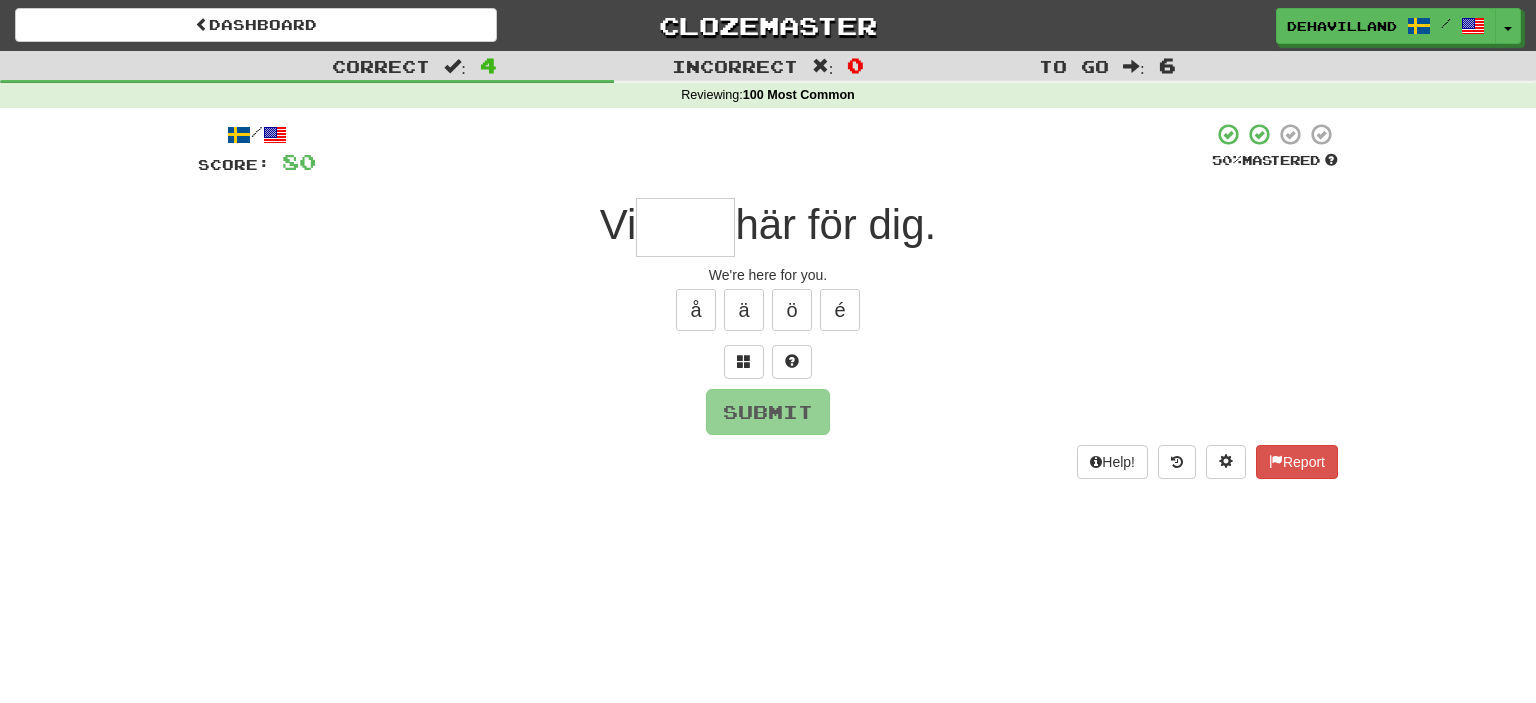 type on "*****" 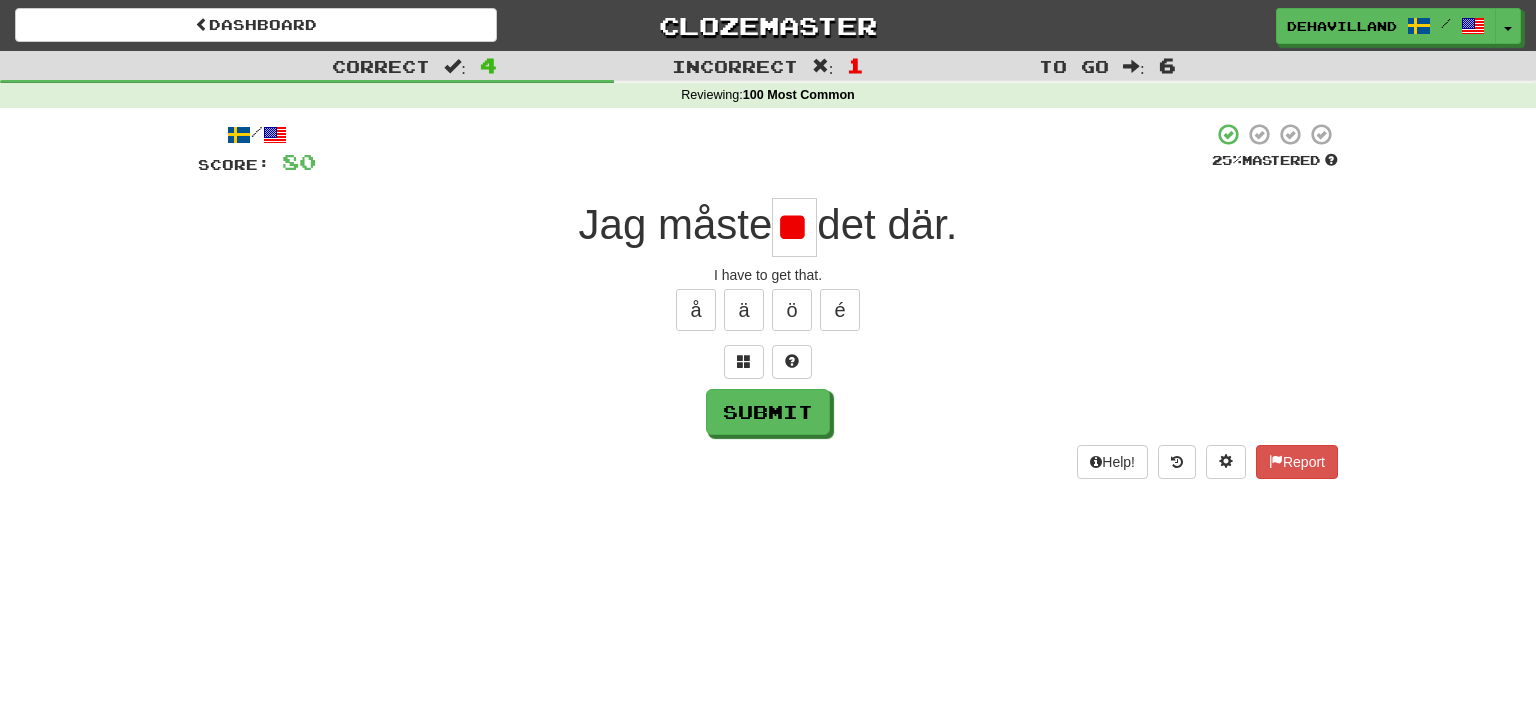type on "*" 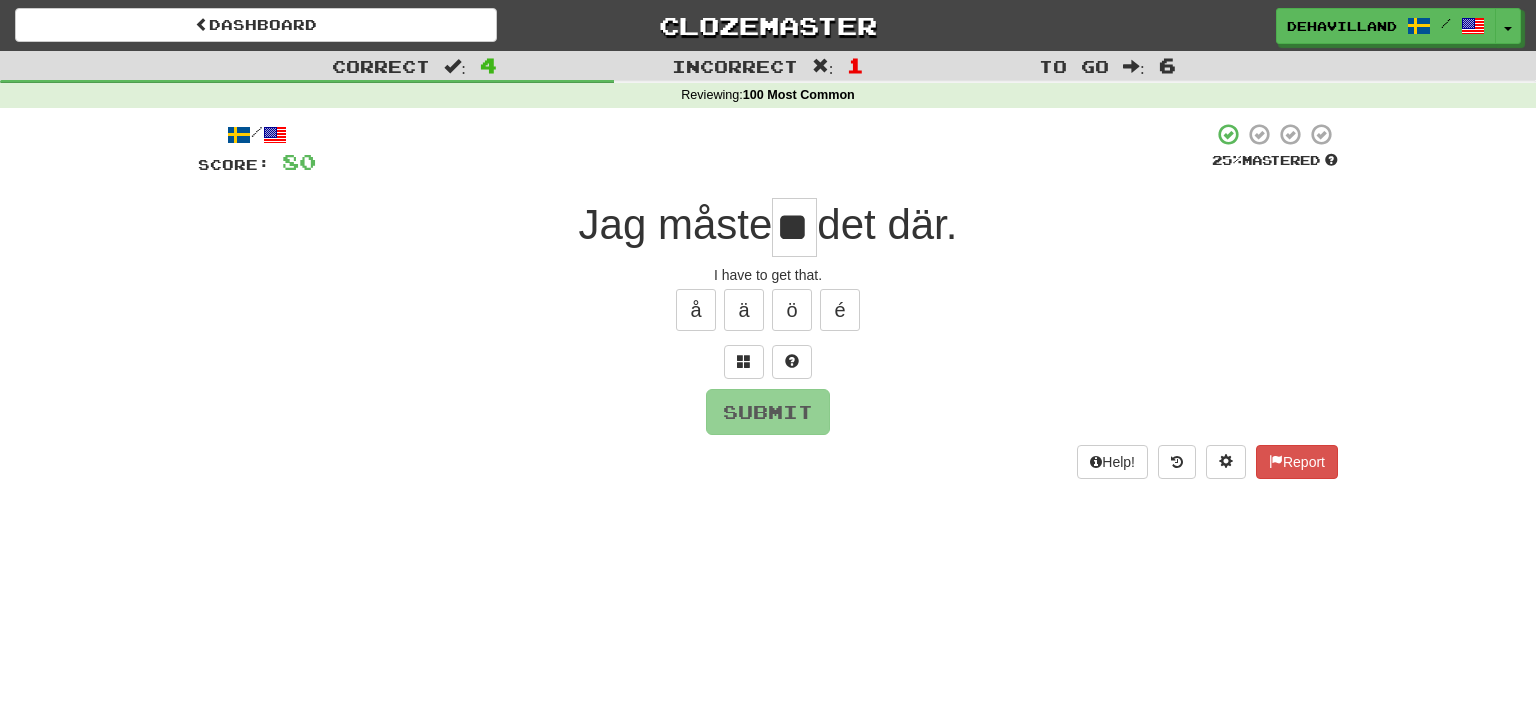 scroll, scrollTop: 0, scrollLeft: 8, axis: horizontal 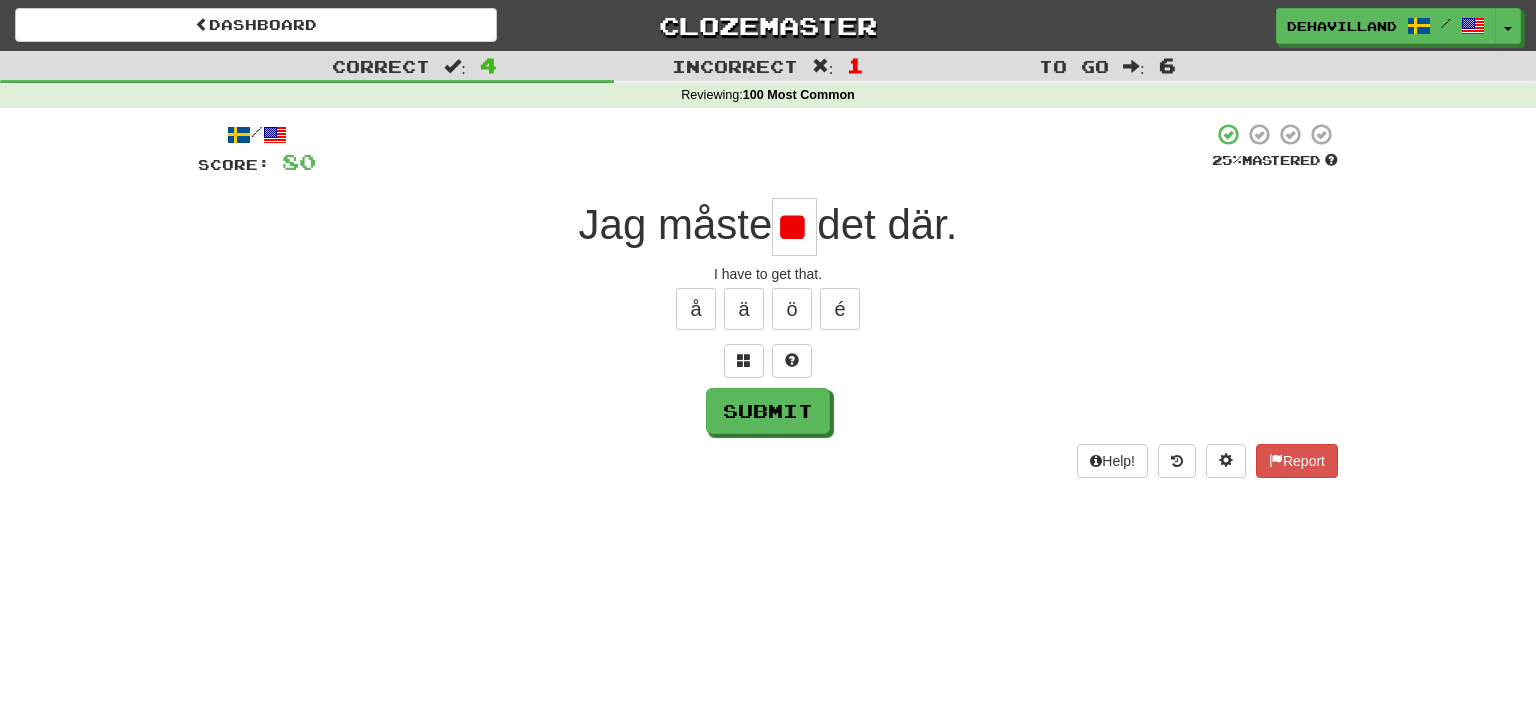 type on "*" 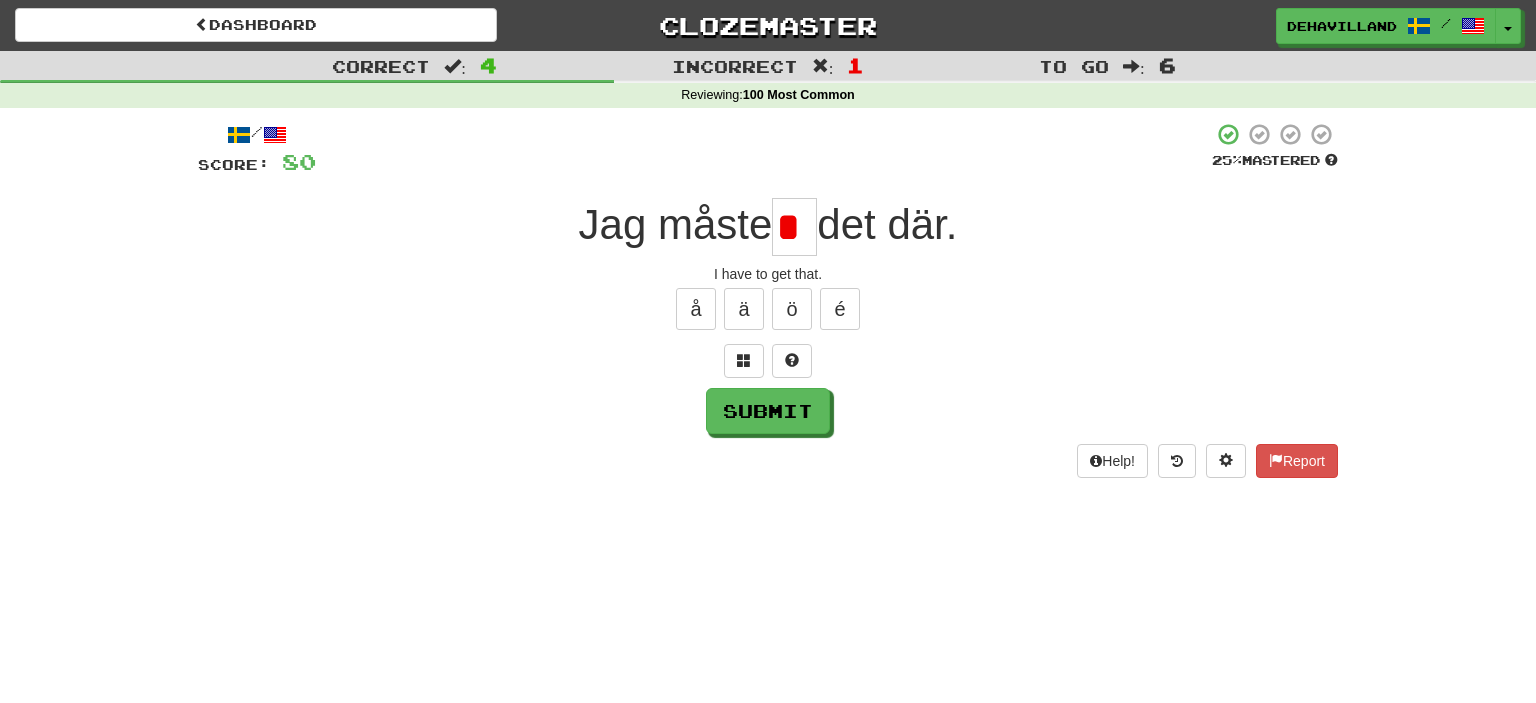 scroll, scrollTop: 0, scrollLeft: 0, axis: both 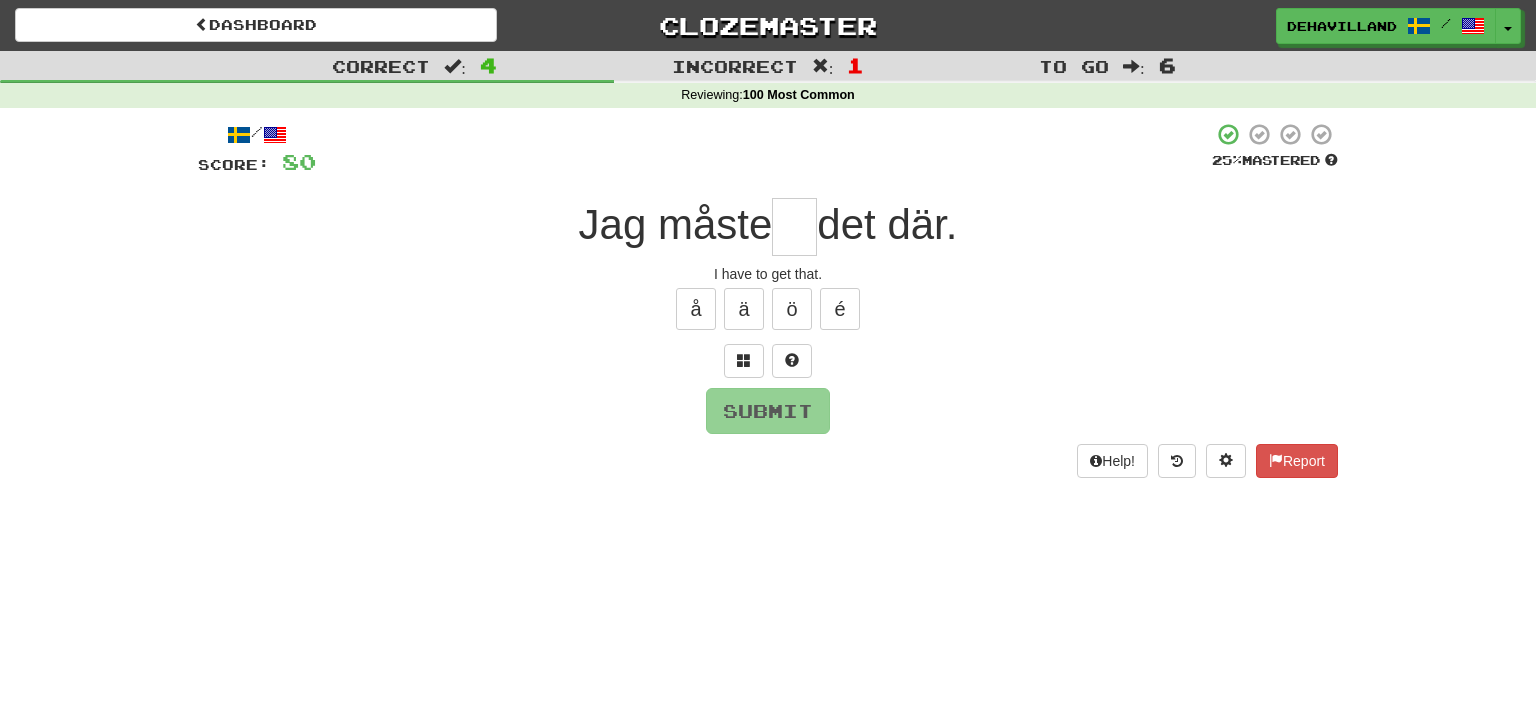 type on "*" 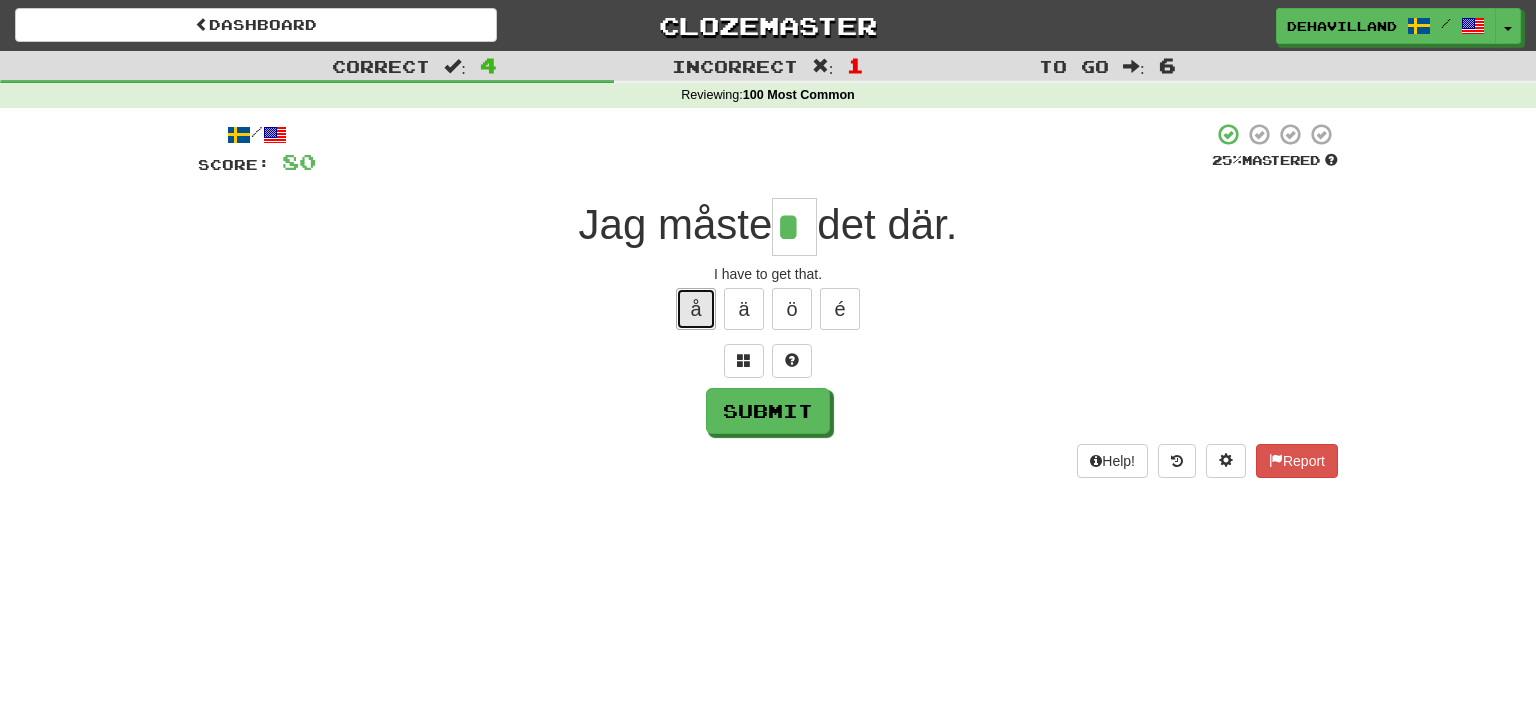 click on "å" at bounding box center (696, 309) 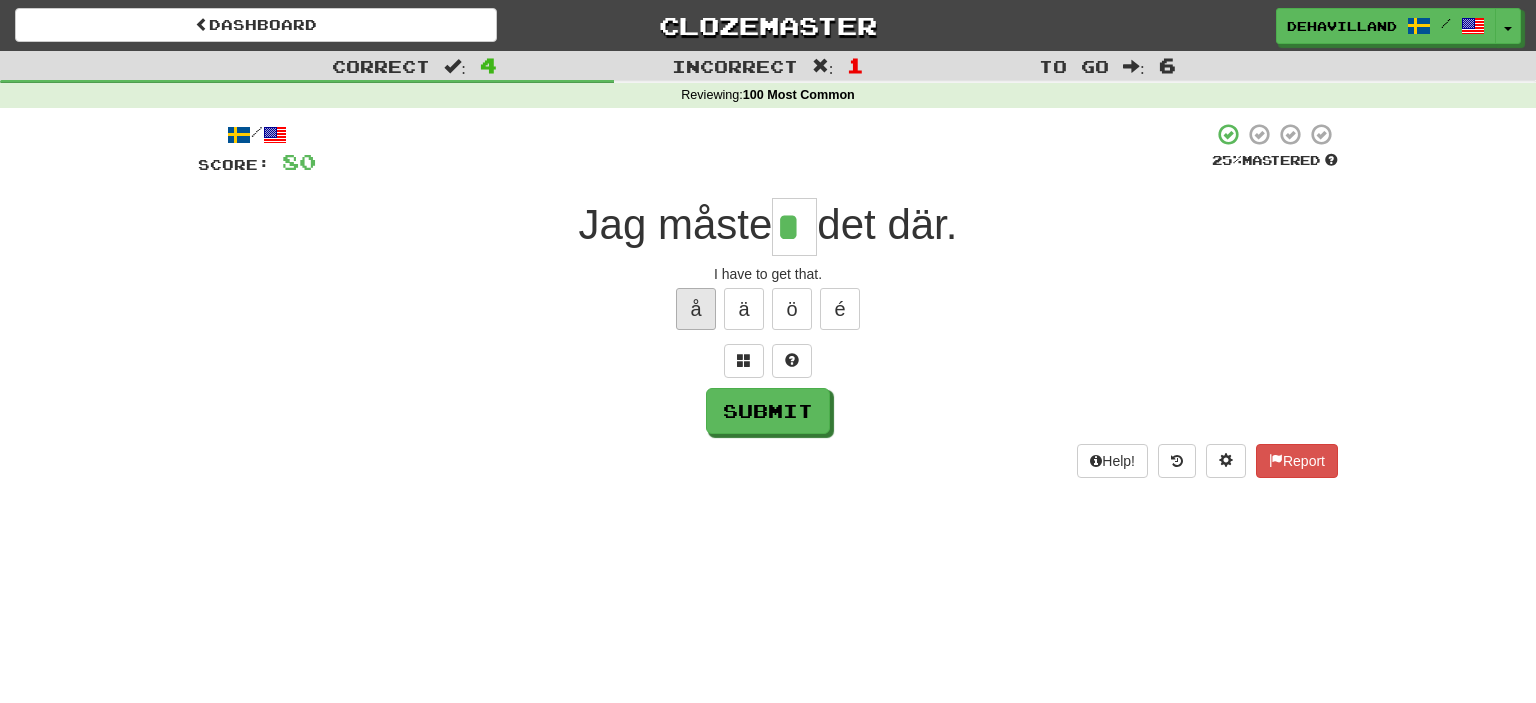 type on "**" 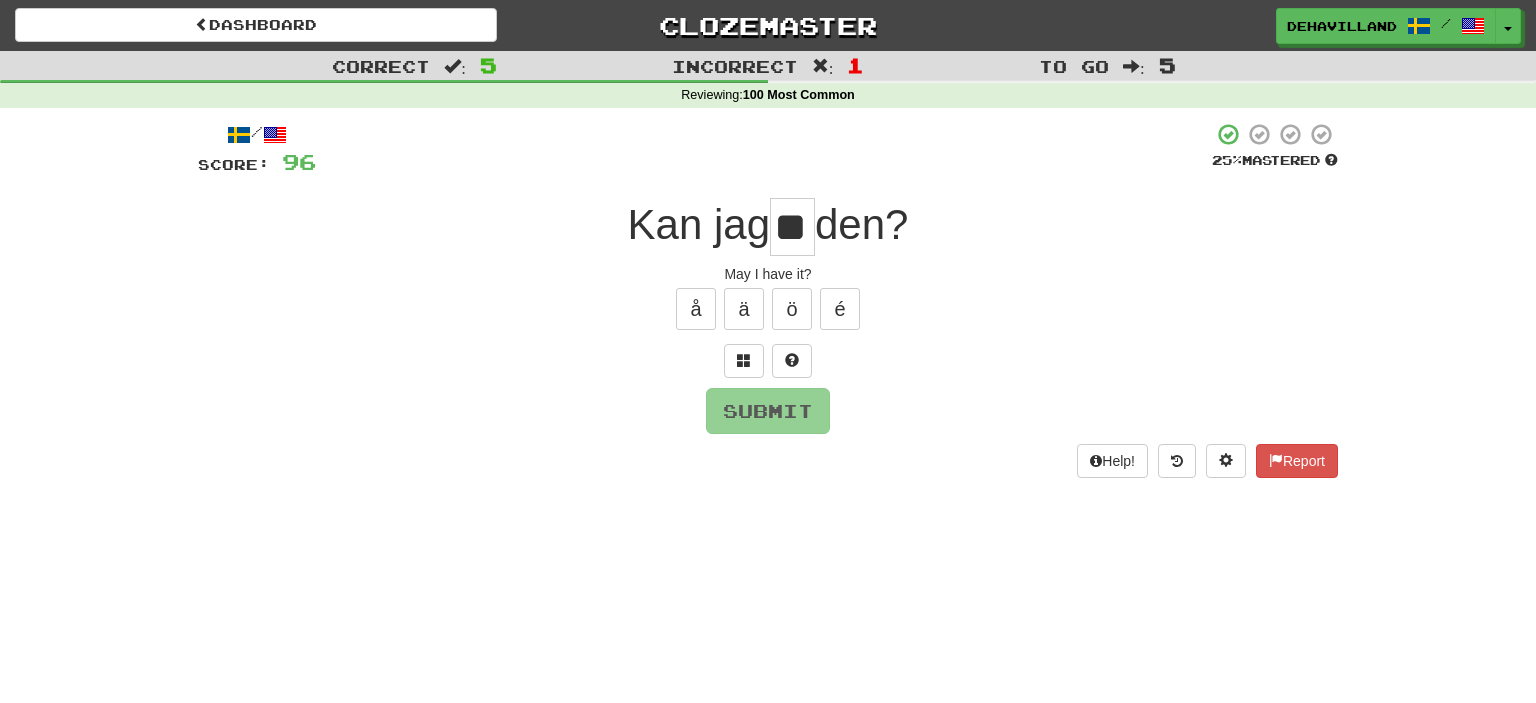 scroll, scrollTop: 0, scrollLeft: 8, axis: horizontal 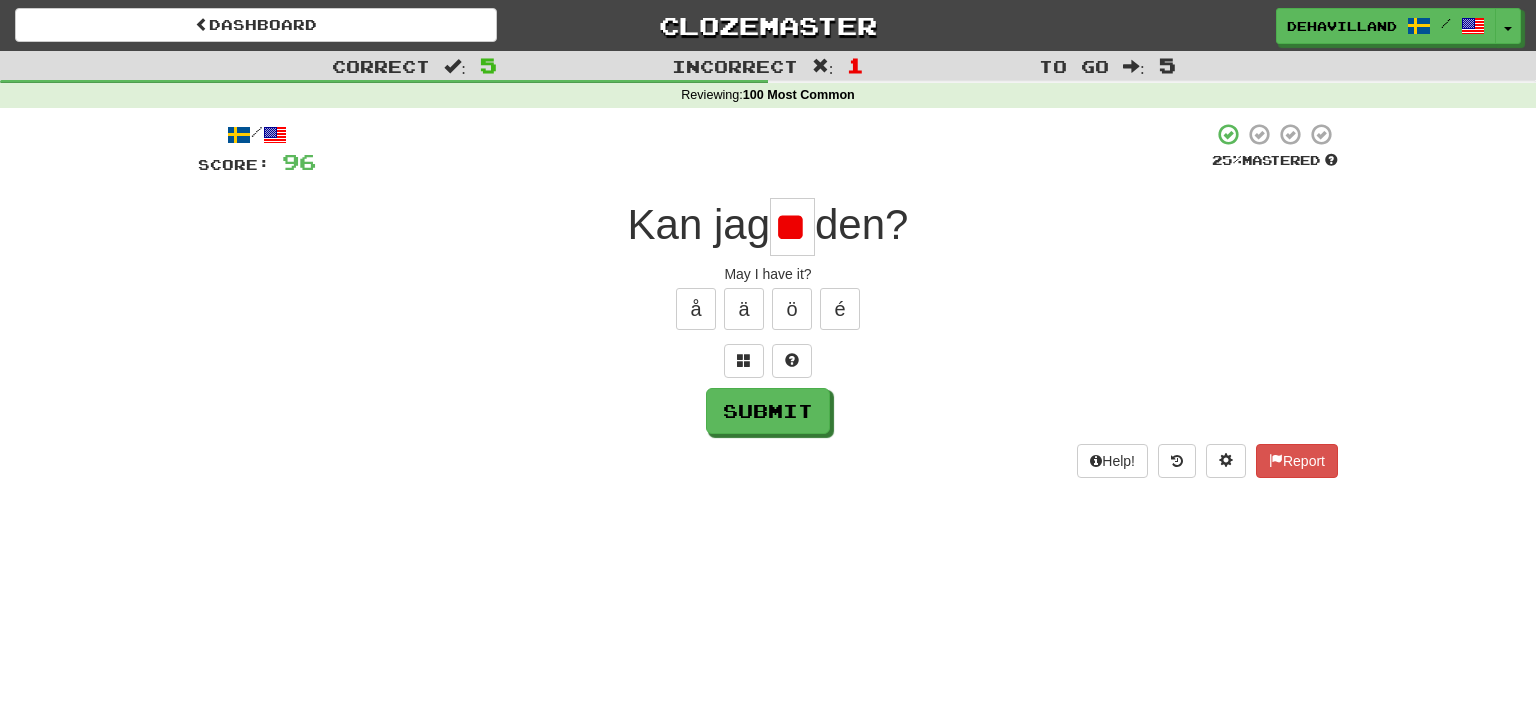 type on "*" 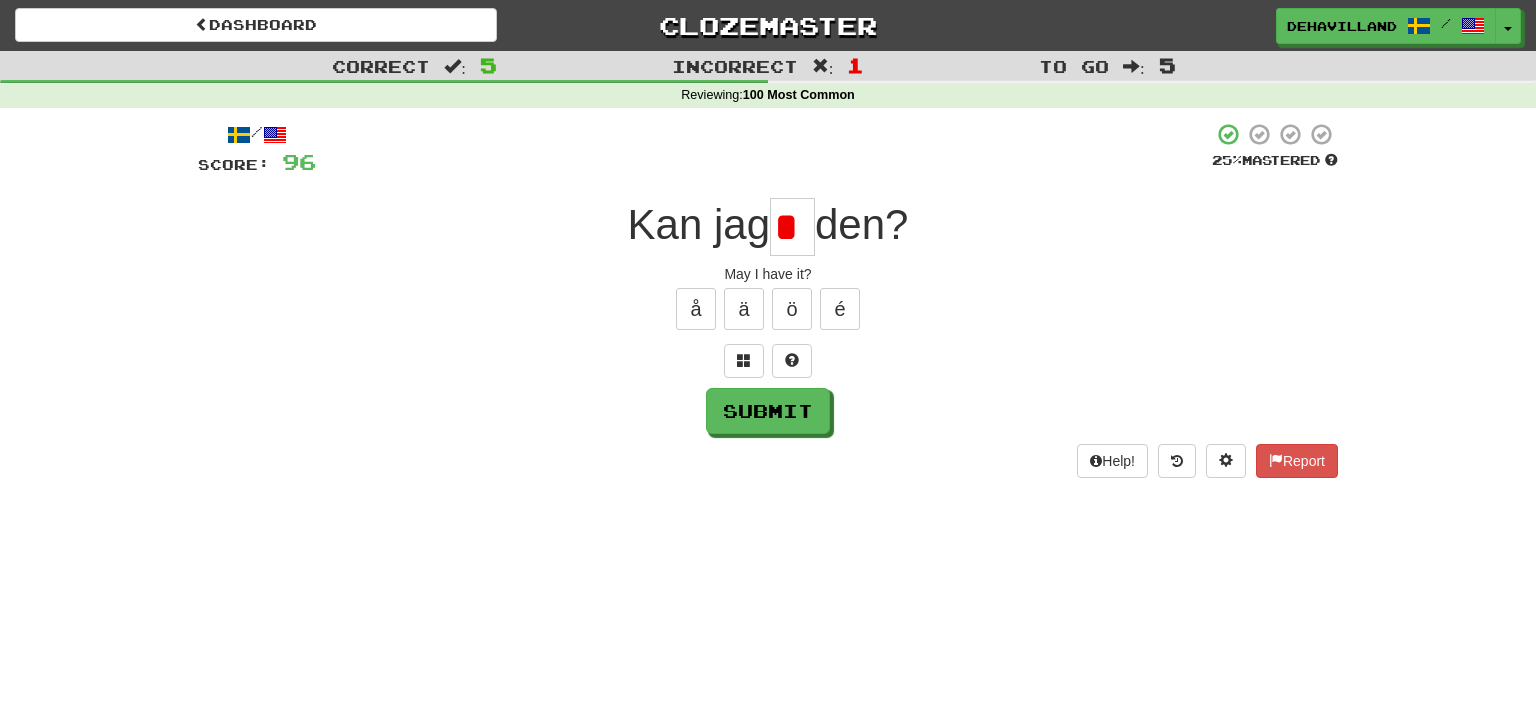 scroll, scrollTop: 0, scrollLeft: 0, axis: both 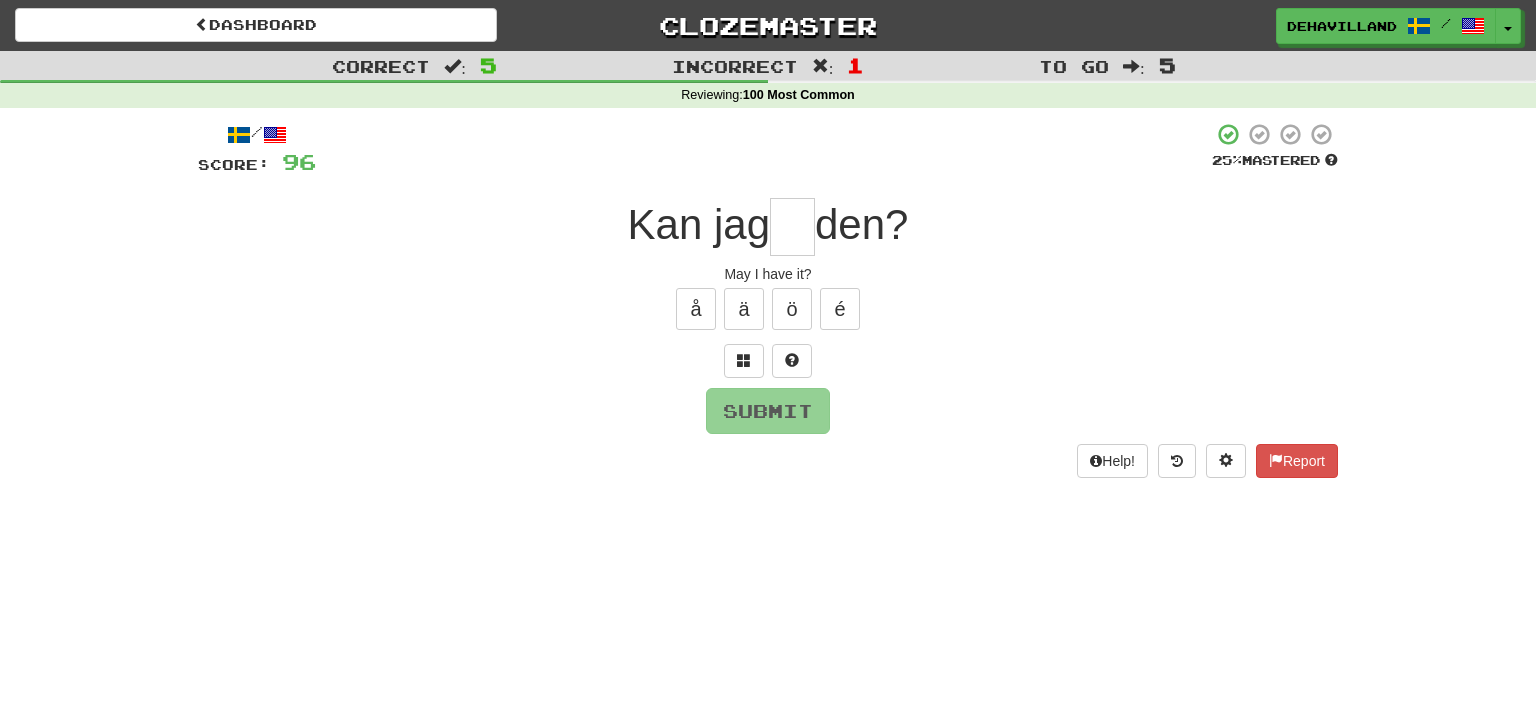 type on "*" 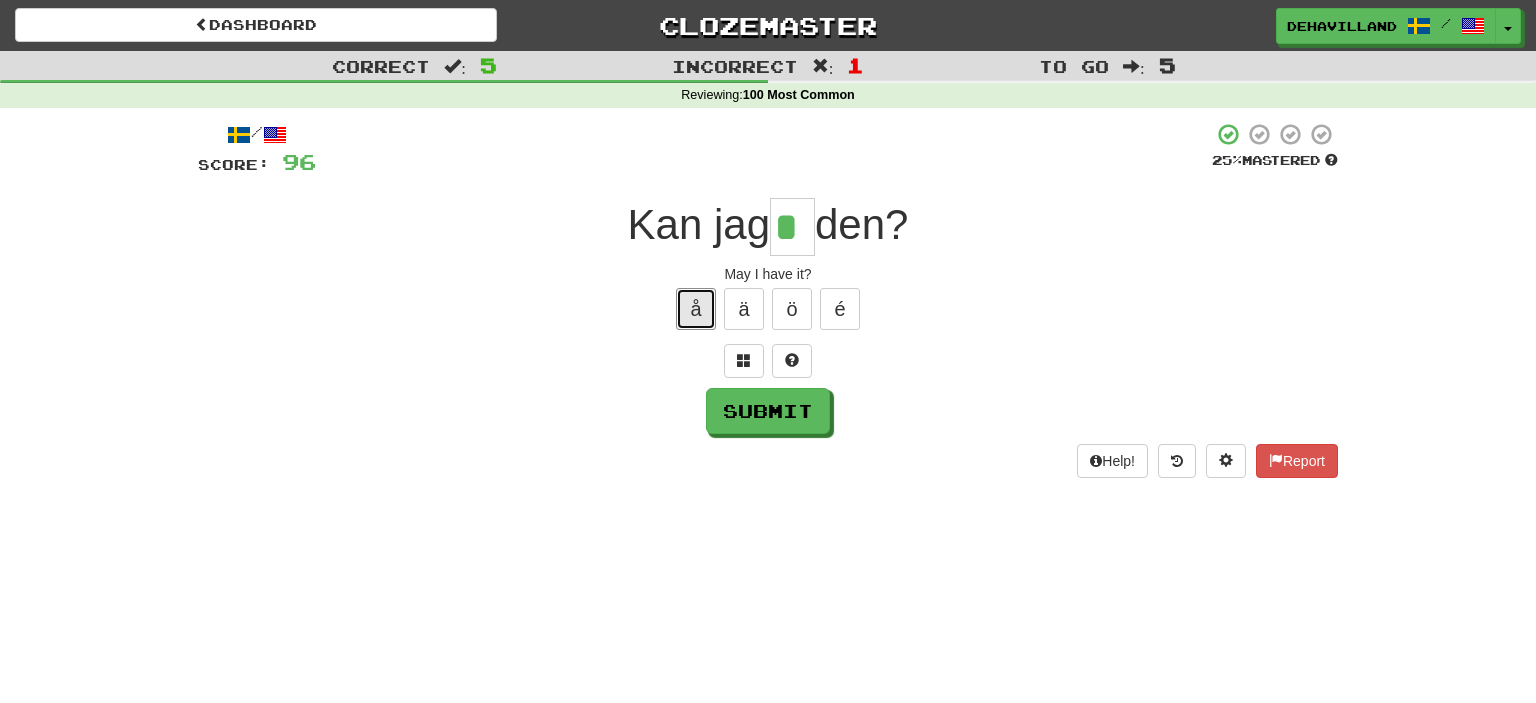 click on "å" at bounding box center [696, 309] 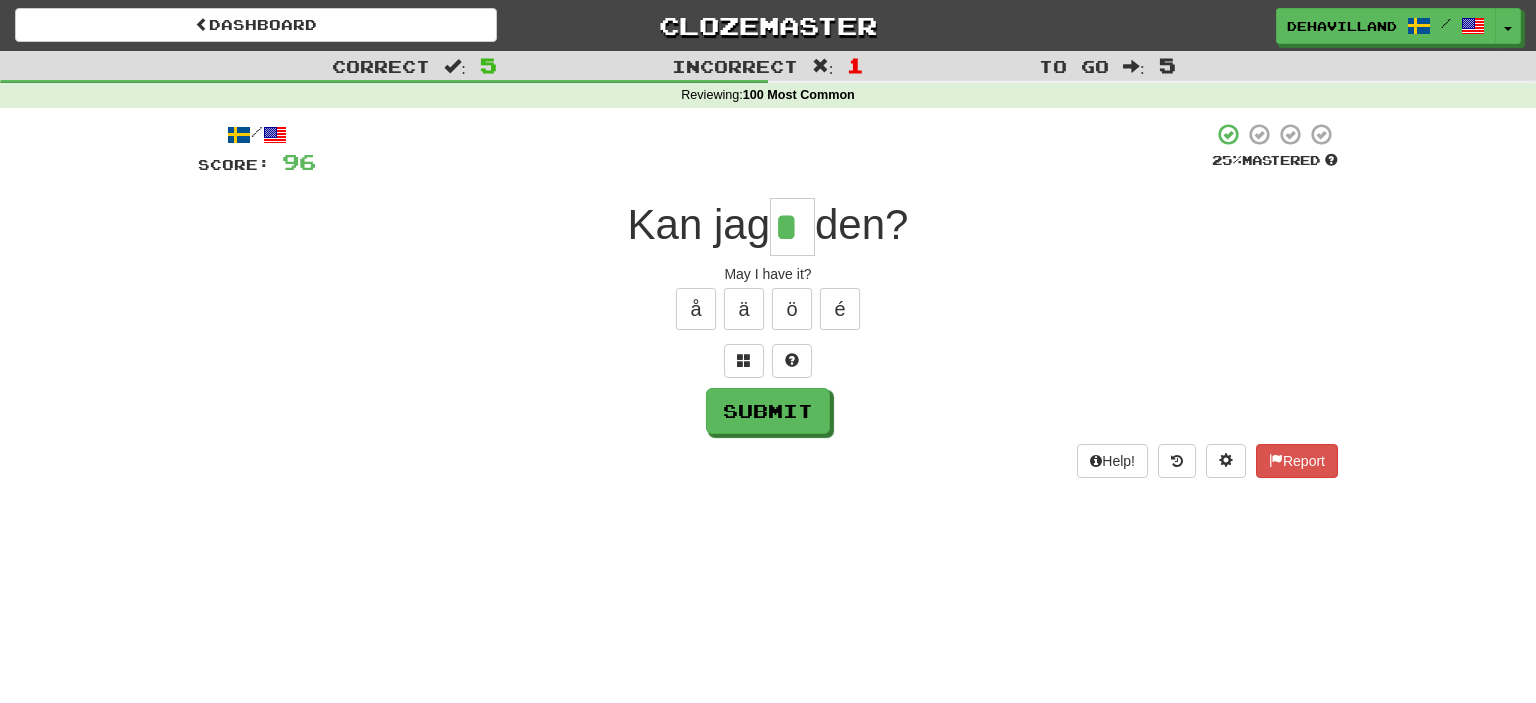 type on "**" 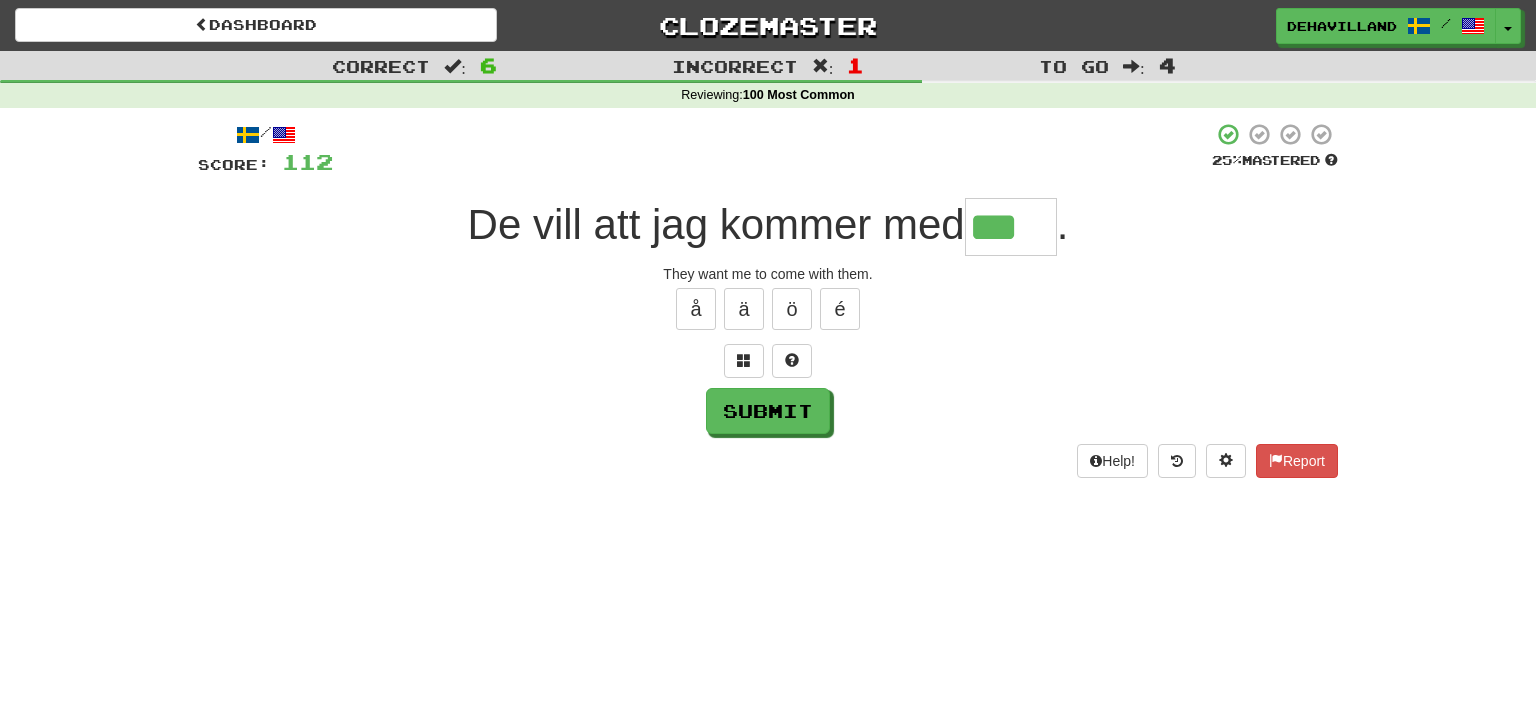 type on "***" 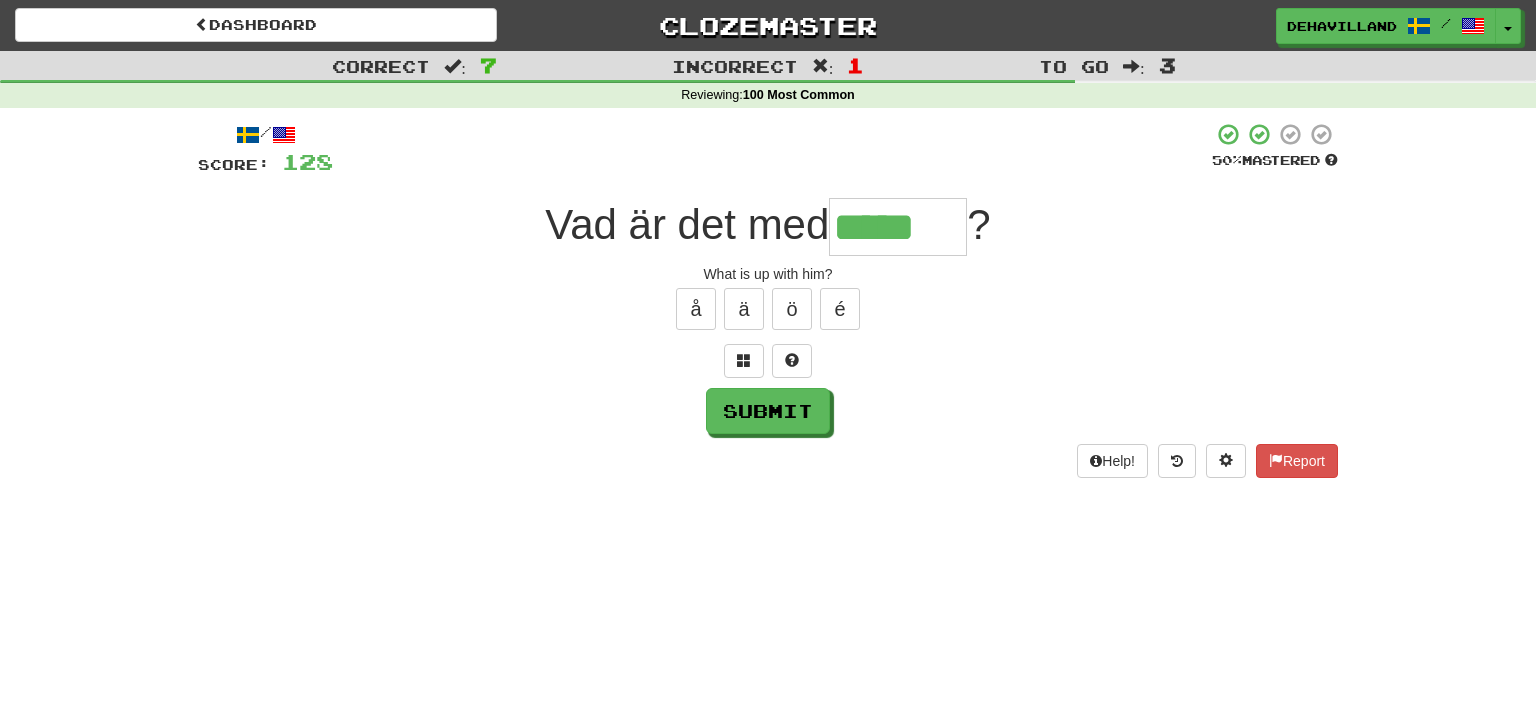 type on "*****" 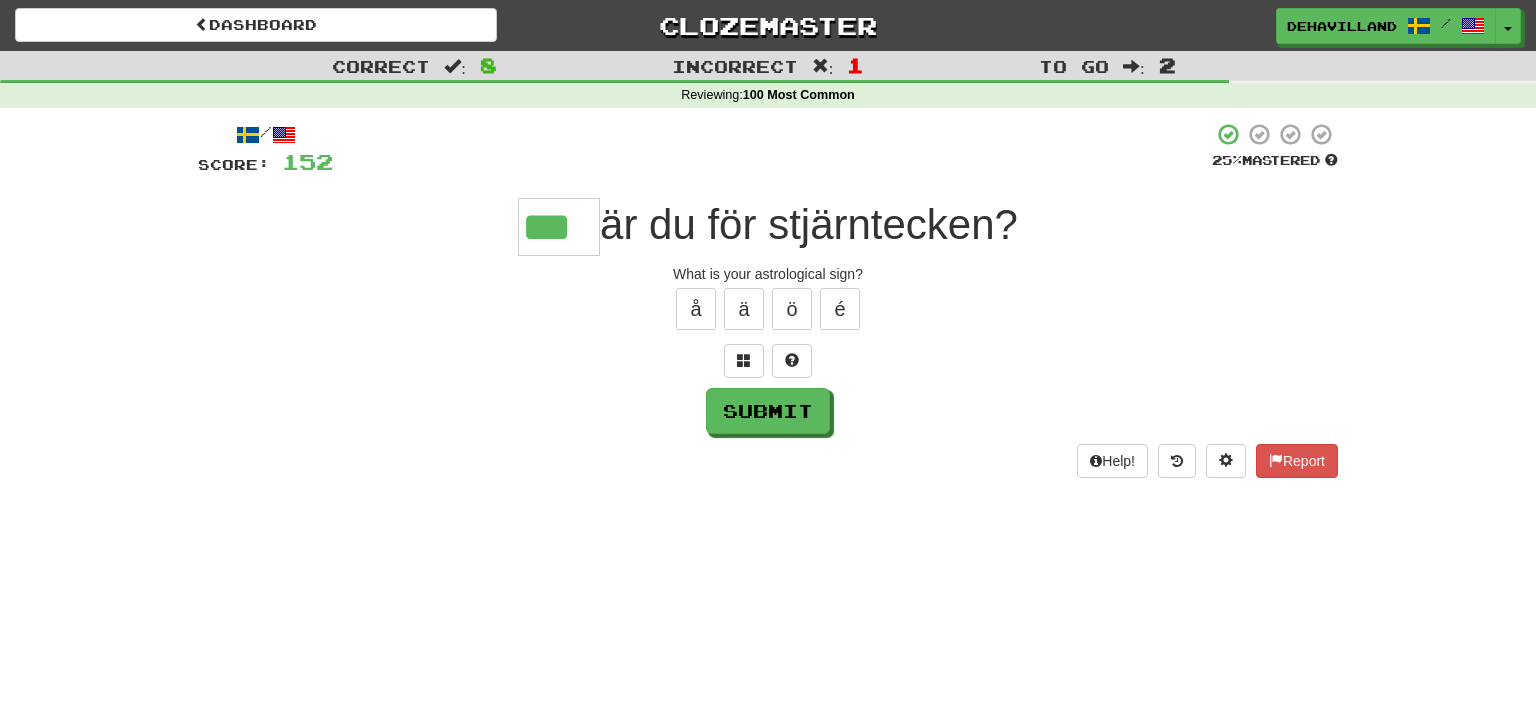 type on "***" 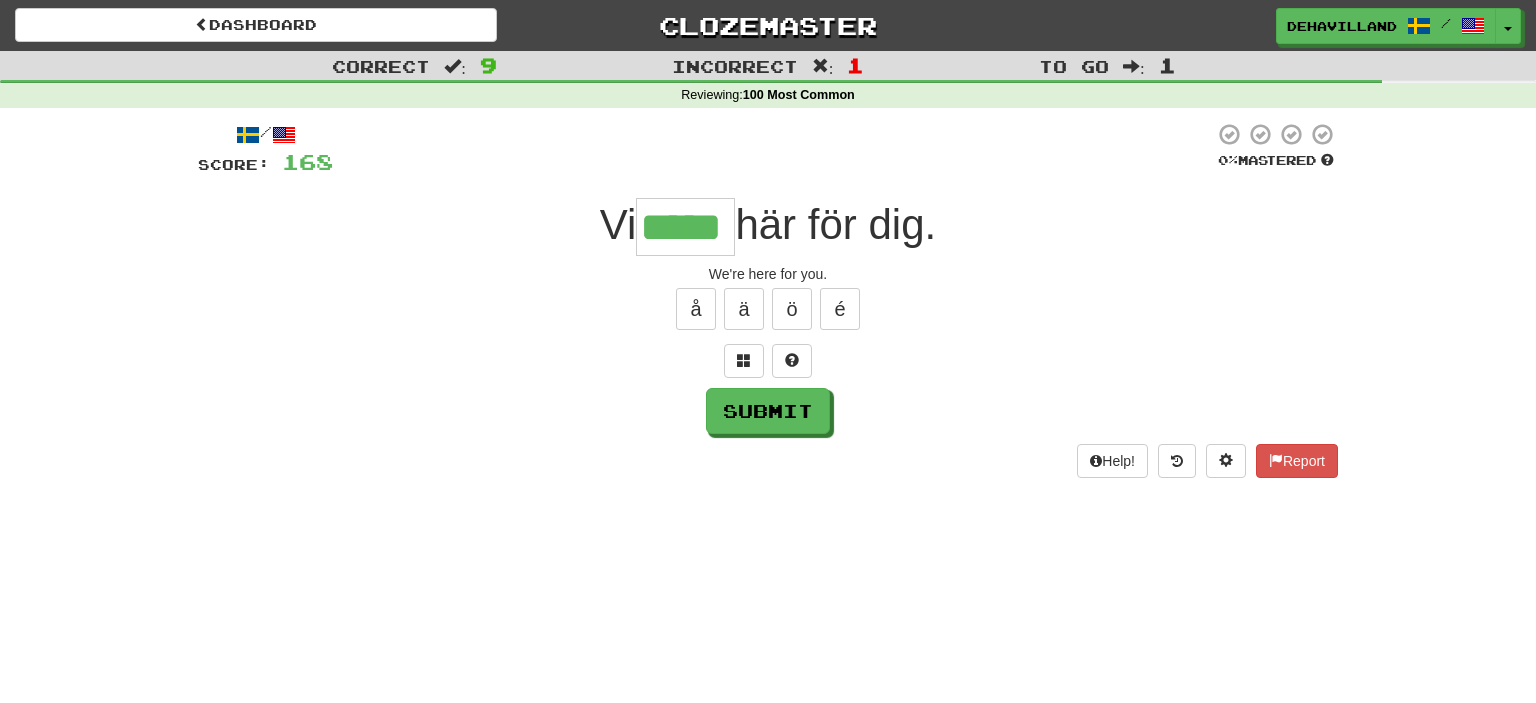 type on "*****" 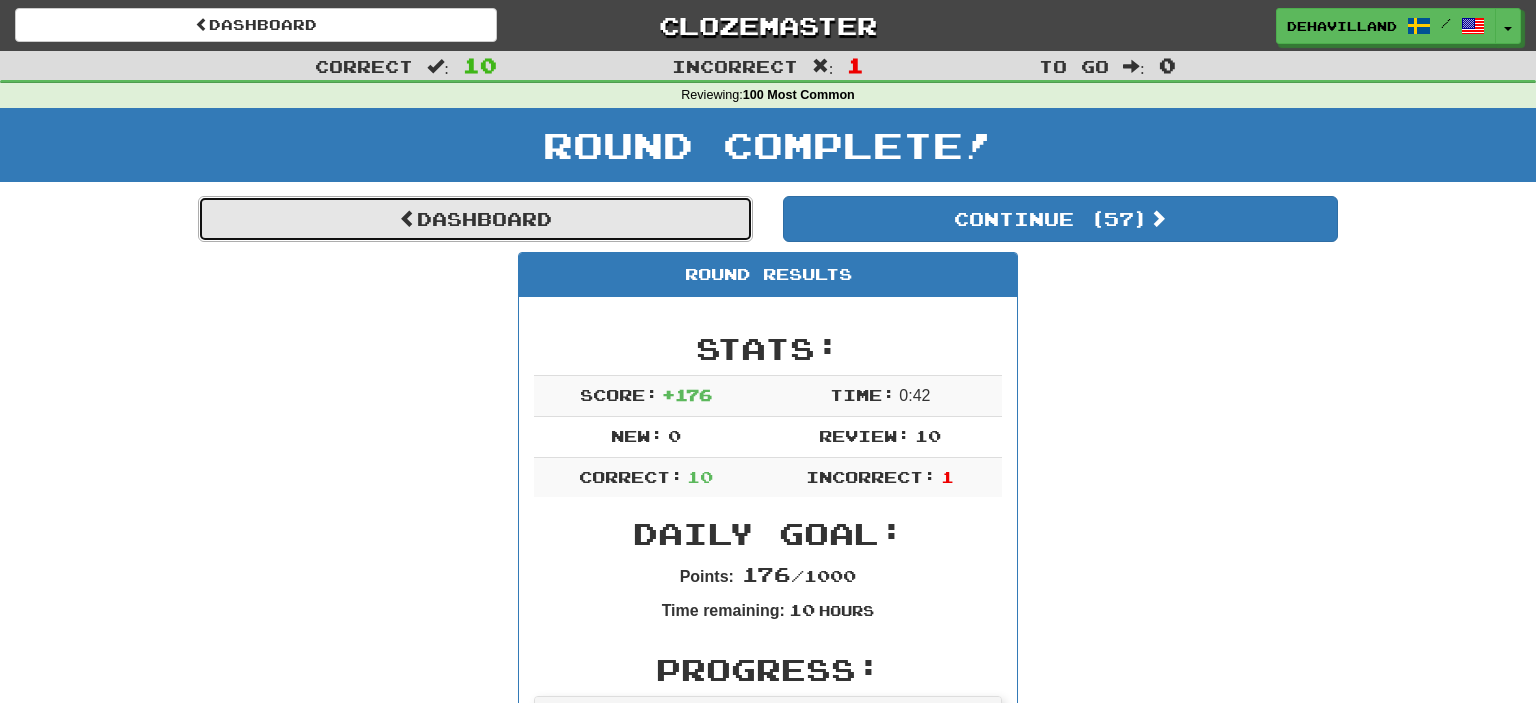 click on "Dashboard" at bounding box center (475, 219) 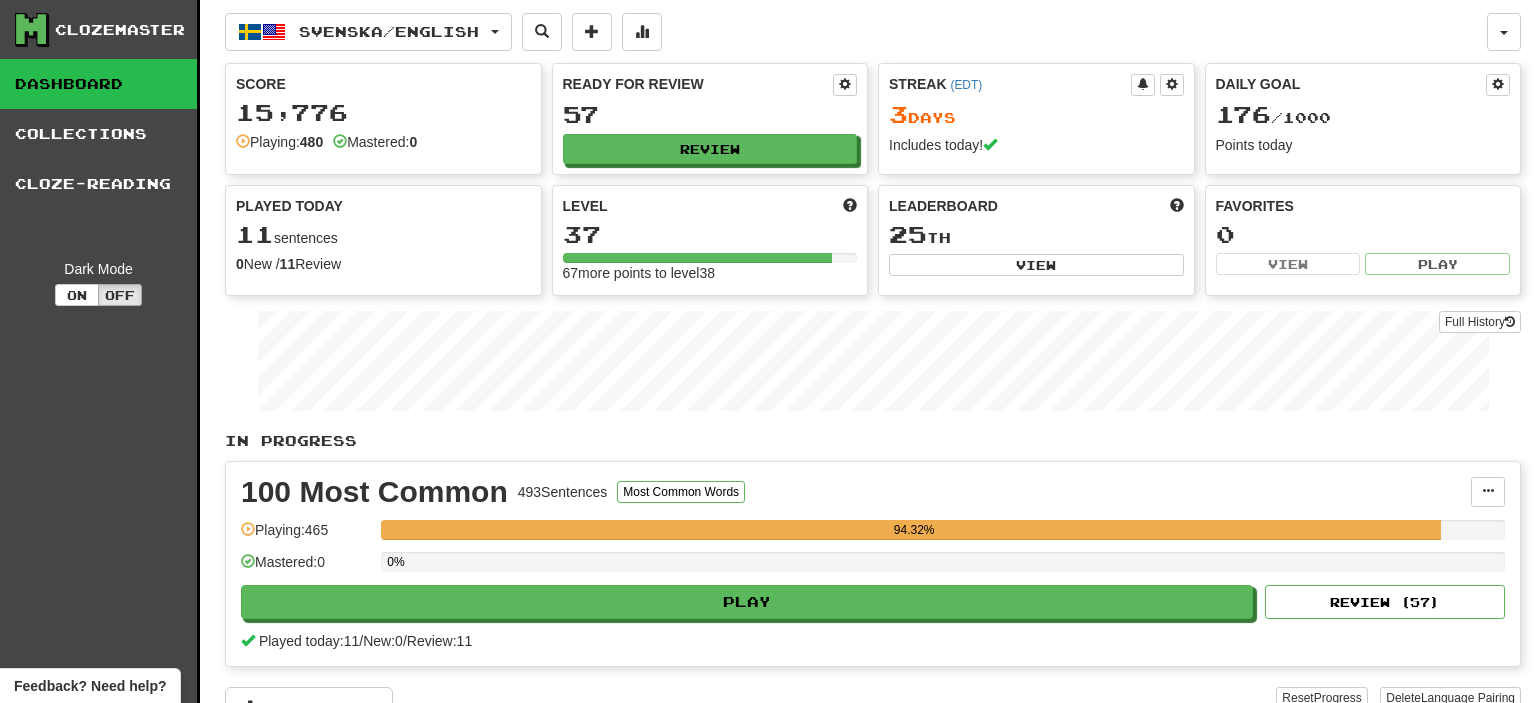 scroll, scrollTop: 0, scrollLeft: 0, axis: both 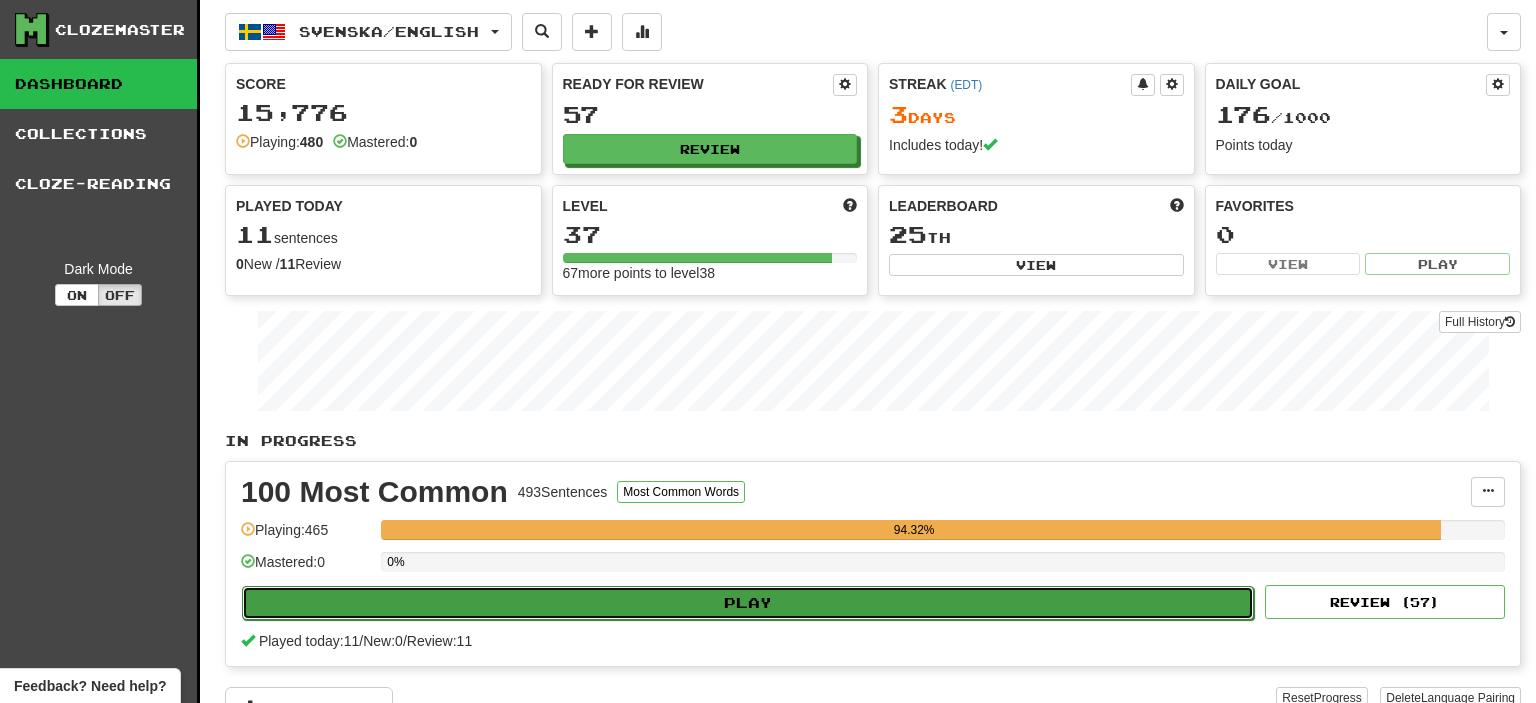 click on "Play" at bounding box center (748, 603) 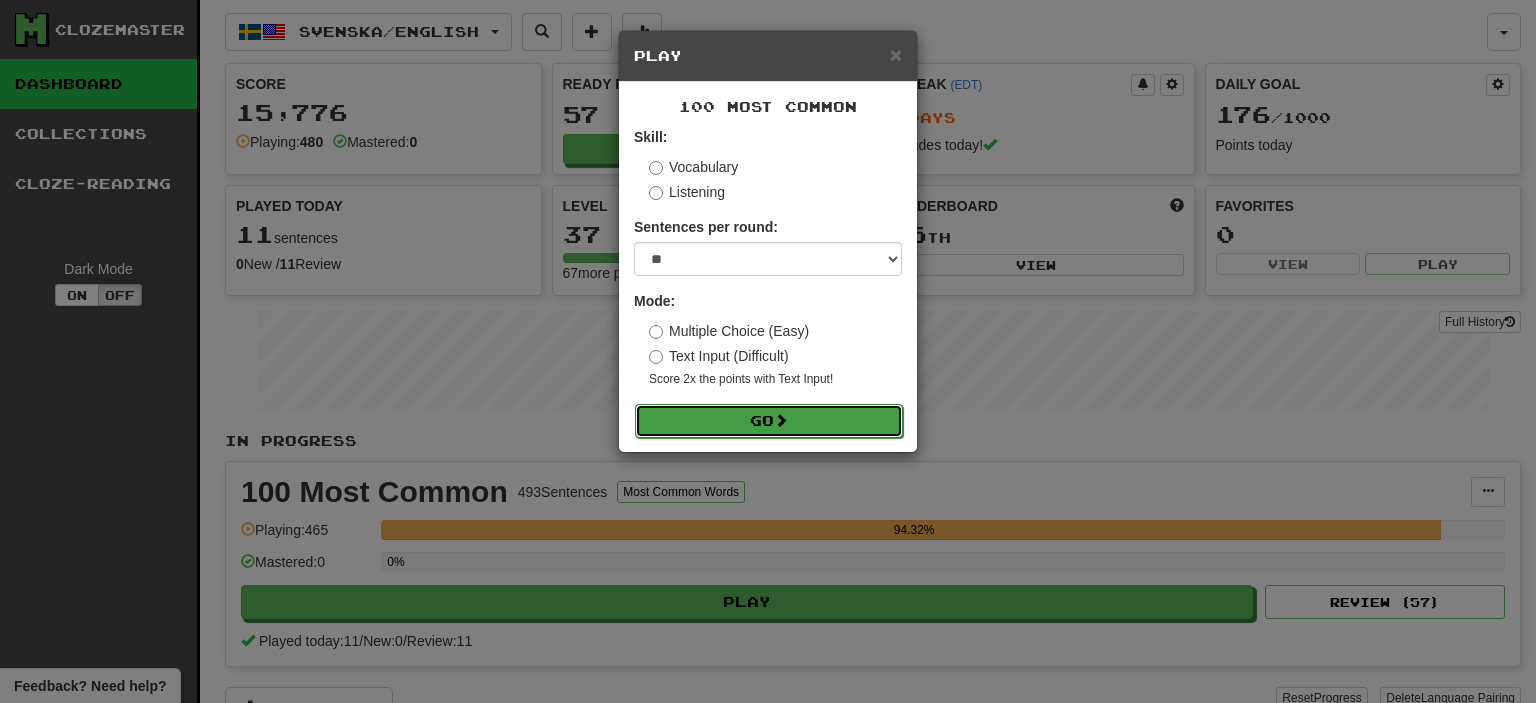 click at bounding box center (781, 420) 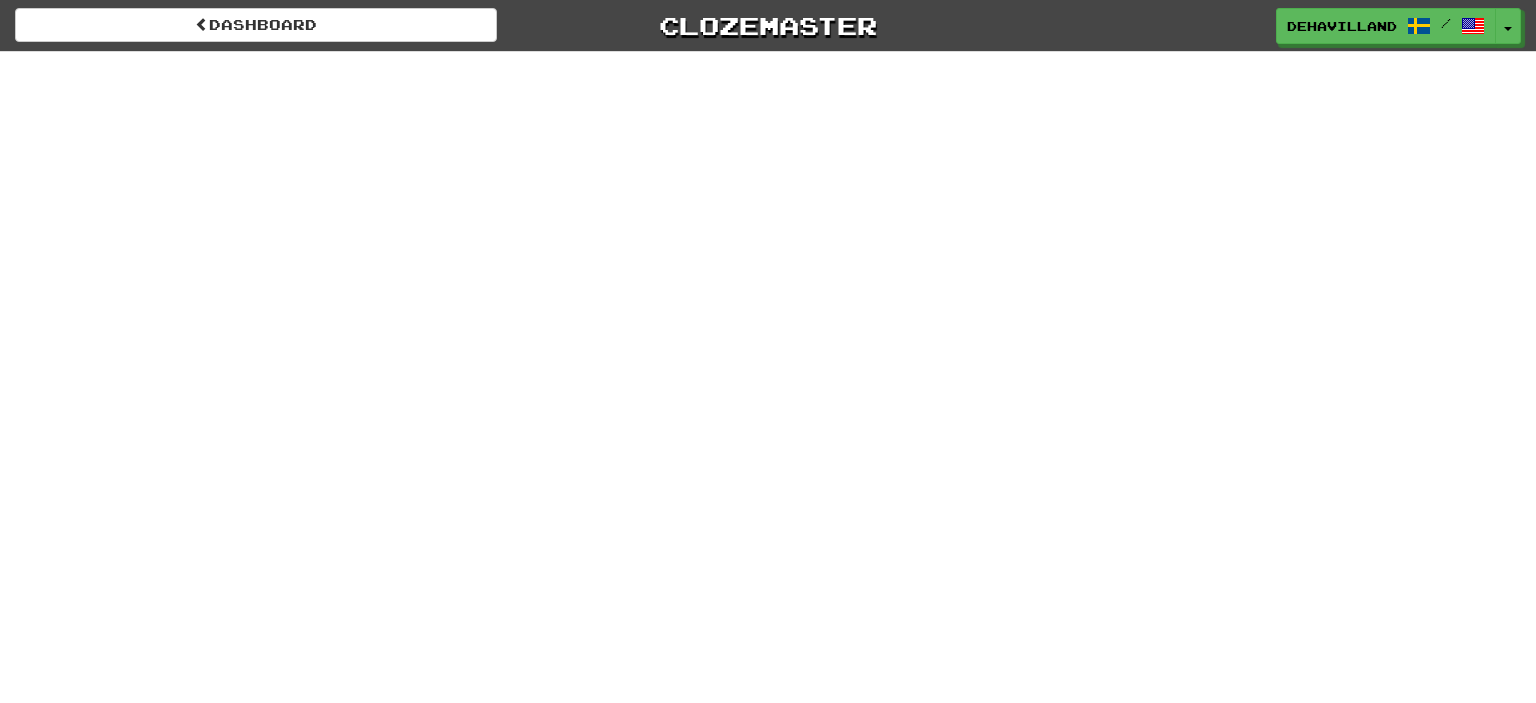scroll, scrollTop: 0, scrollLeft: 0, axis: both 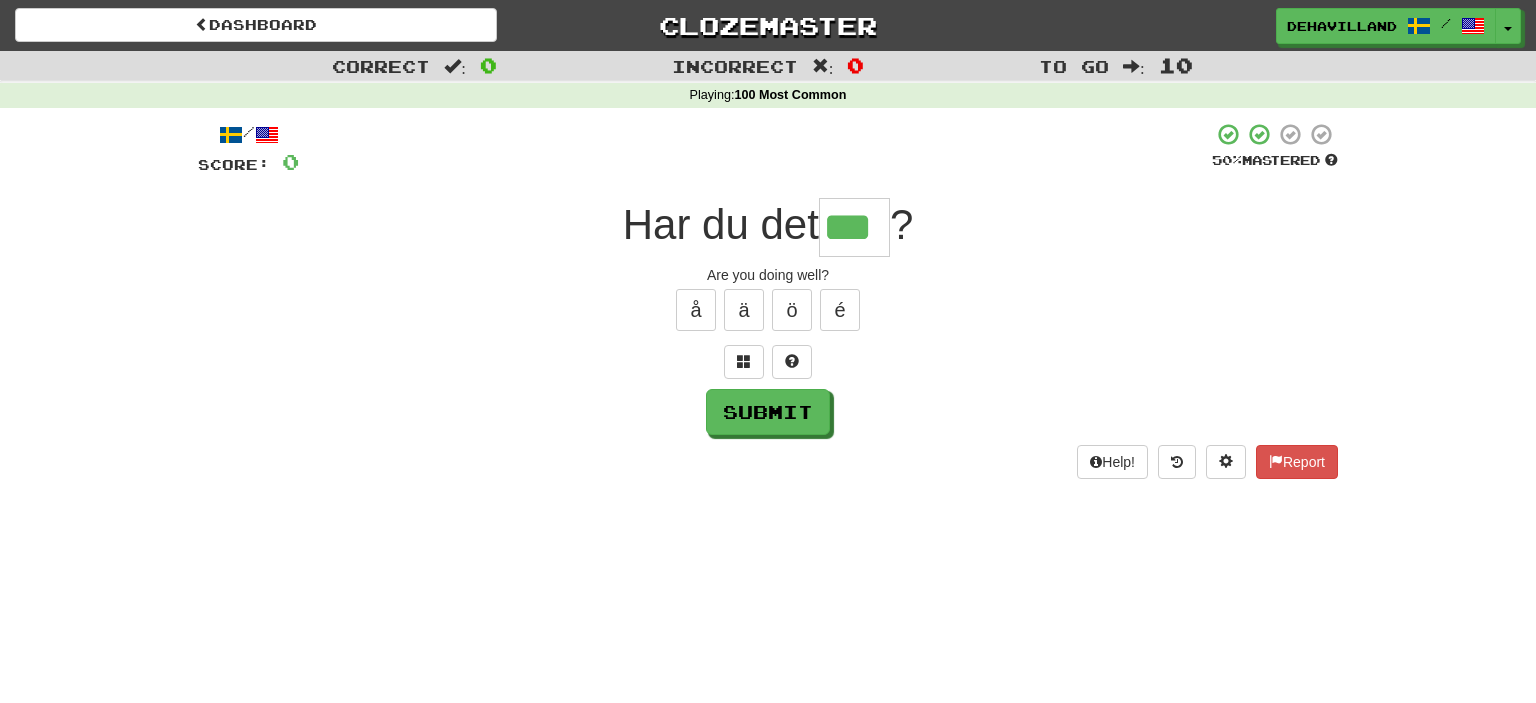 type on "***" 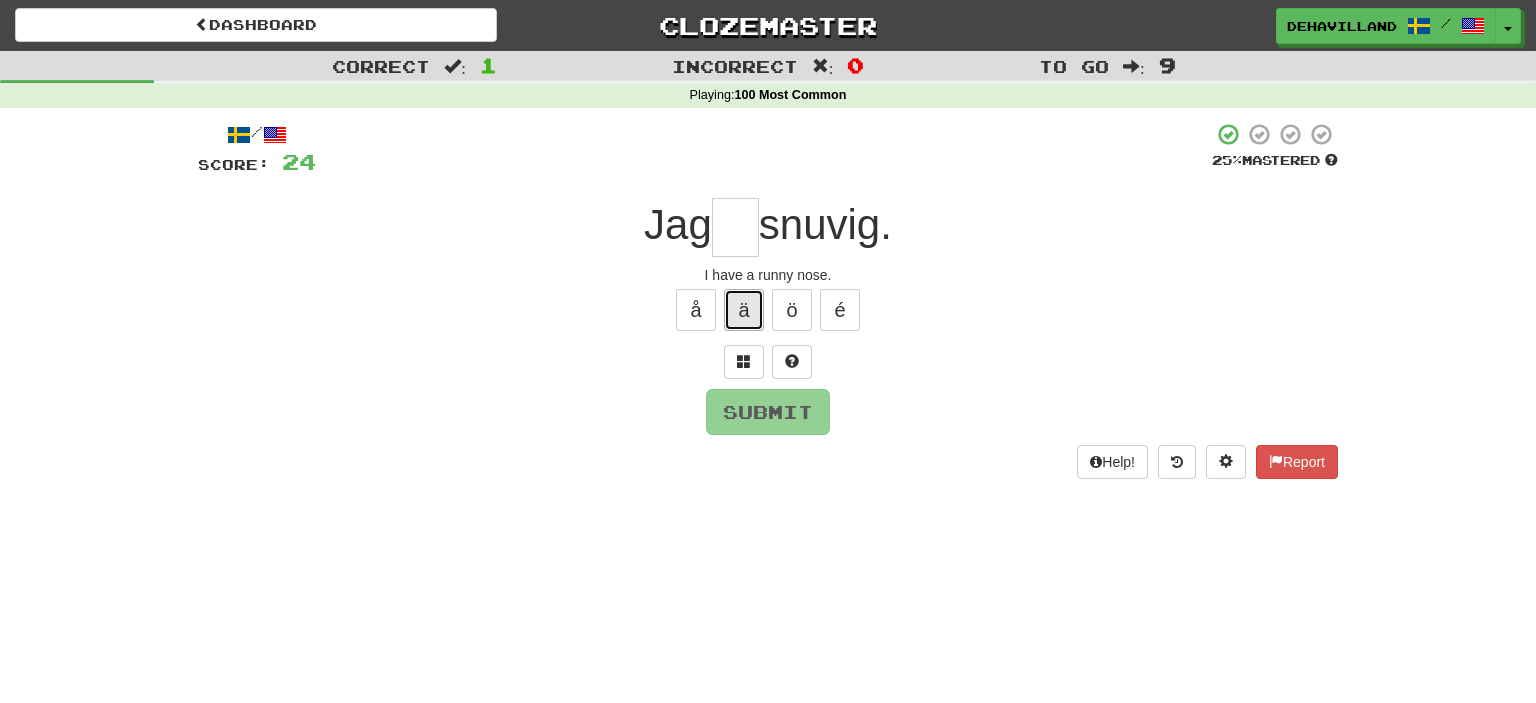 click on "ä" at bounding box center (744, 310) 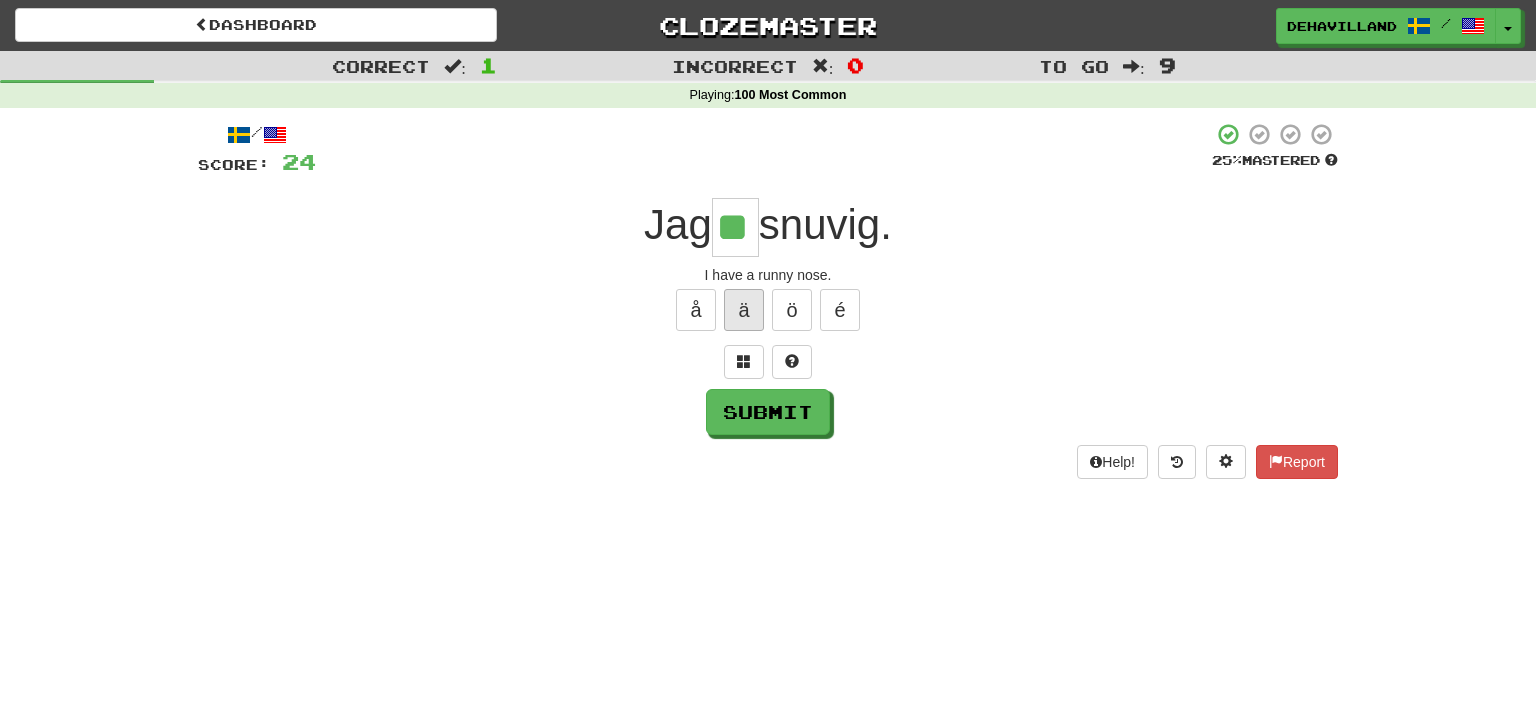 type on "**" 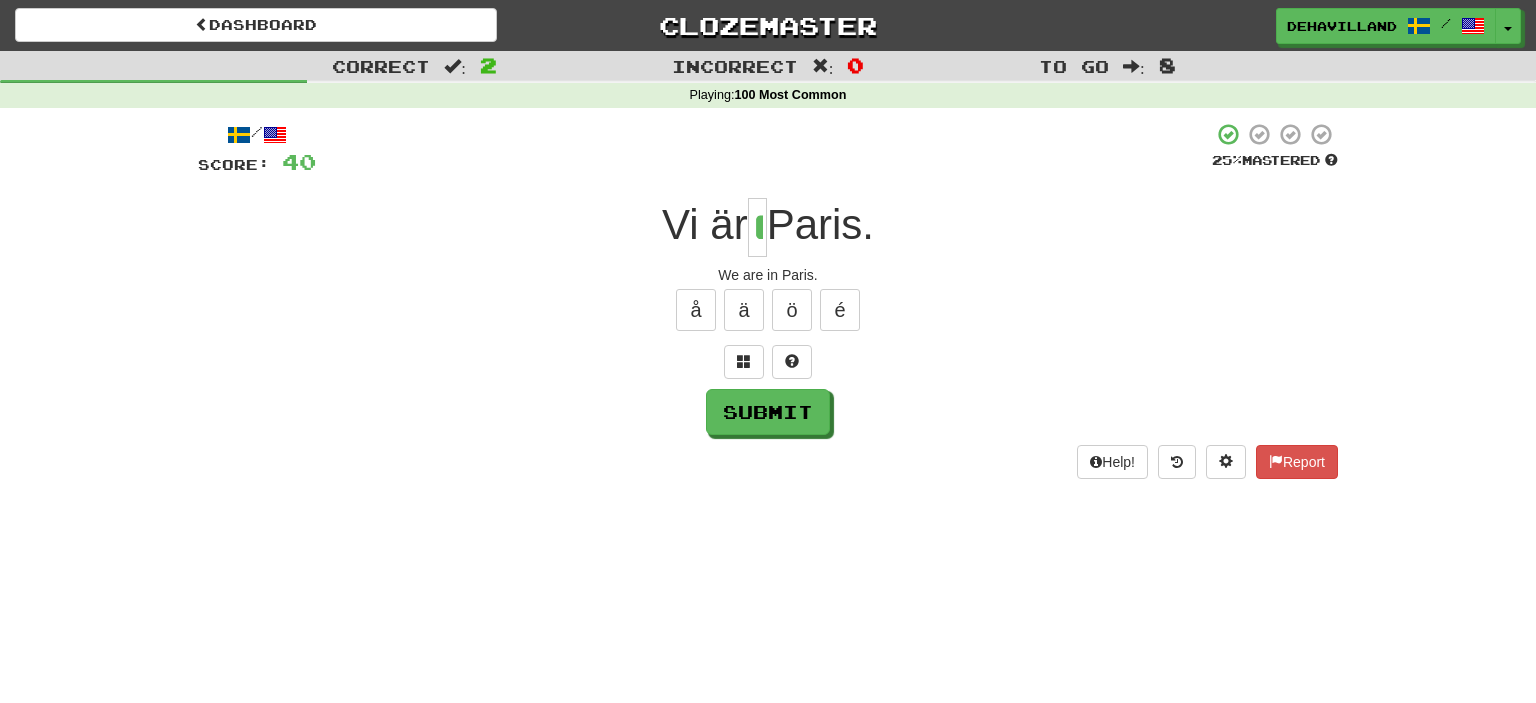 type on "*" 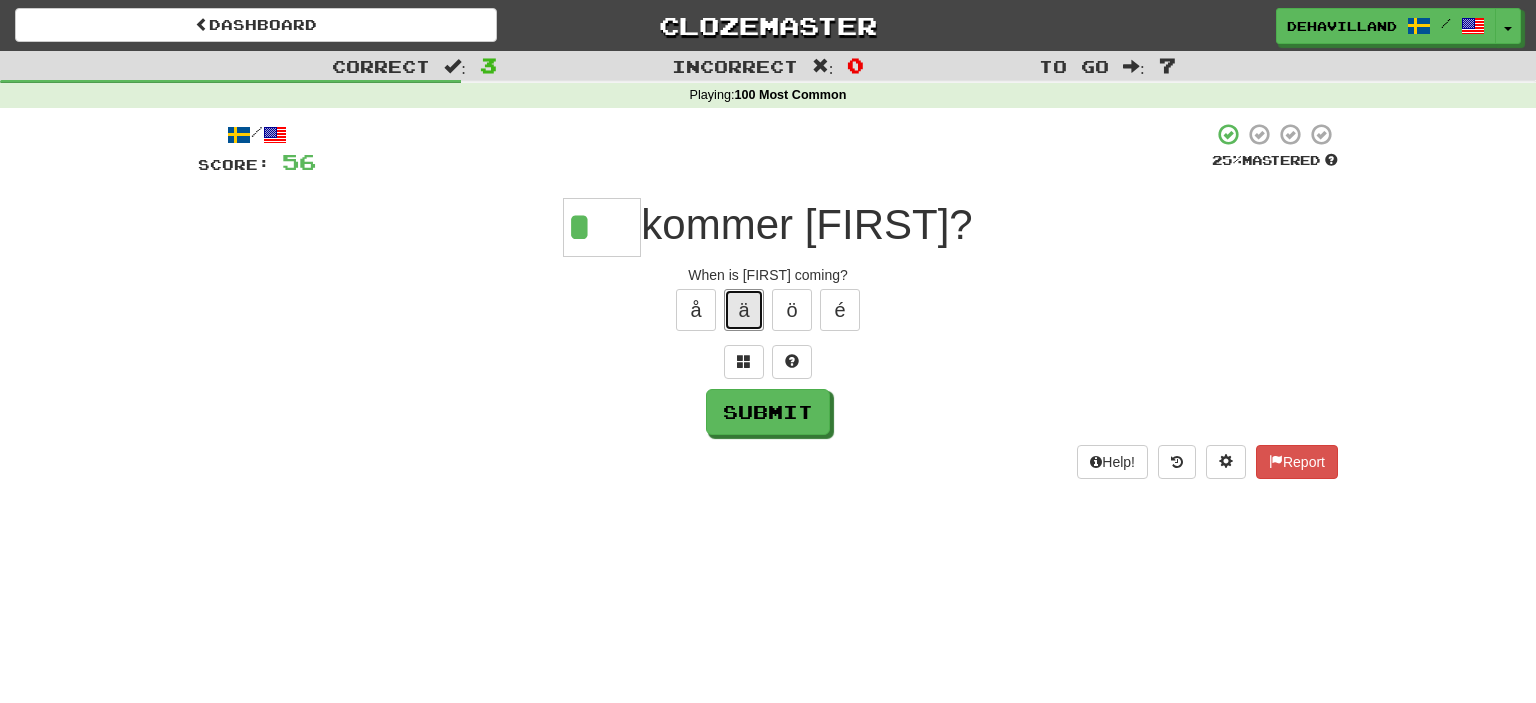 click on "ä" at bounding box center [744, 310] 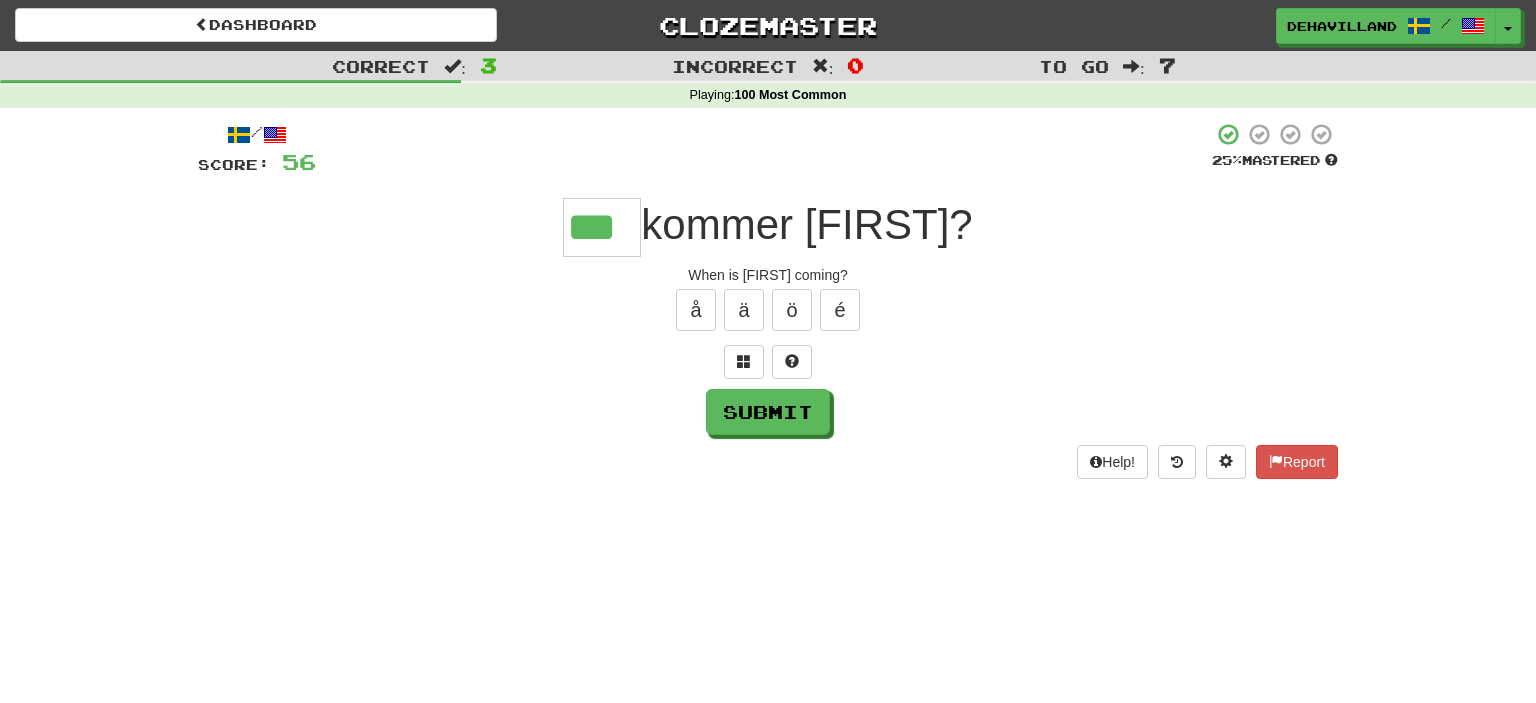 type on "***" 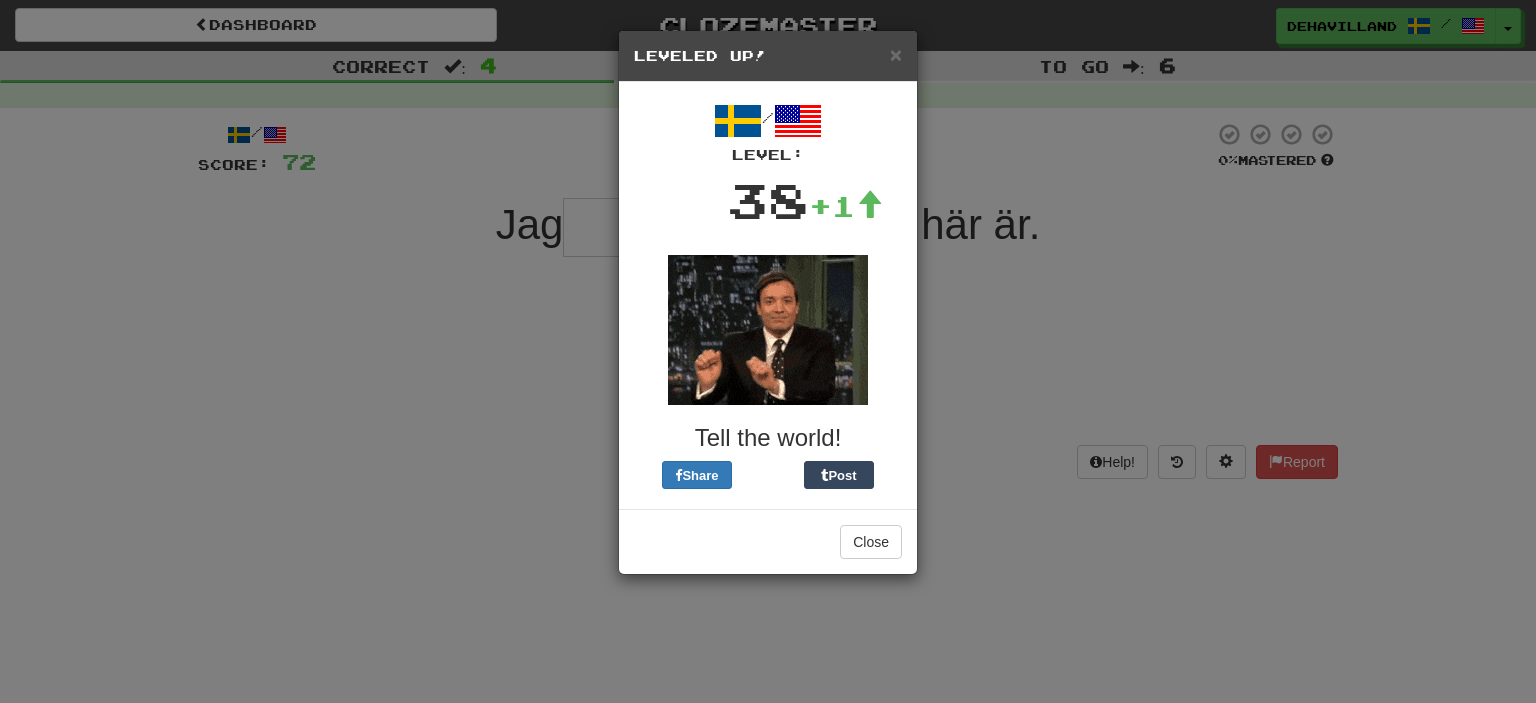 click on "Close" at bounding box center [768, 541] 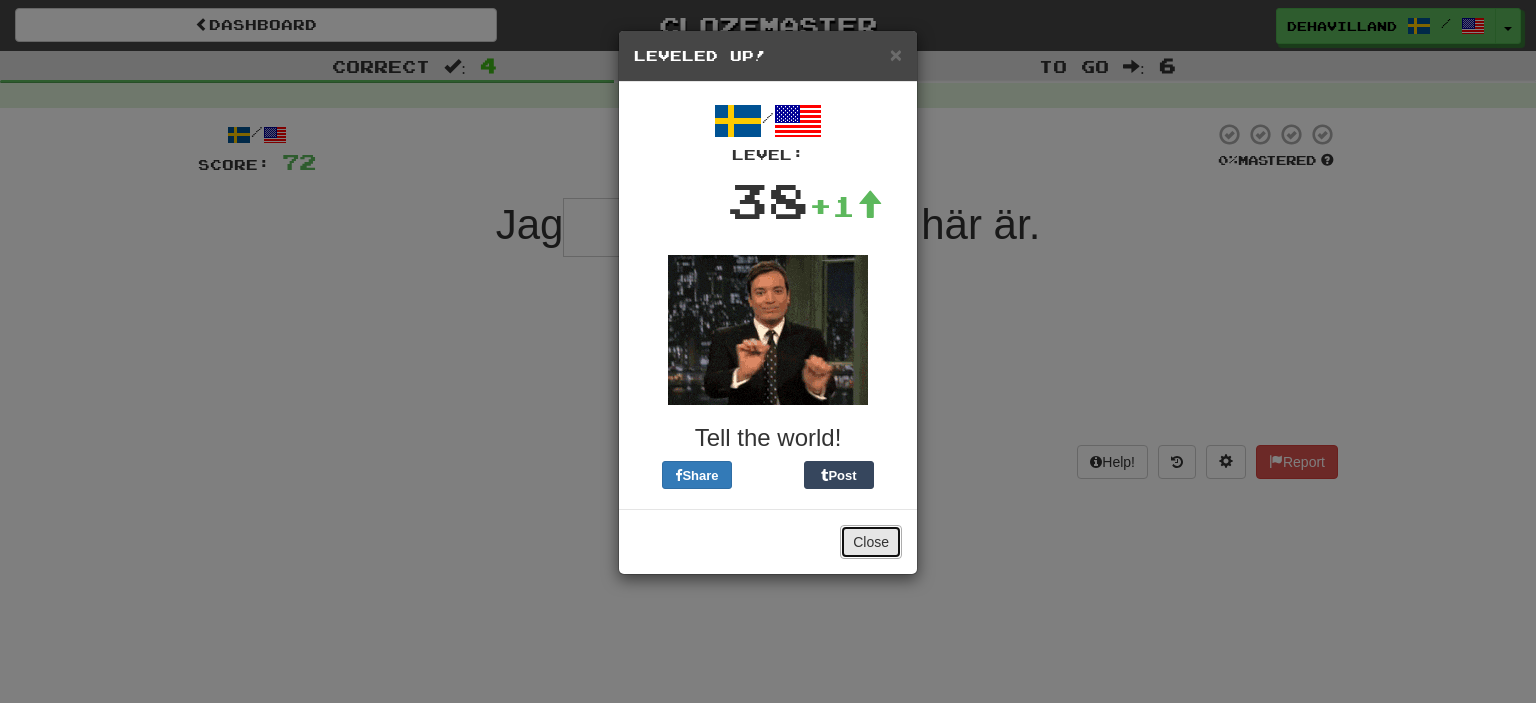 click on "Close" at bounding box center [871, 542] 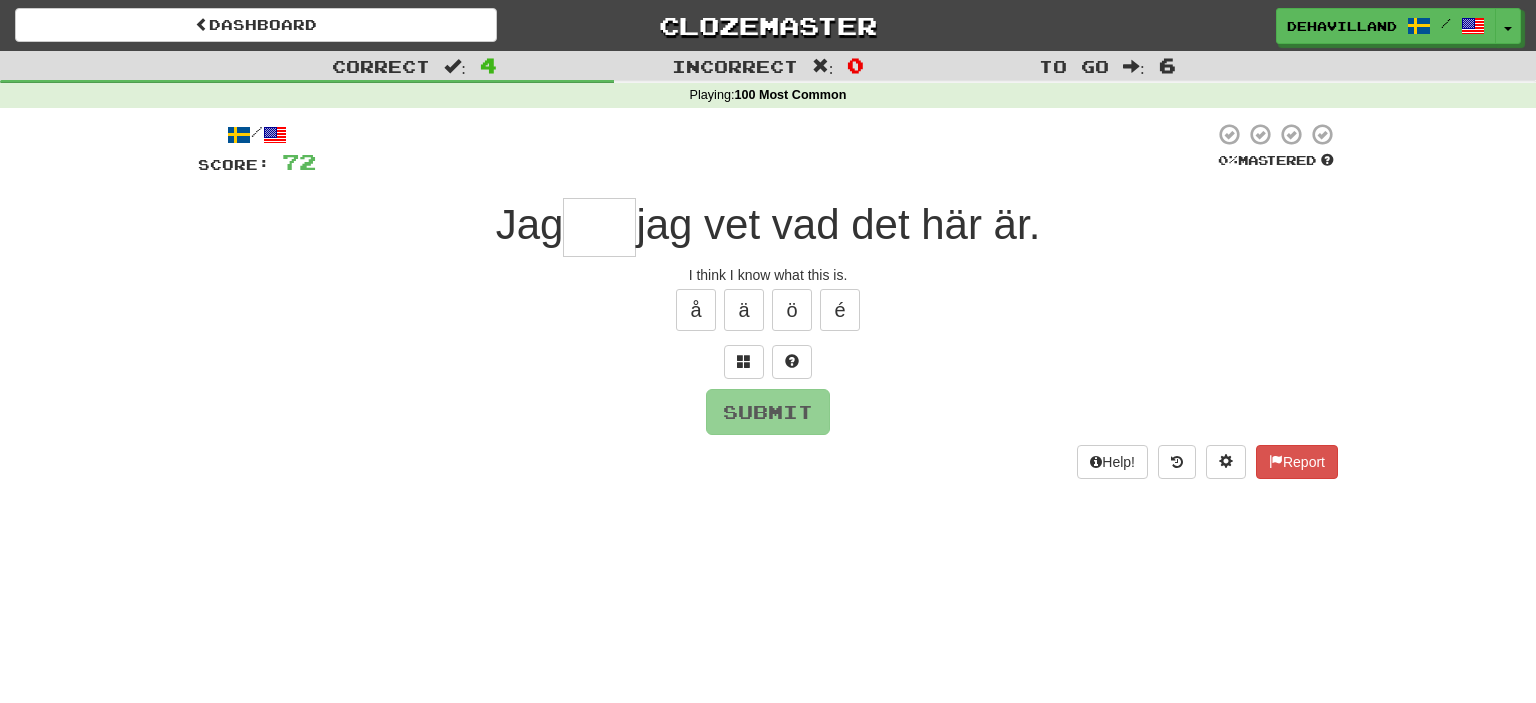 click on "å ä ö é" at bounding box center (768, 310) 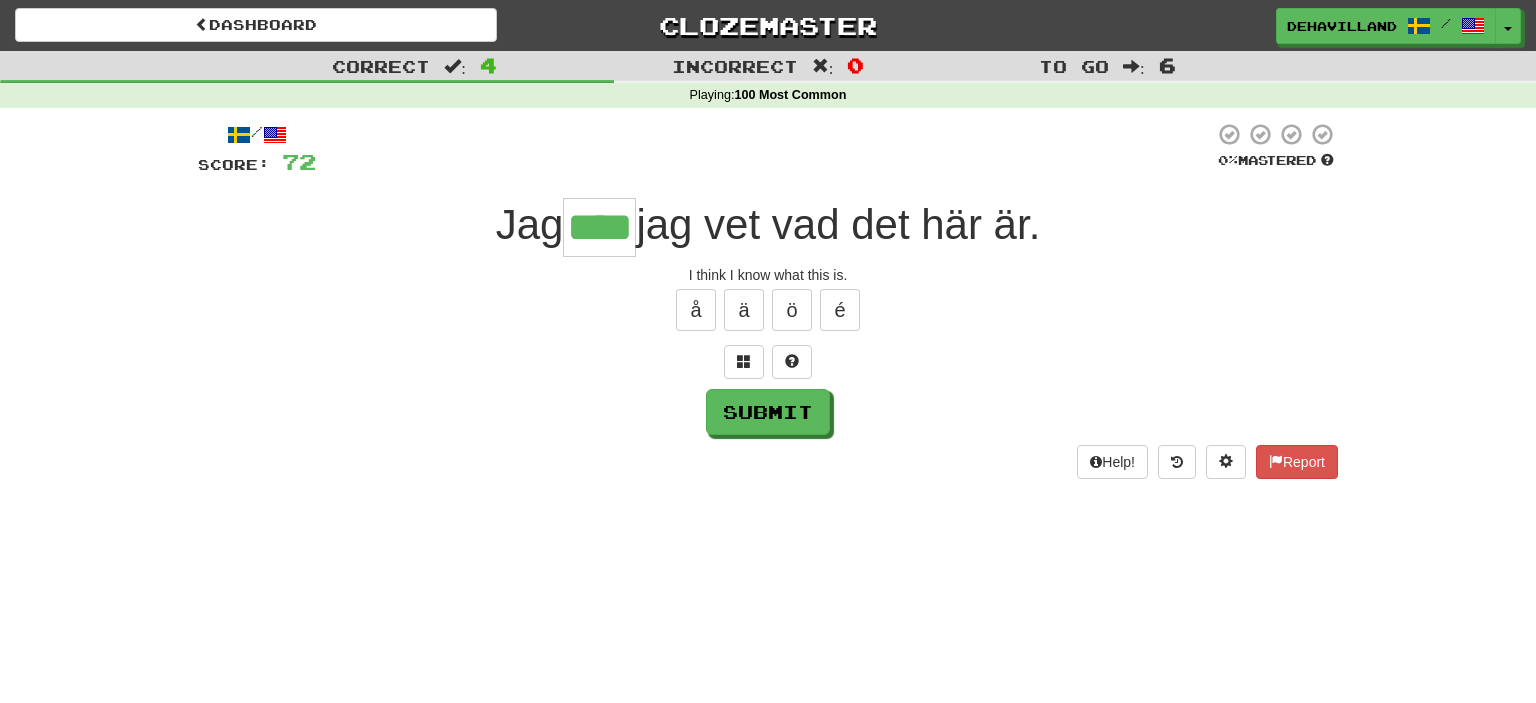 type on "****" 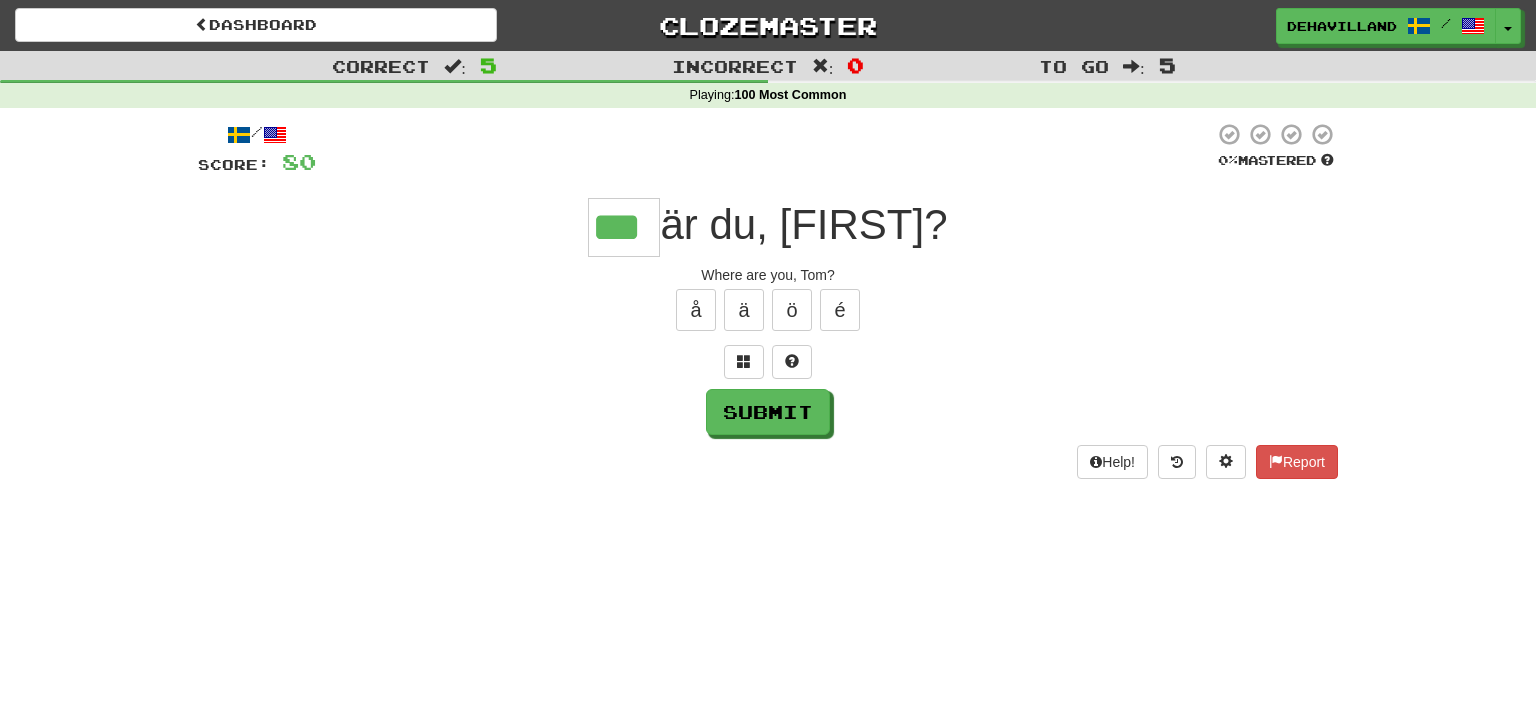 type on "***" 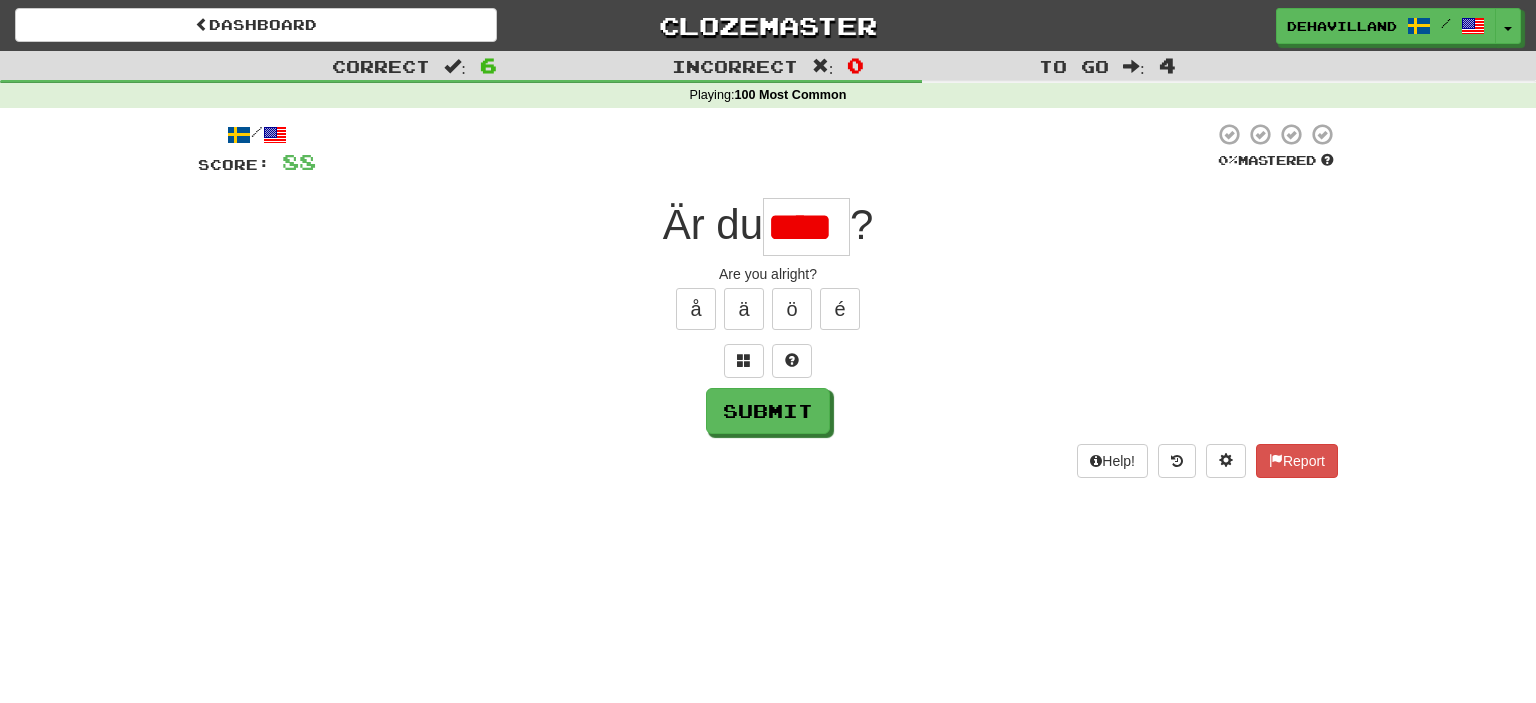 scroll, scrollTop: 0, scrollLeft: 0, axis: both 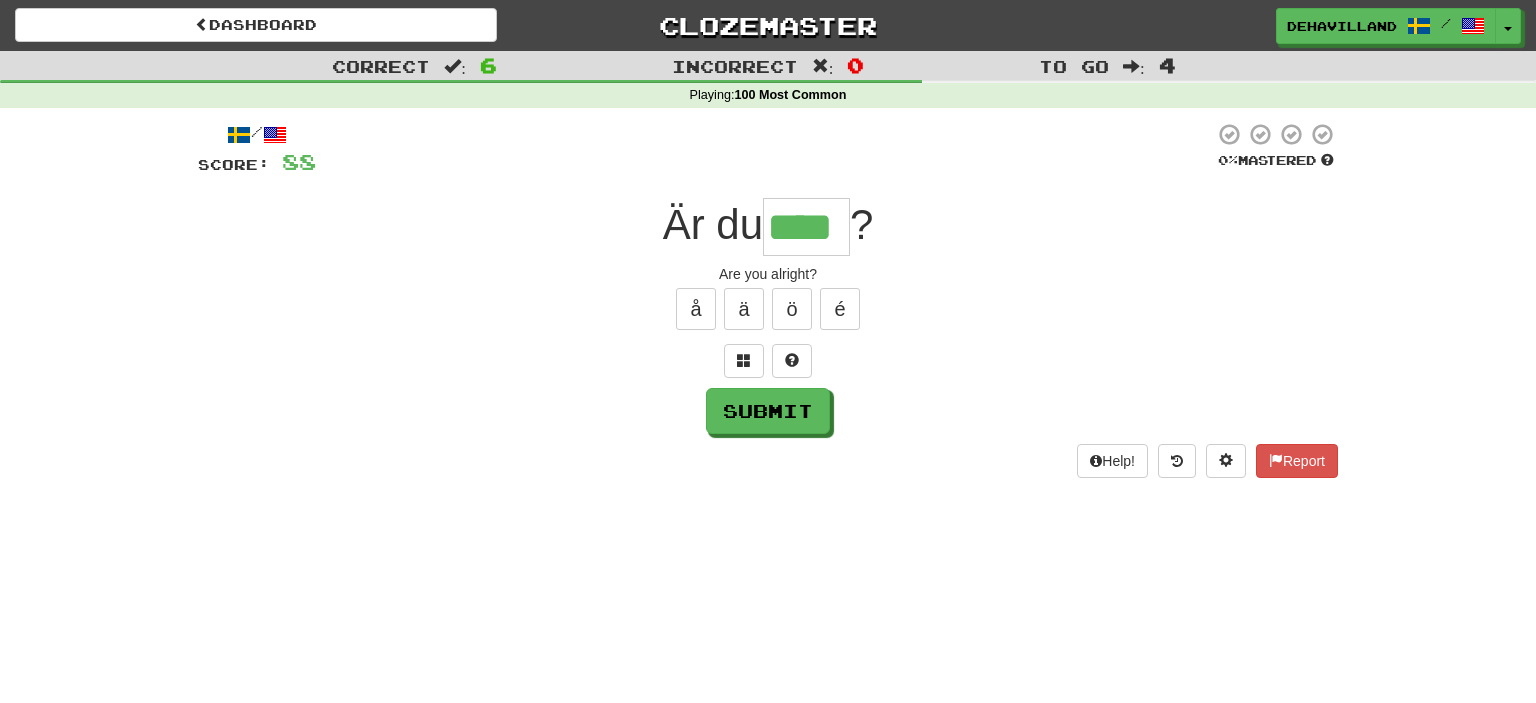 type on "****" 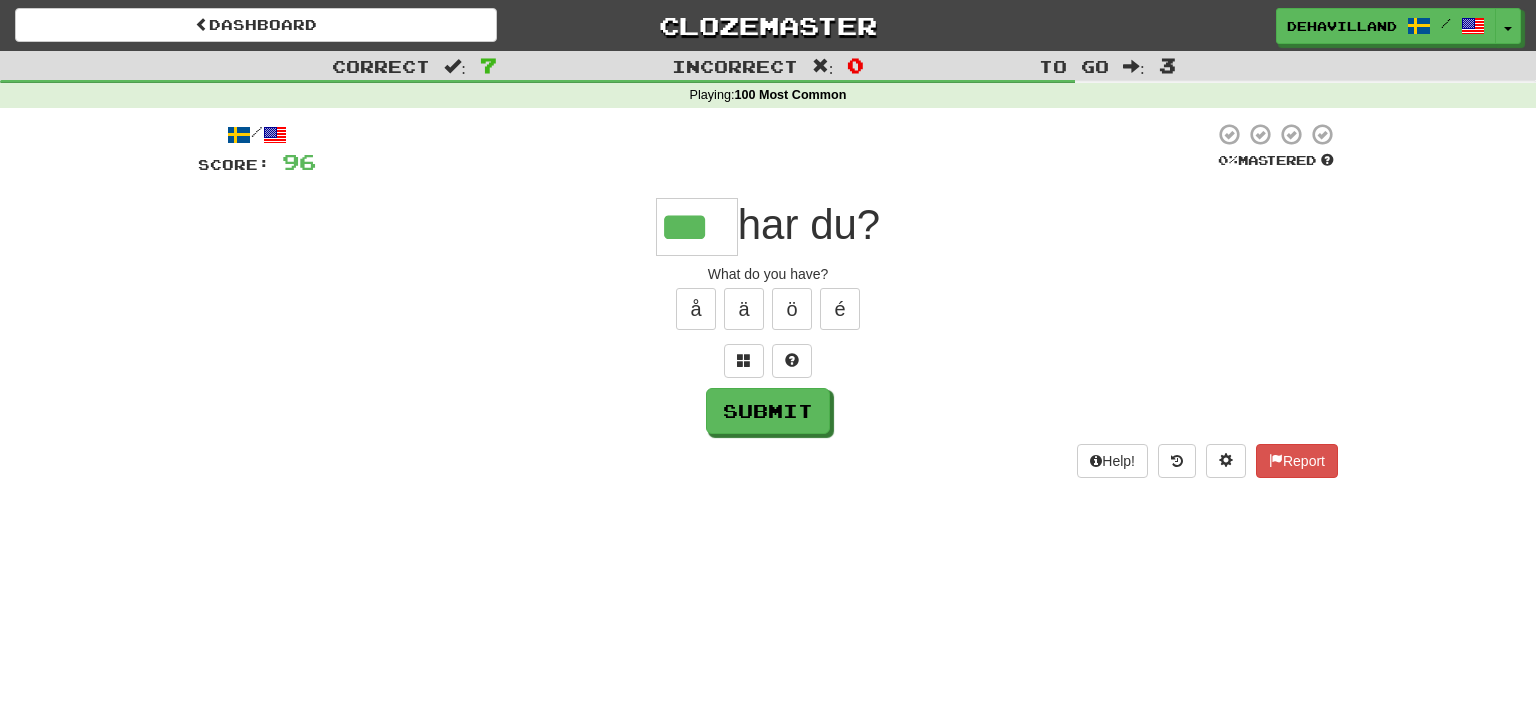 type on "***" 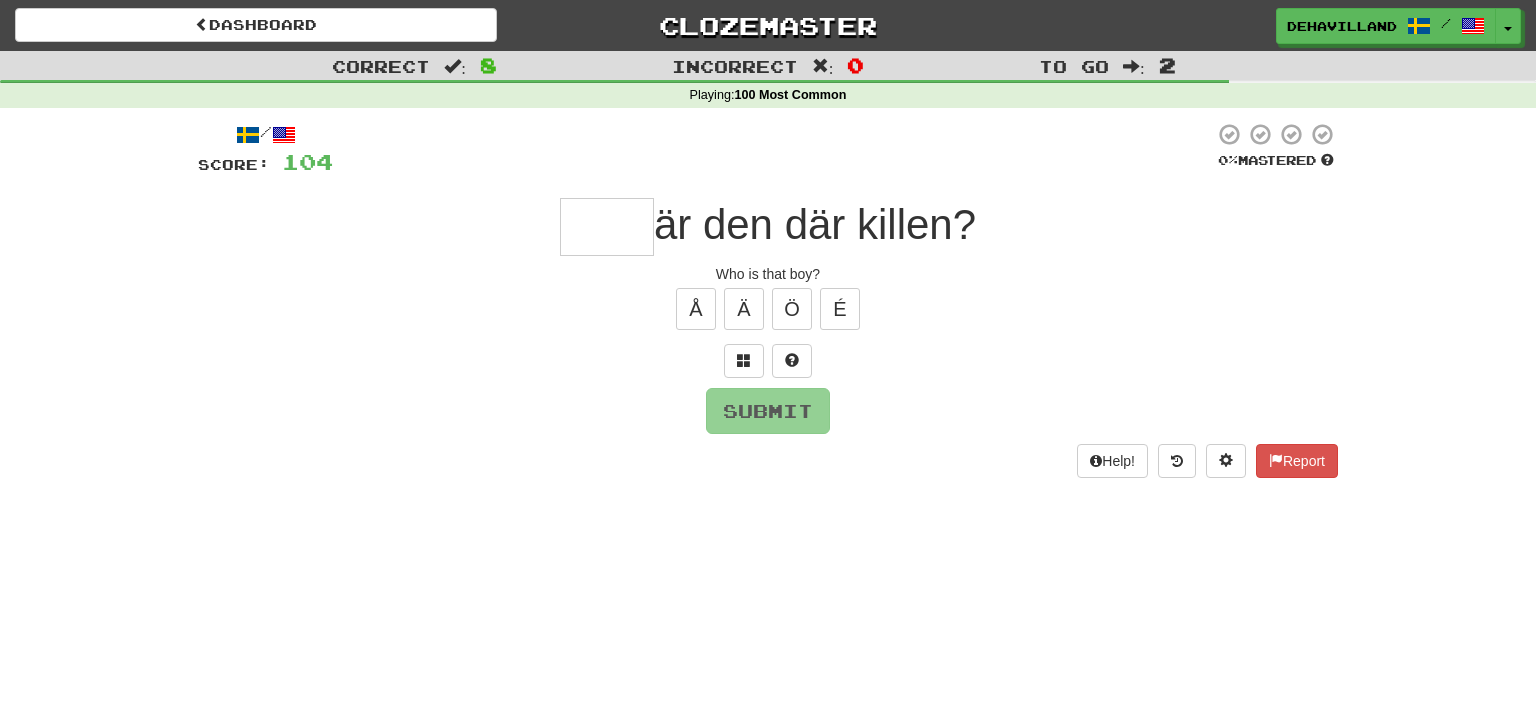 type on "*" 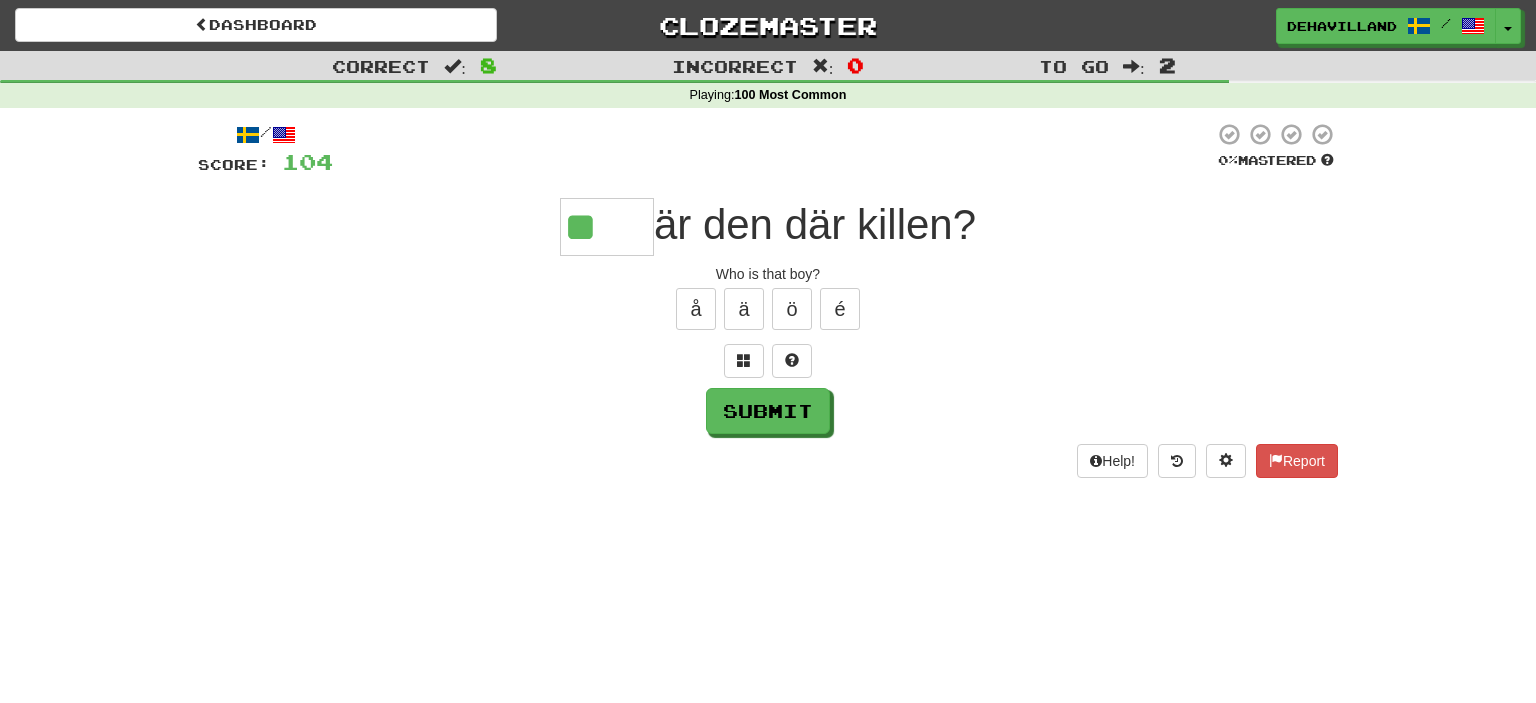 scroll, scrollTop: 0, scrollLeft: 0, axis: both 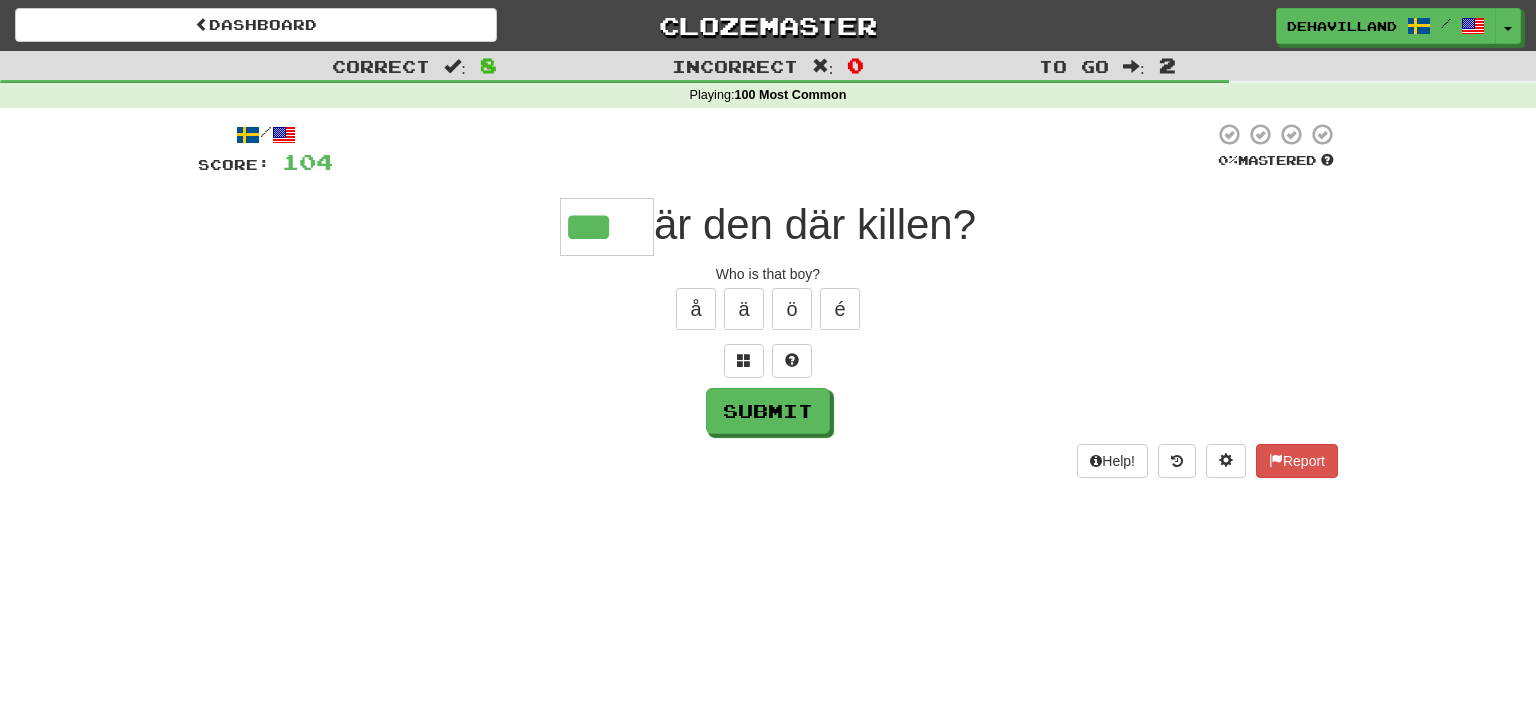 type on "***" 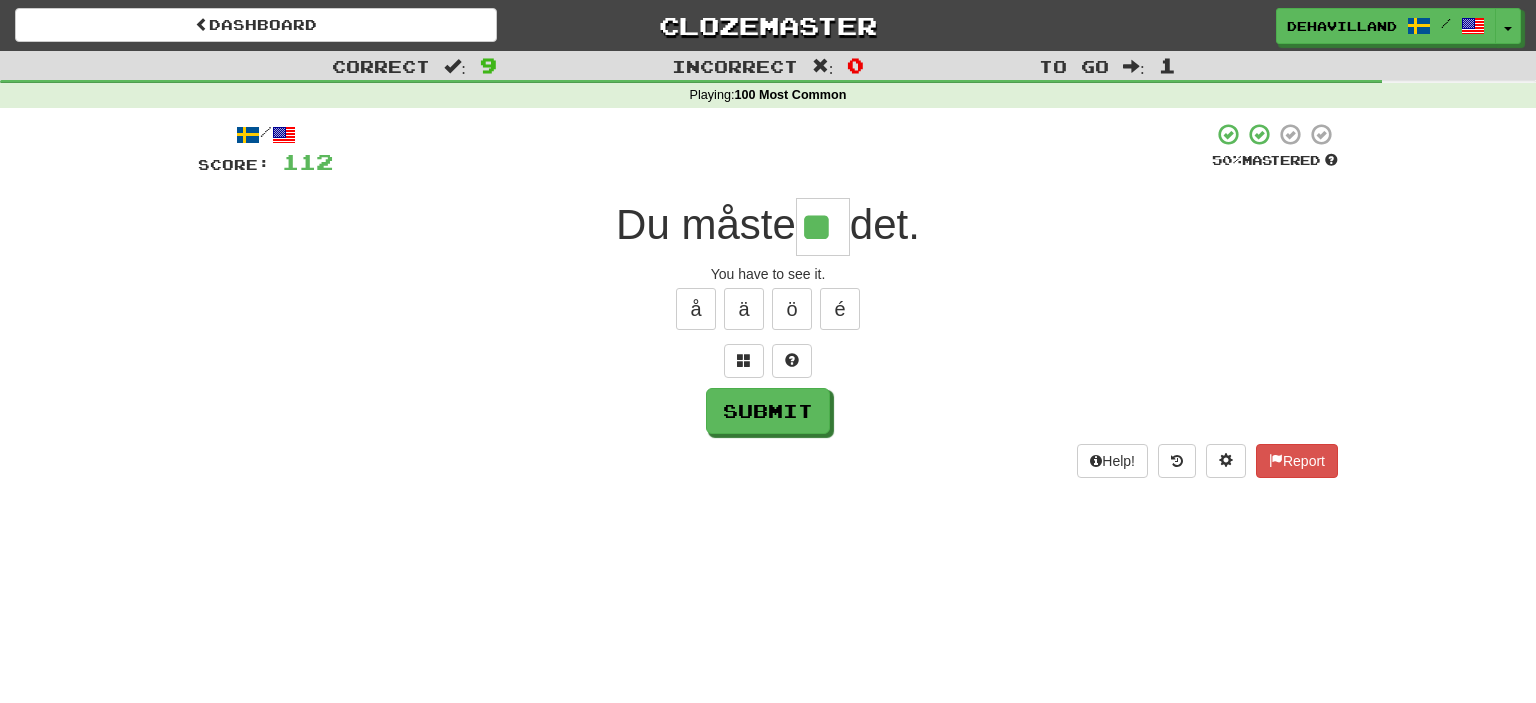 type on "**" 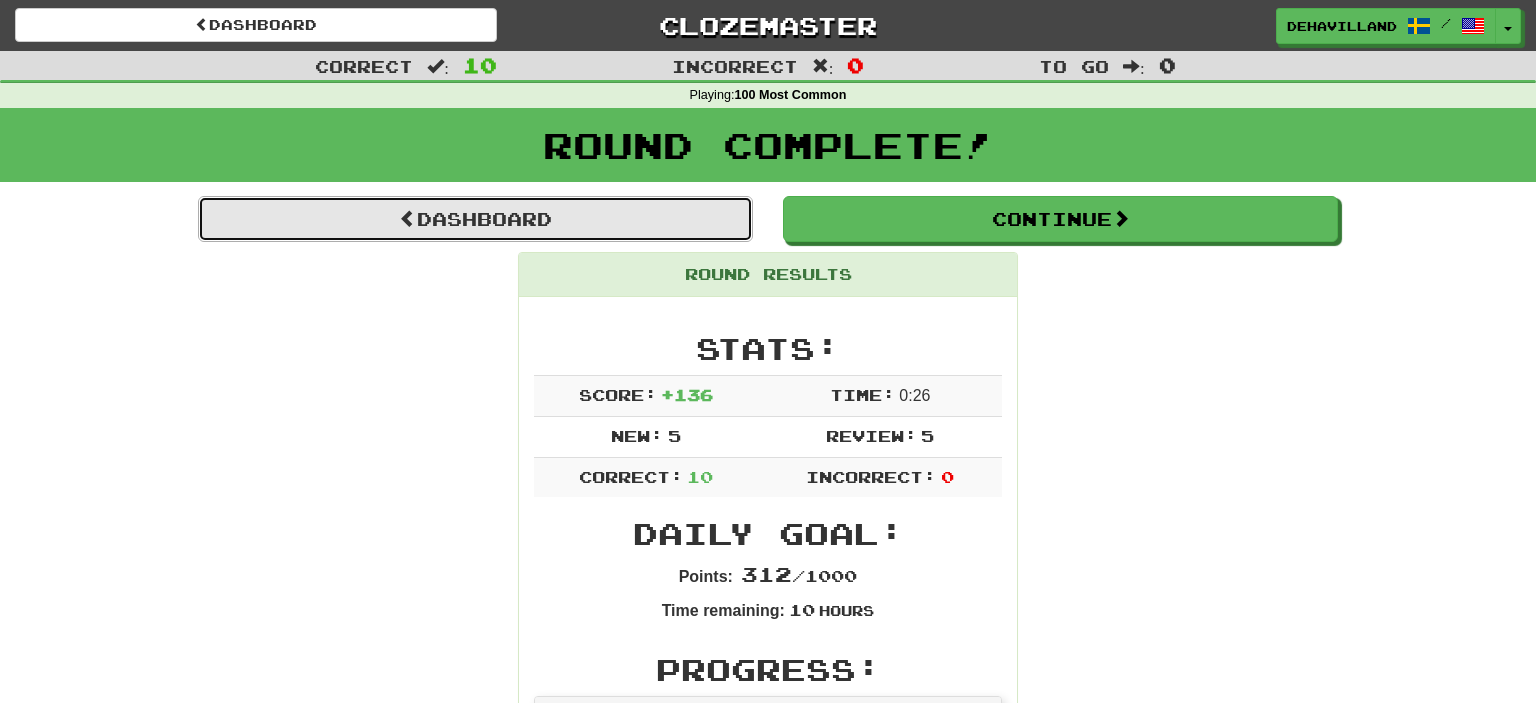 click on "Dashboard" at bounding box center [475, 219] 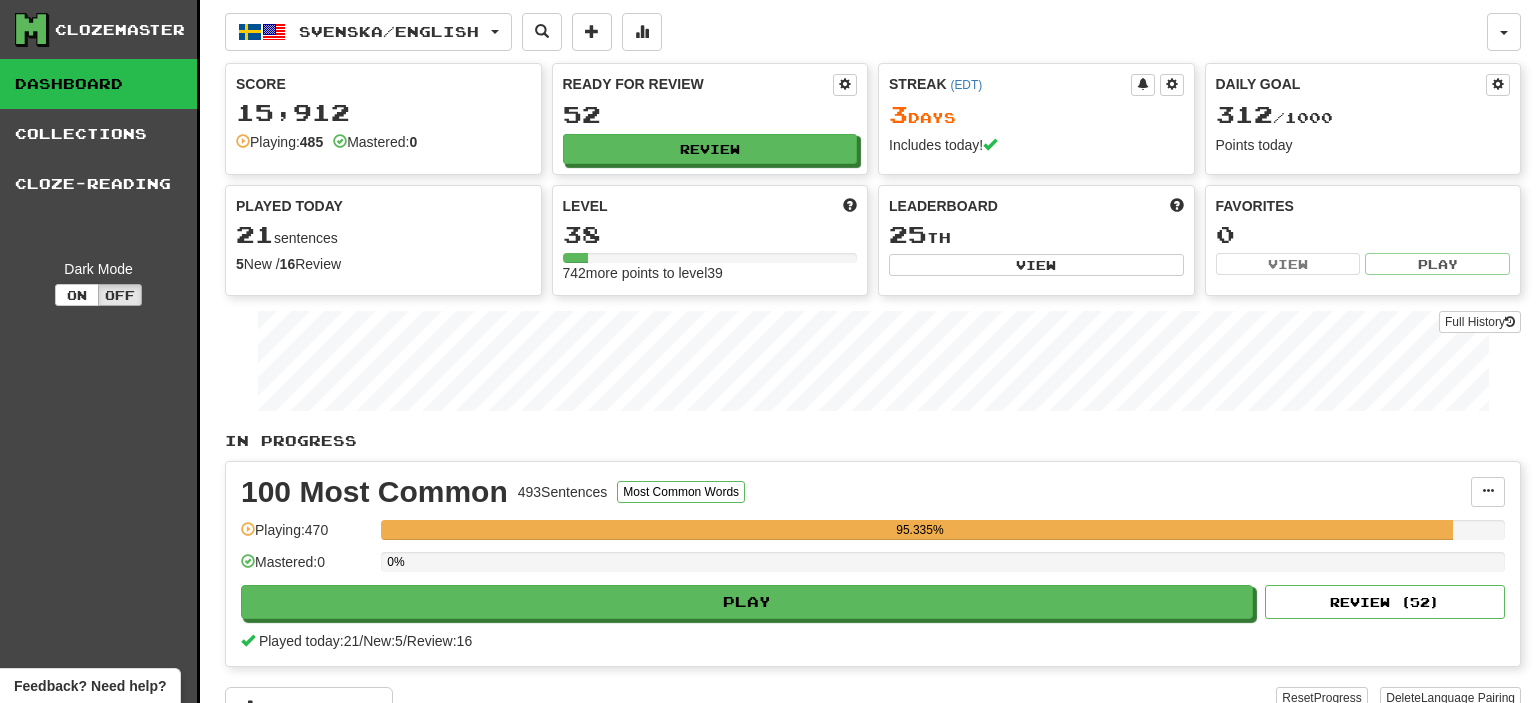 scroll, scrollTop: 0, scrollLeft: 0, axis: both 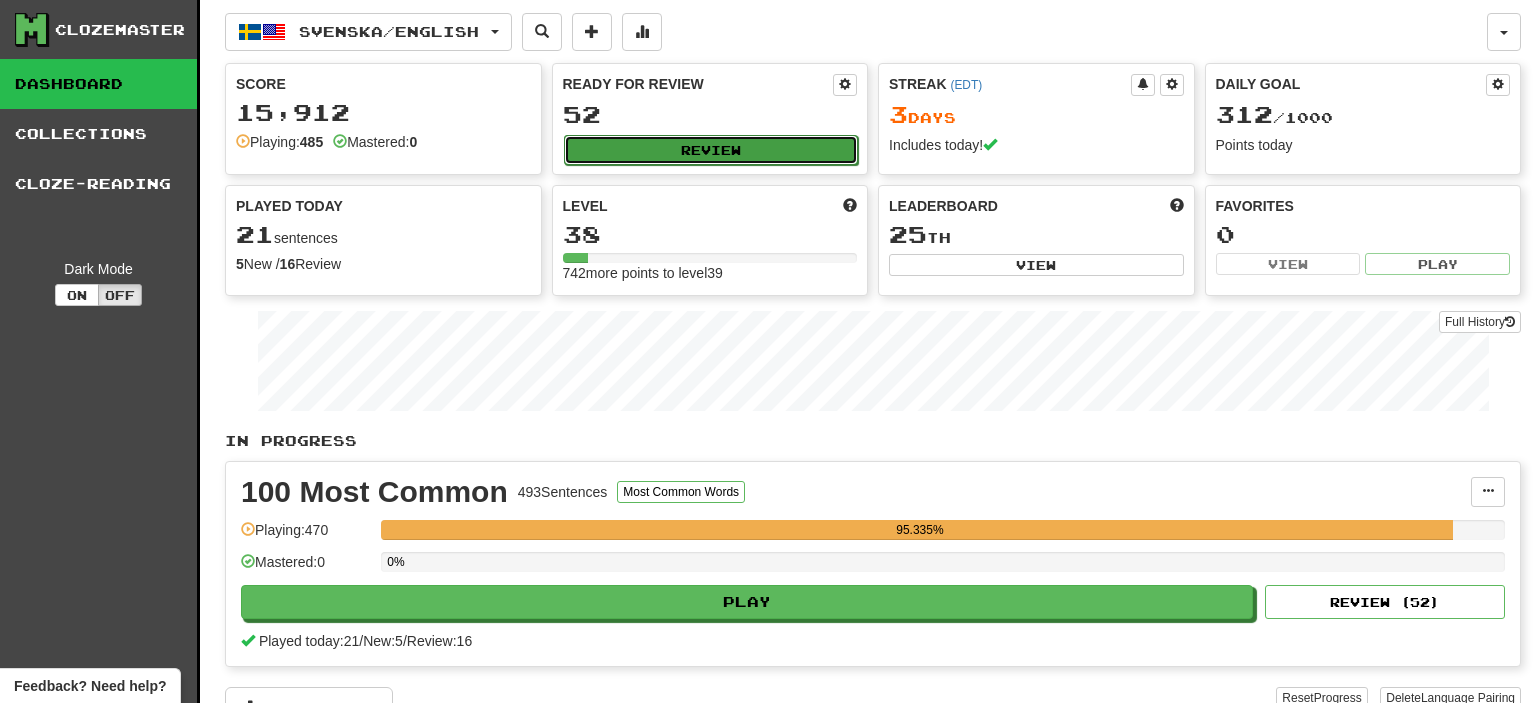 click on "Review" at bounding box center [711, 150] 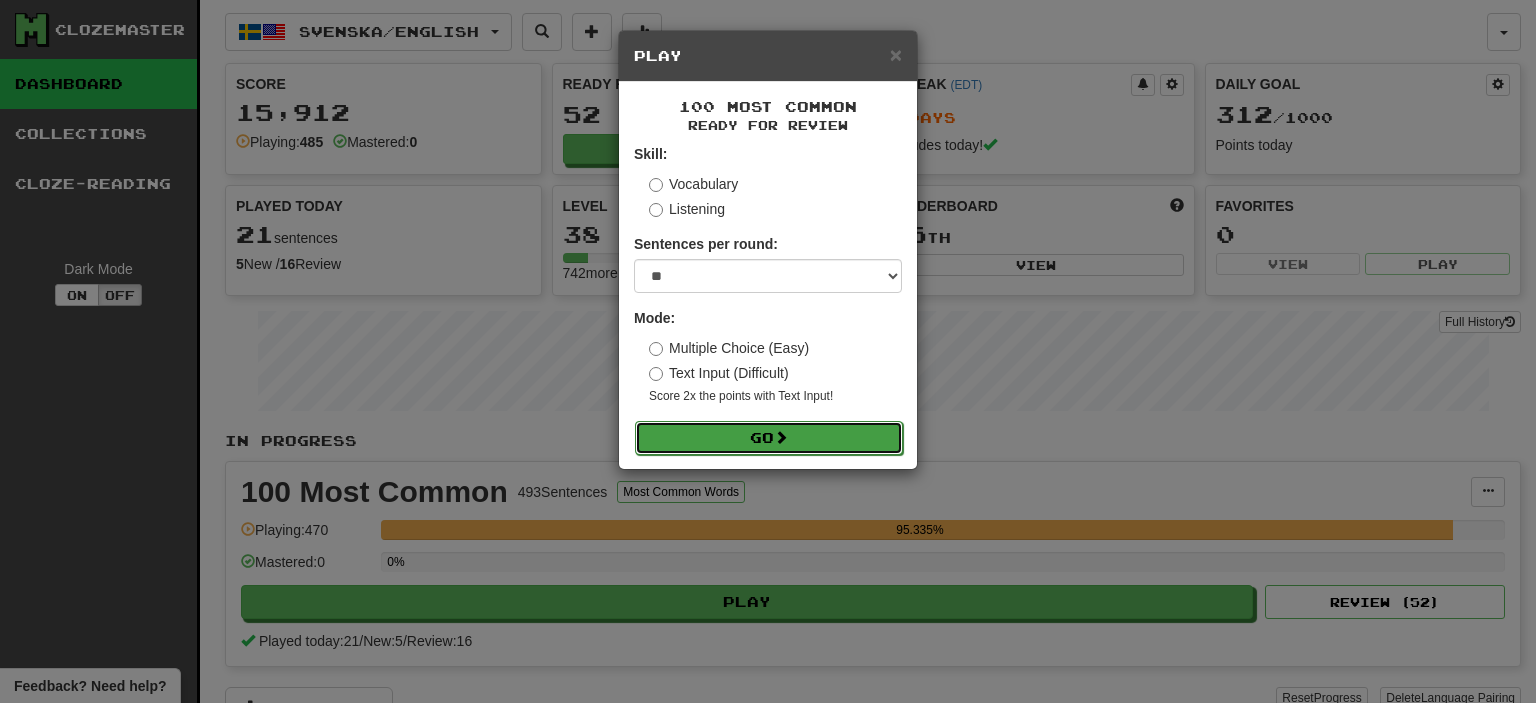 click on "Go" at bounding box center (769, 438) 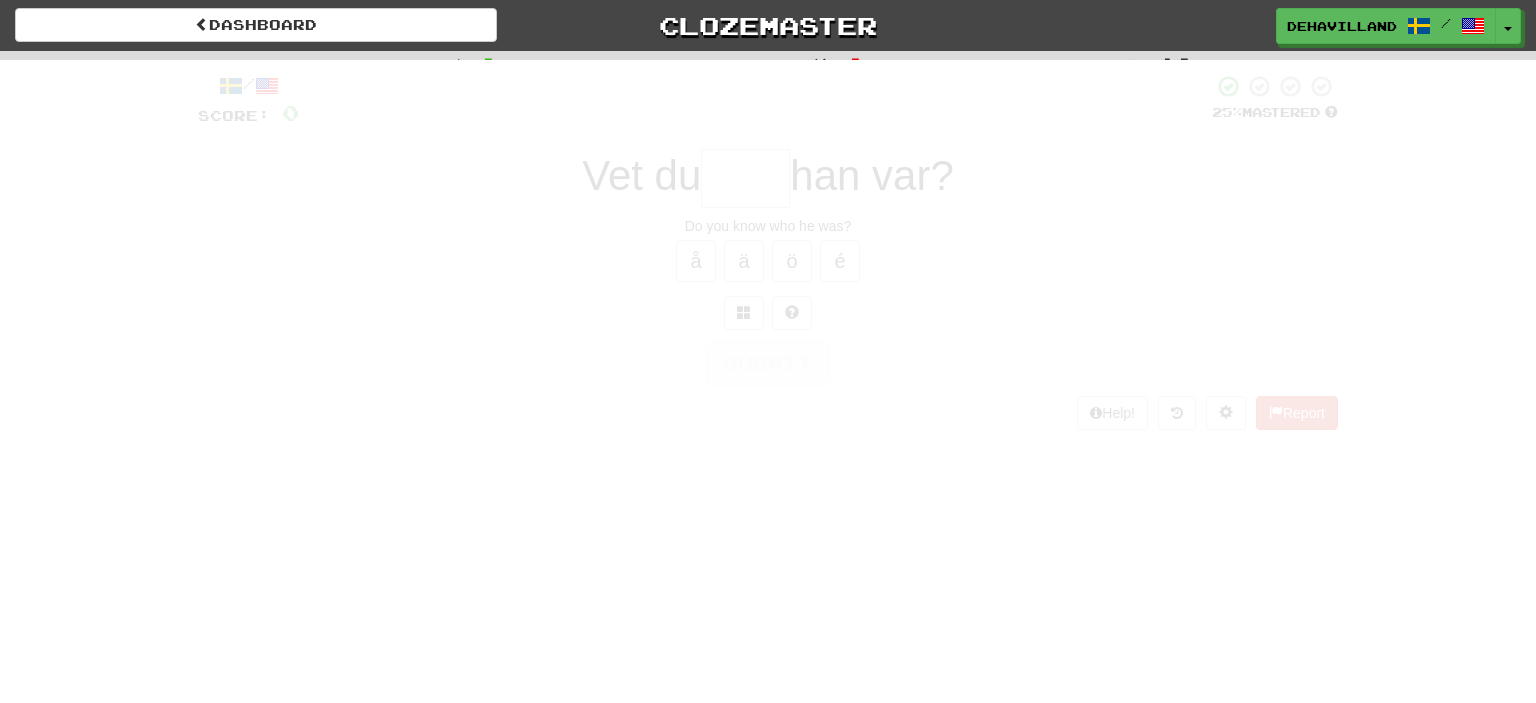 scroll, scrollTop: 0, scrollLeft: 0, axis: both 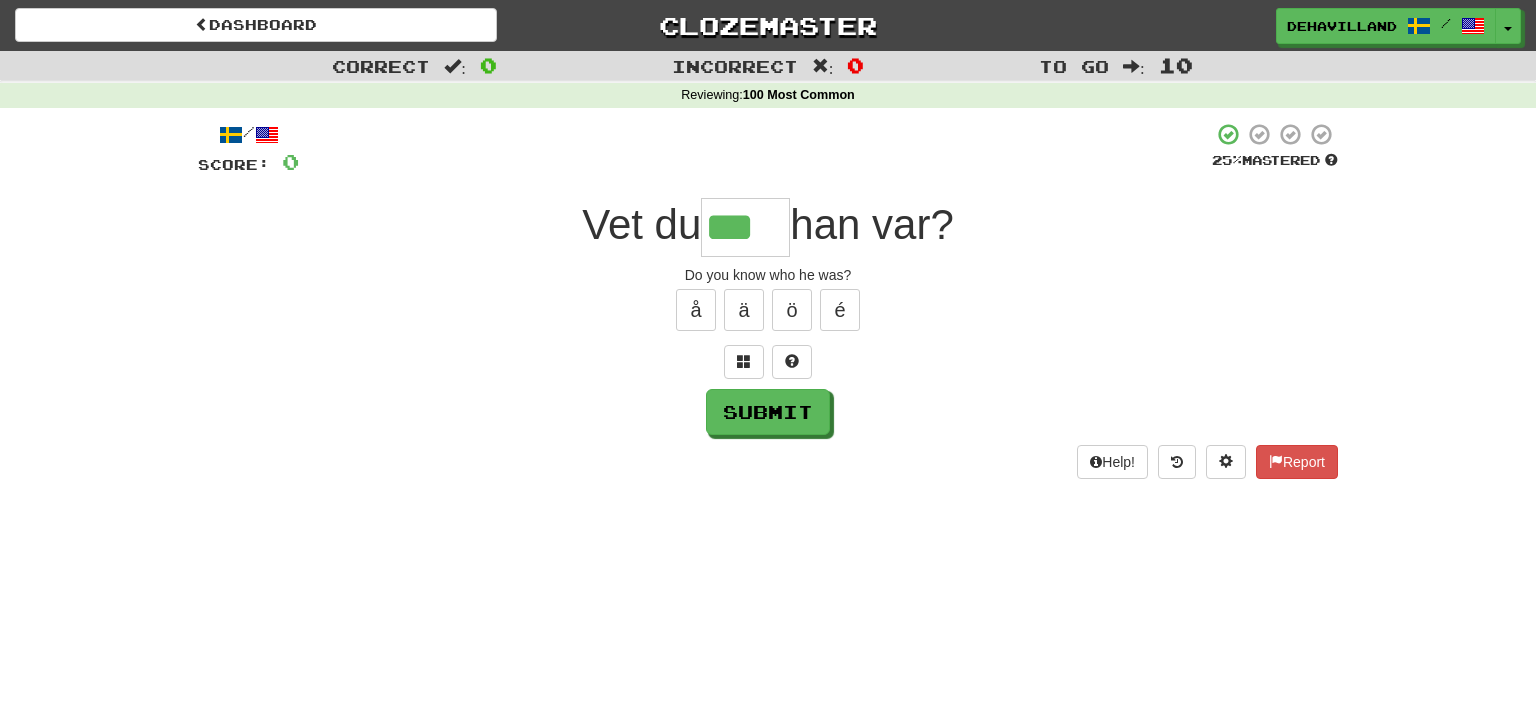 type on "***" 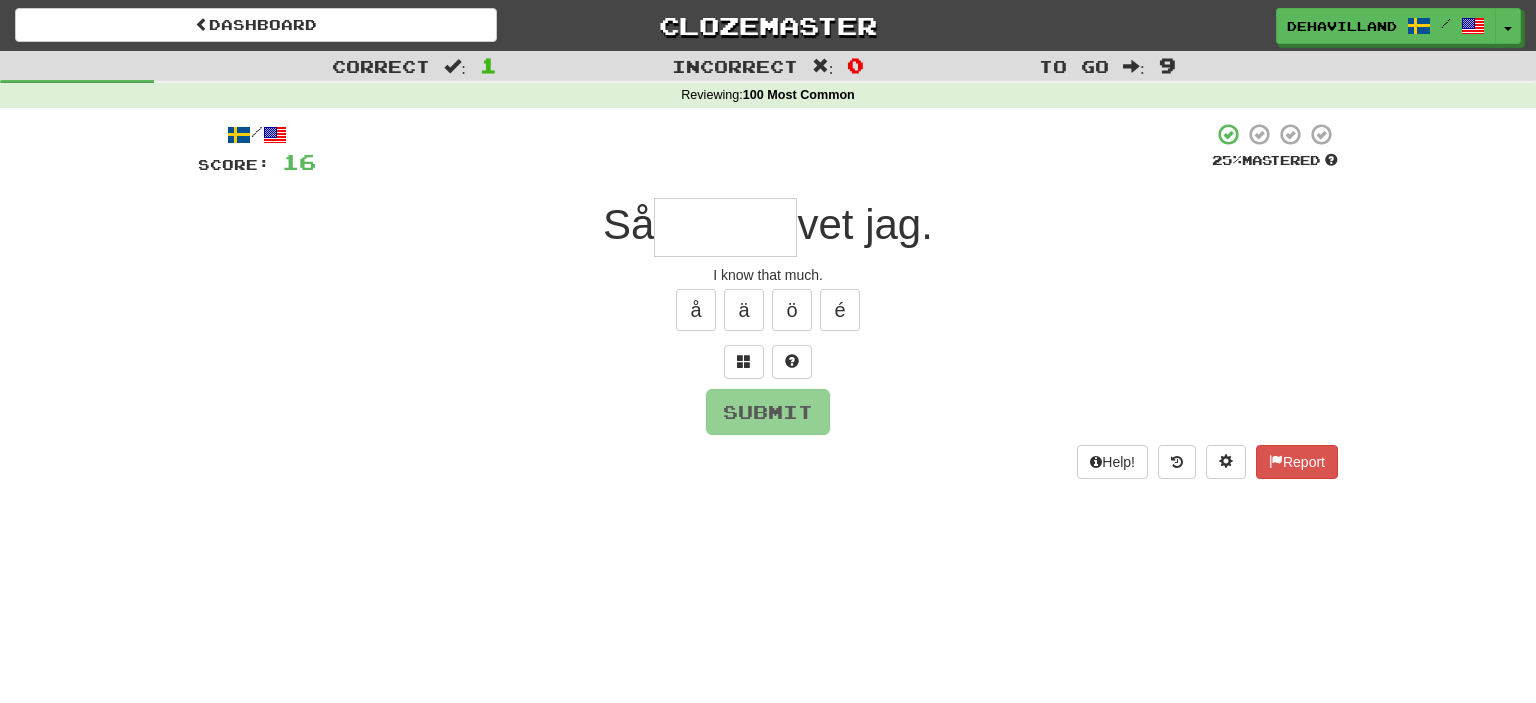 type on "*" 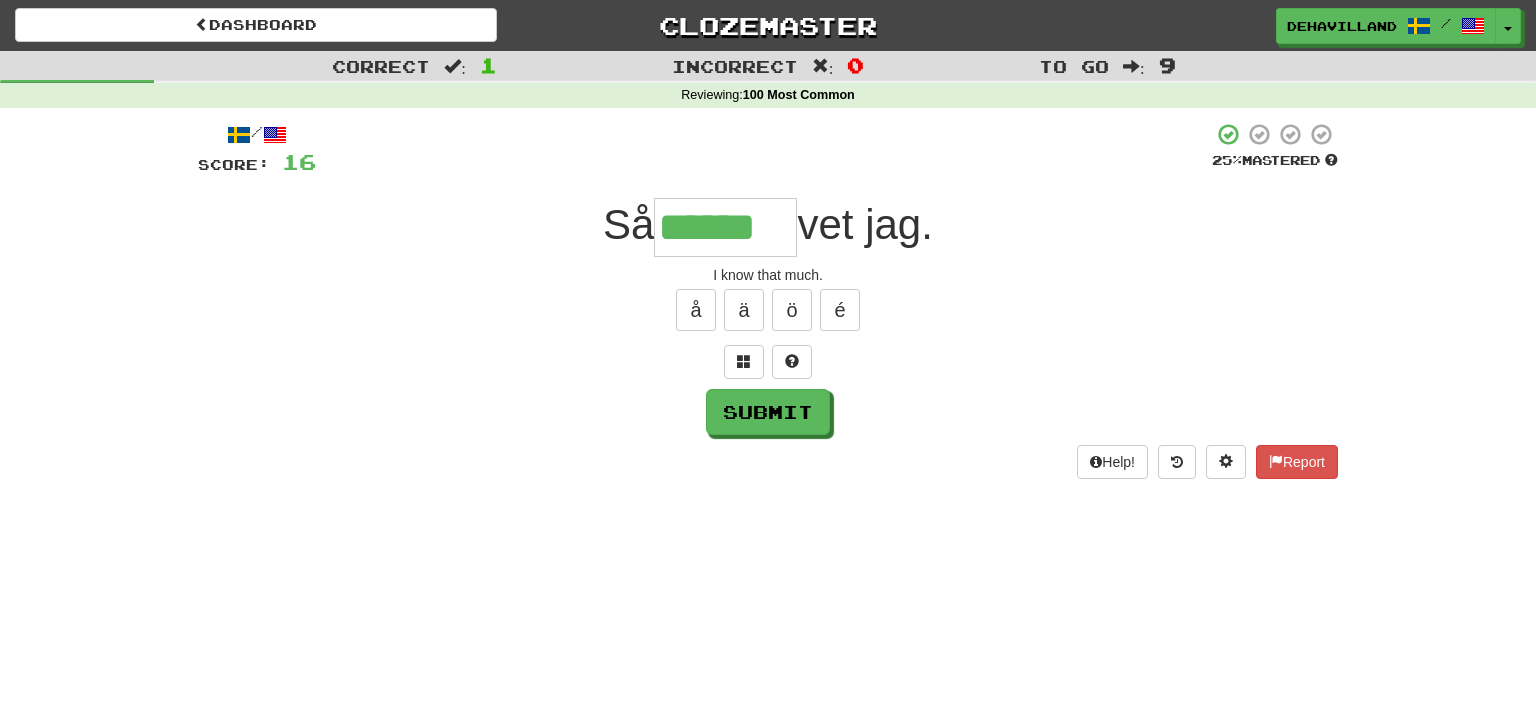 type on "******" 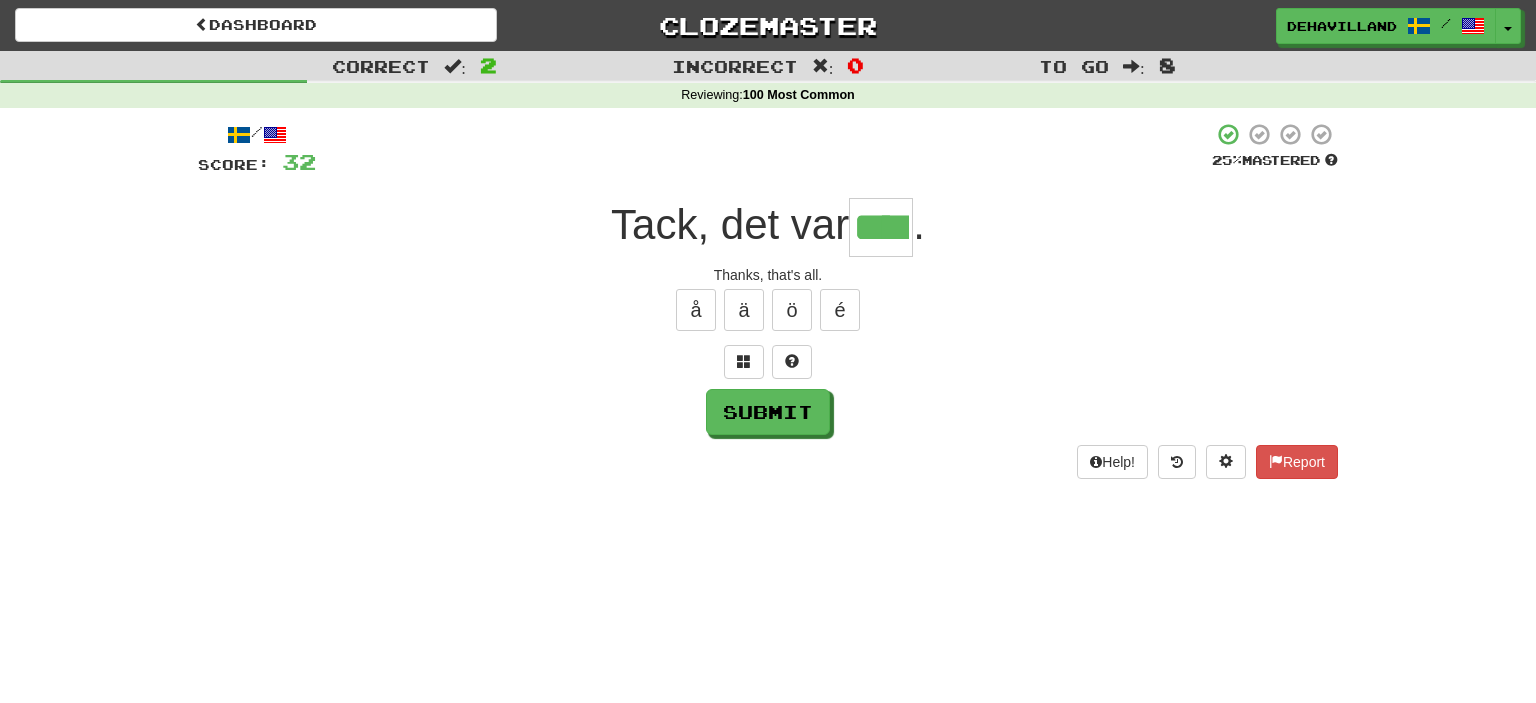 type on "****" 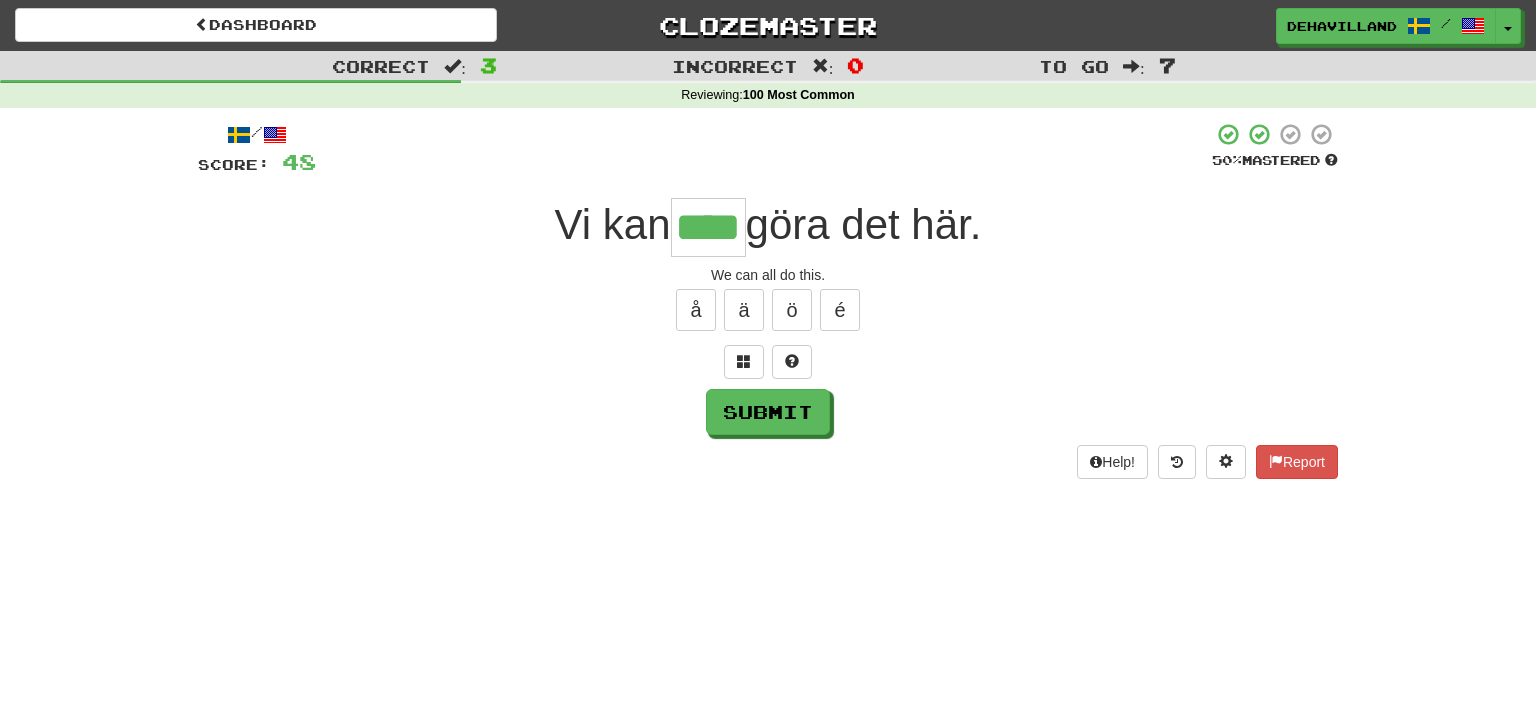 type on "****" 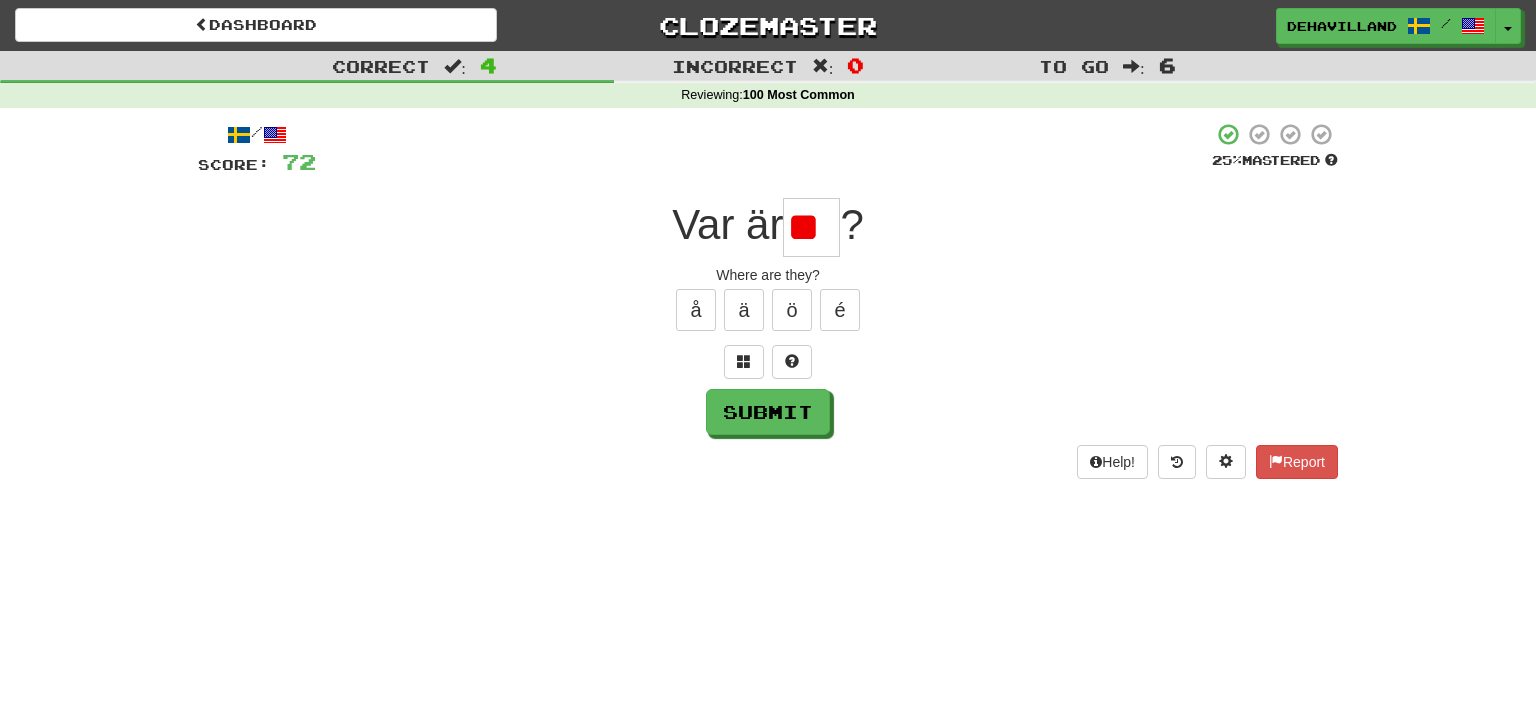 type on "*" 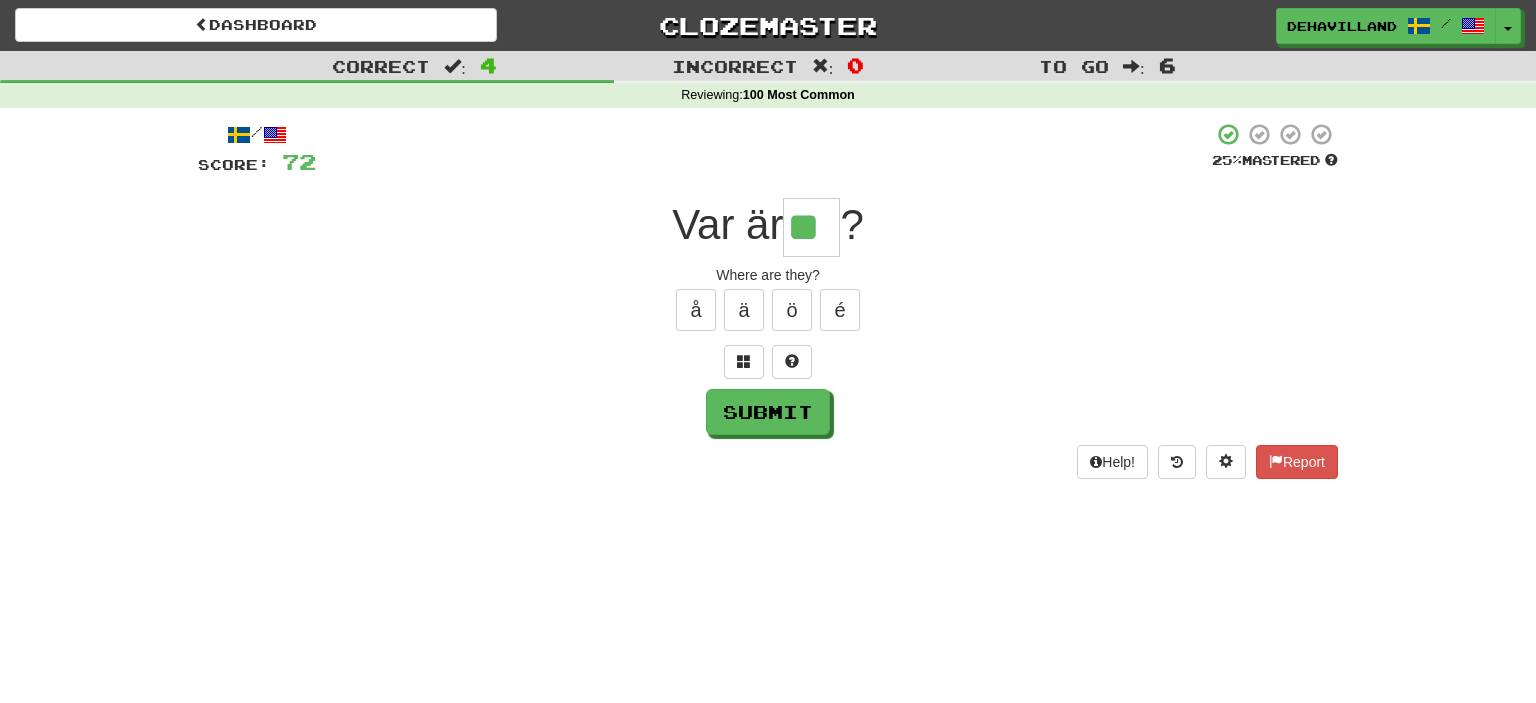 type on "**" 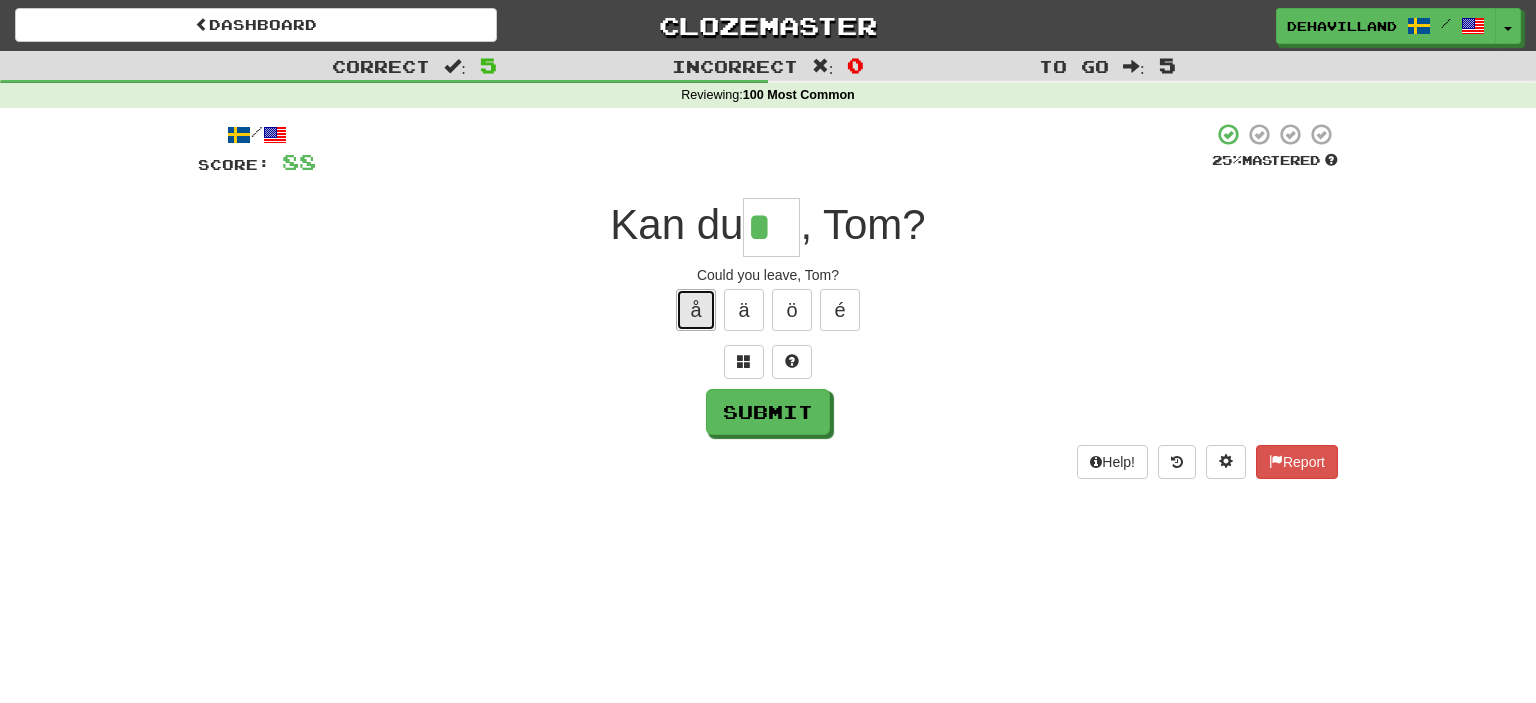 click on "å" at bounding box center [696, 310] 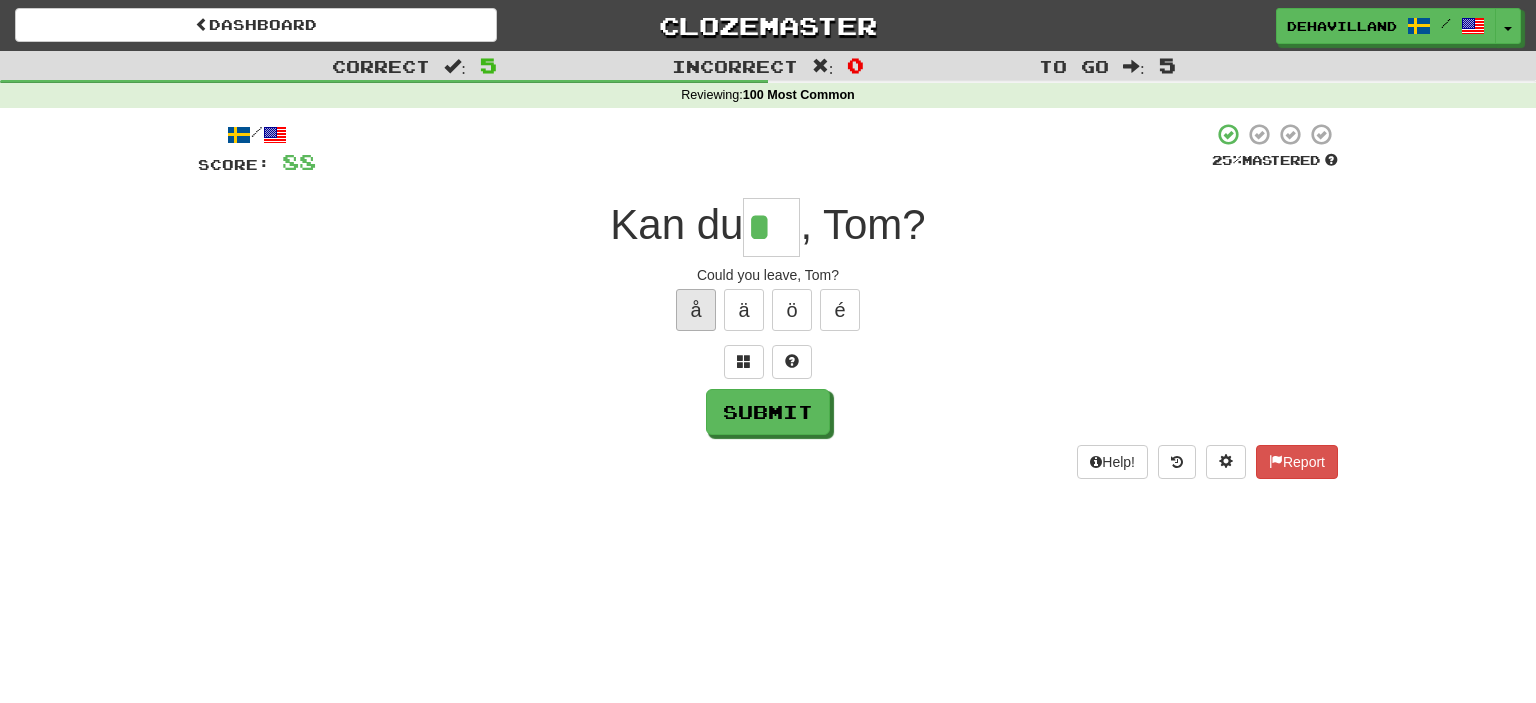 type on "**" 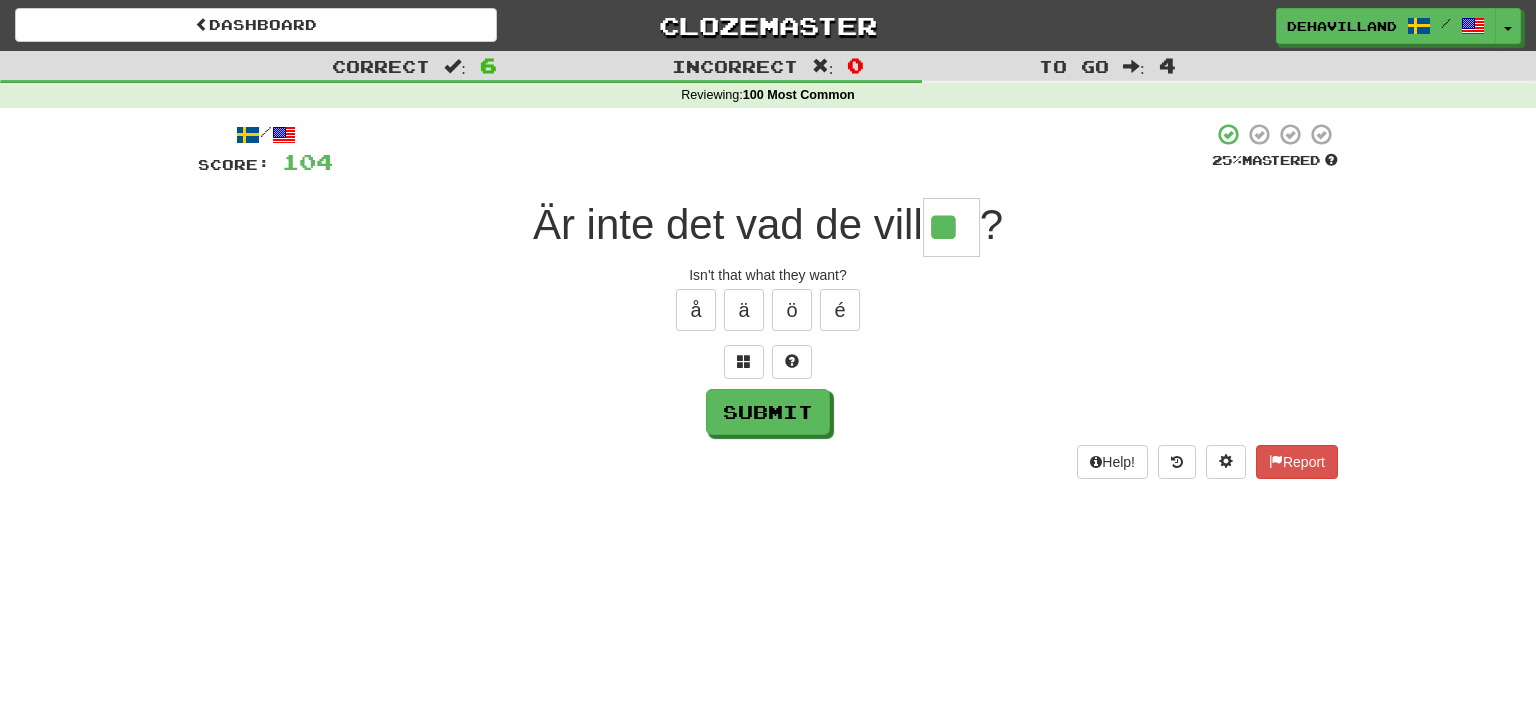 type on "**" 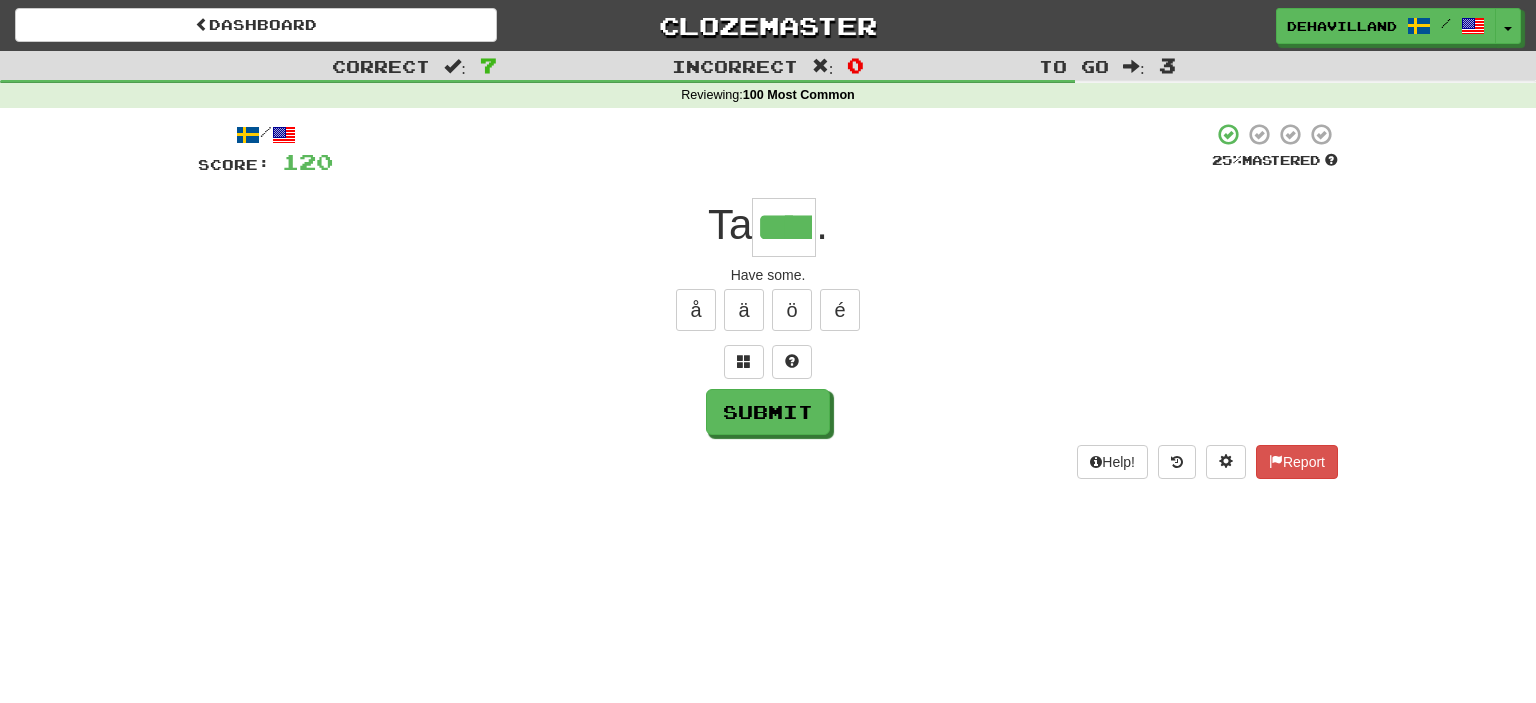 type on "****" 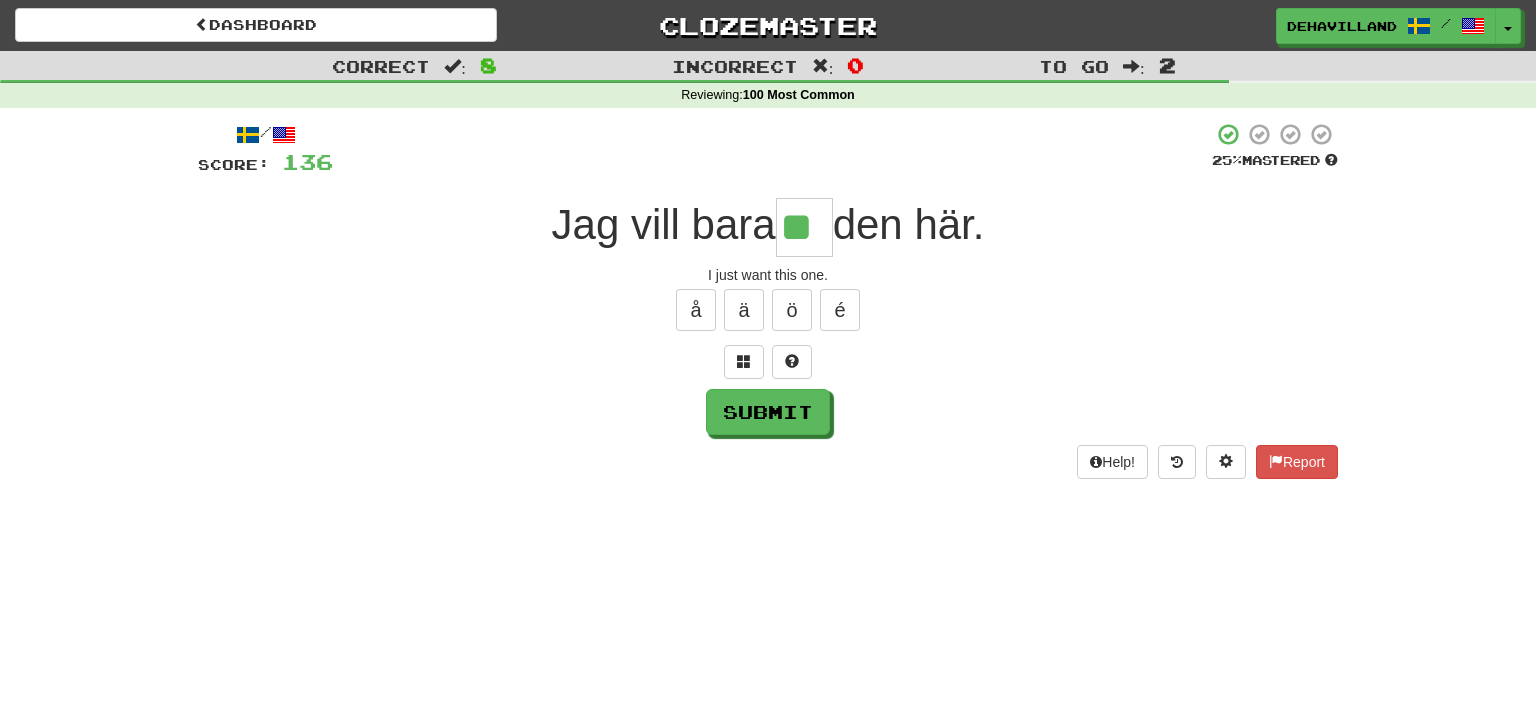 type on "**" 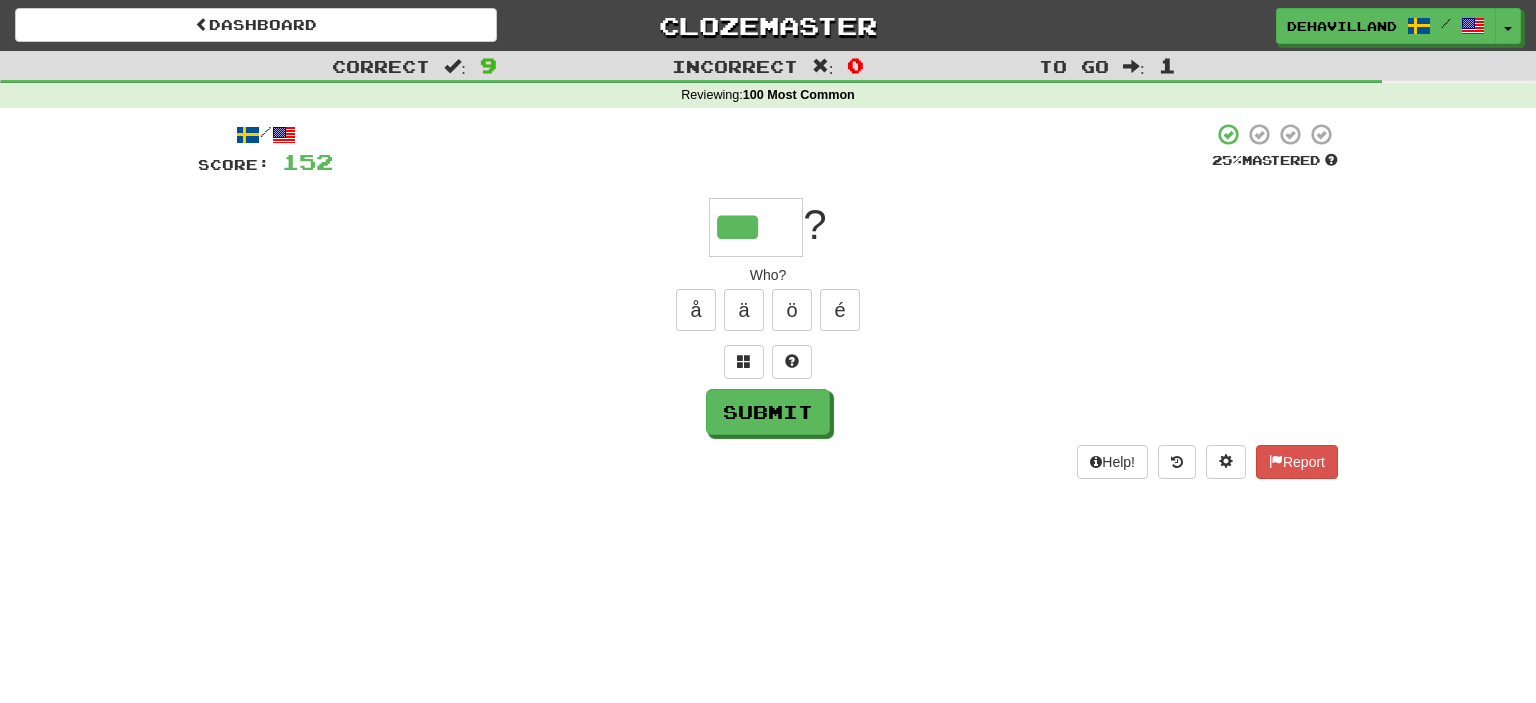 type on "***" 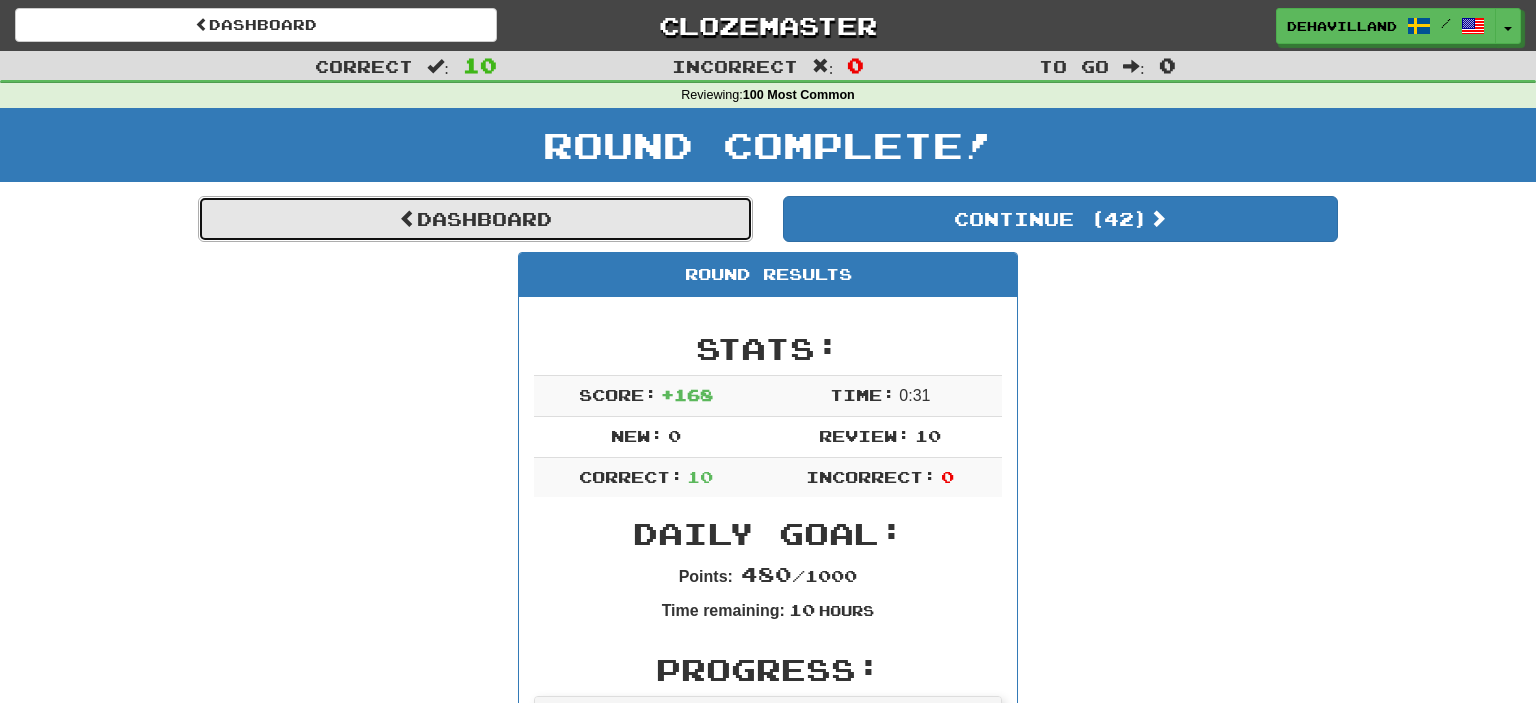 click on "Dashboard" at bounding box center (475, 219) 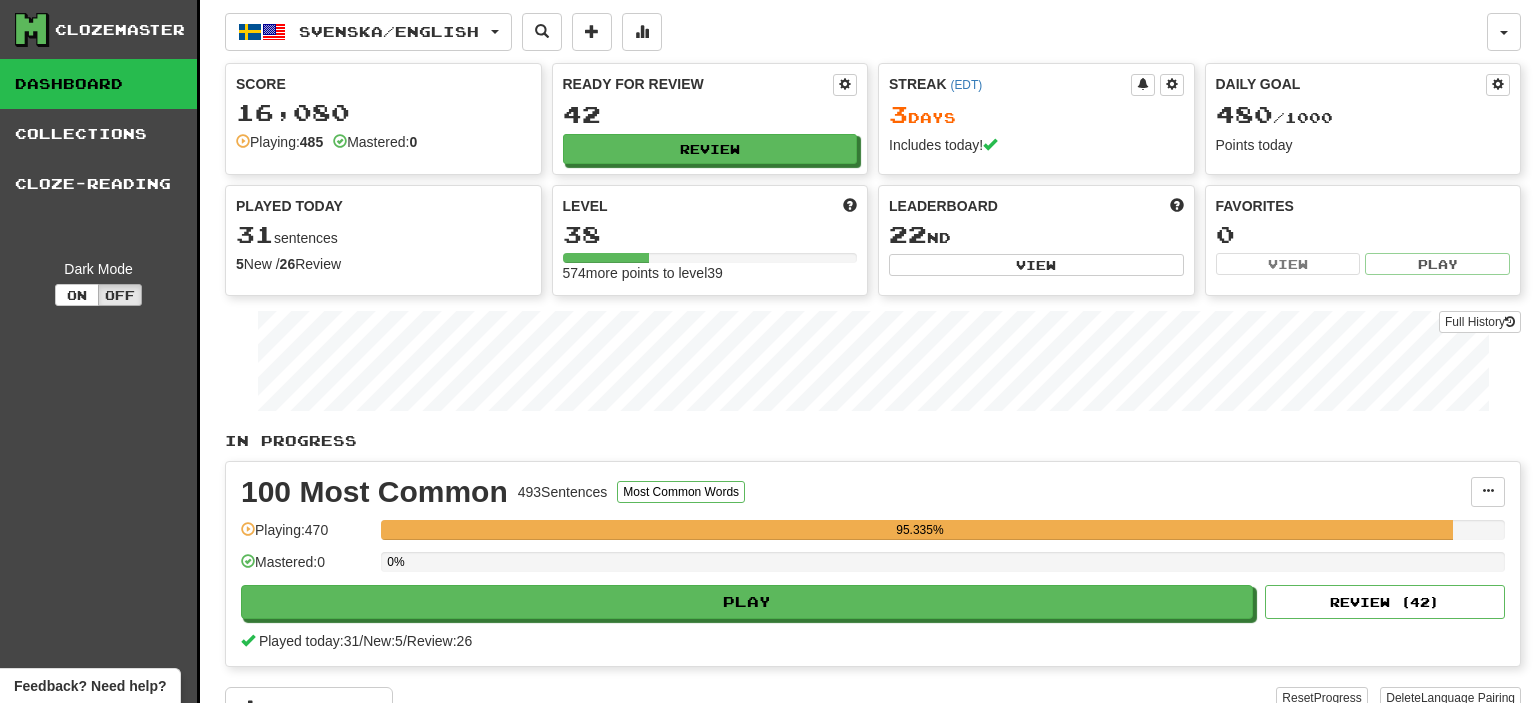scroll, scrollTop: 0, scrollLeft: 0, axis: both 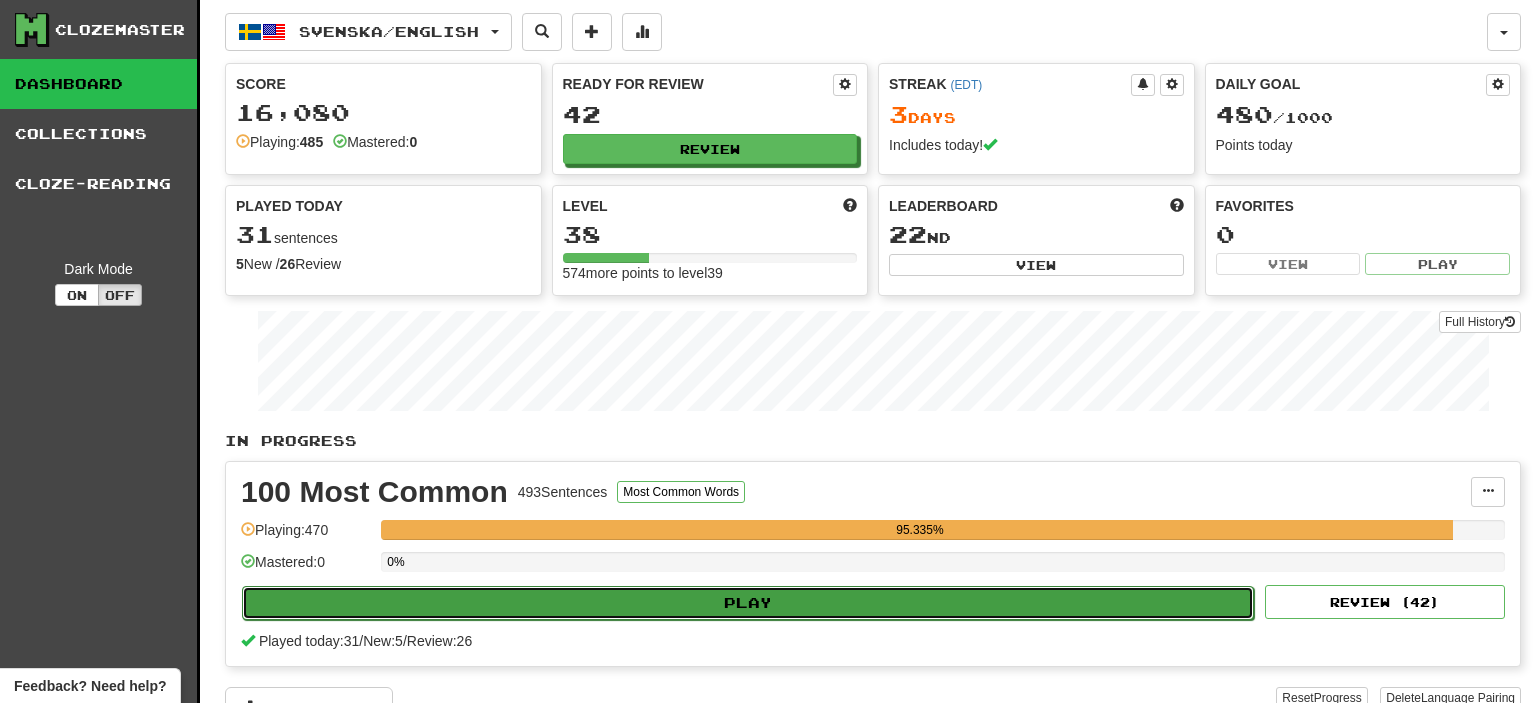 click on "Play" at bounding box center (748, 603) 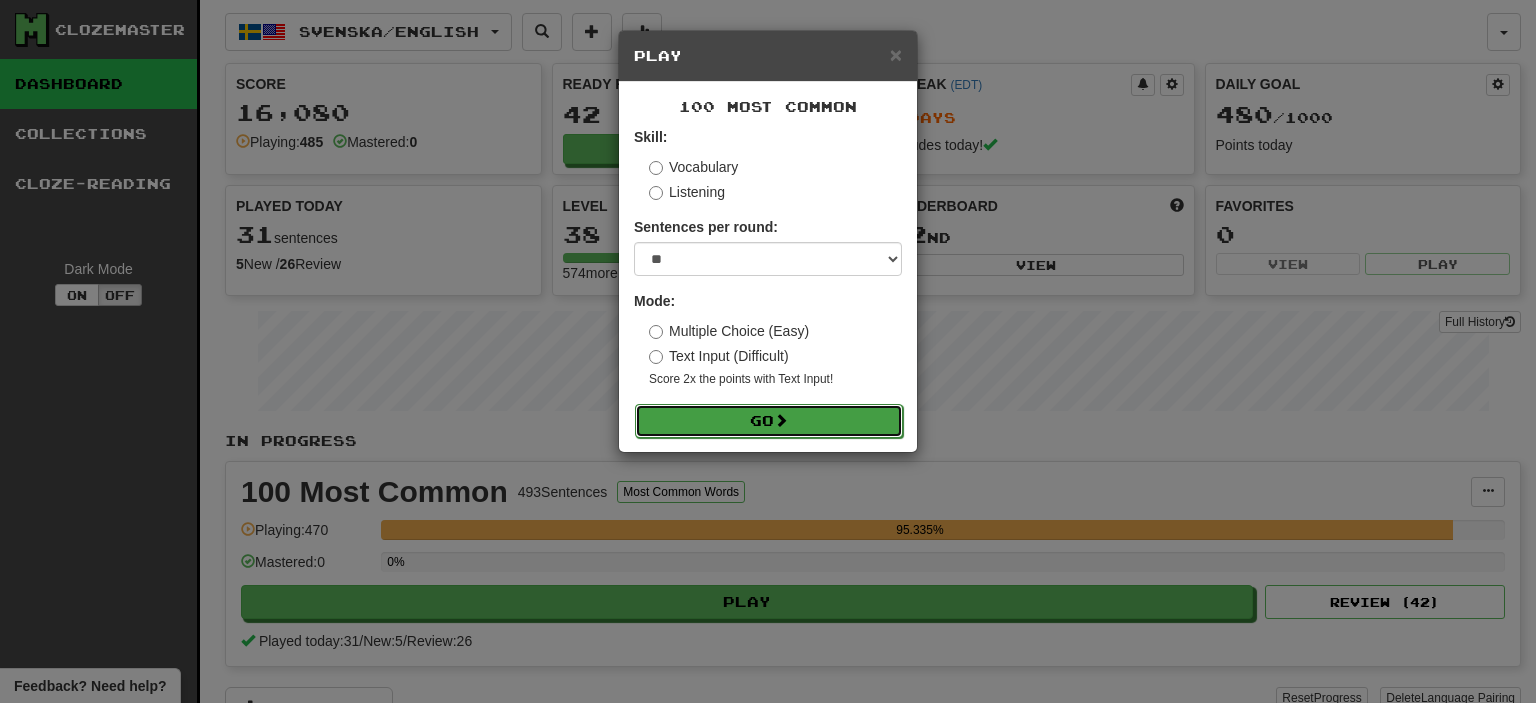 click on "Go" at bounding box center [769, 421] 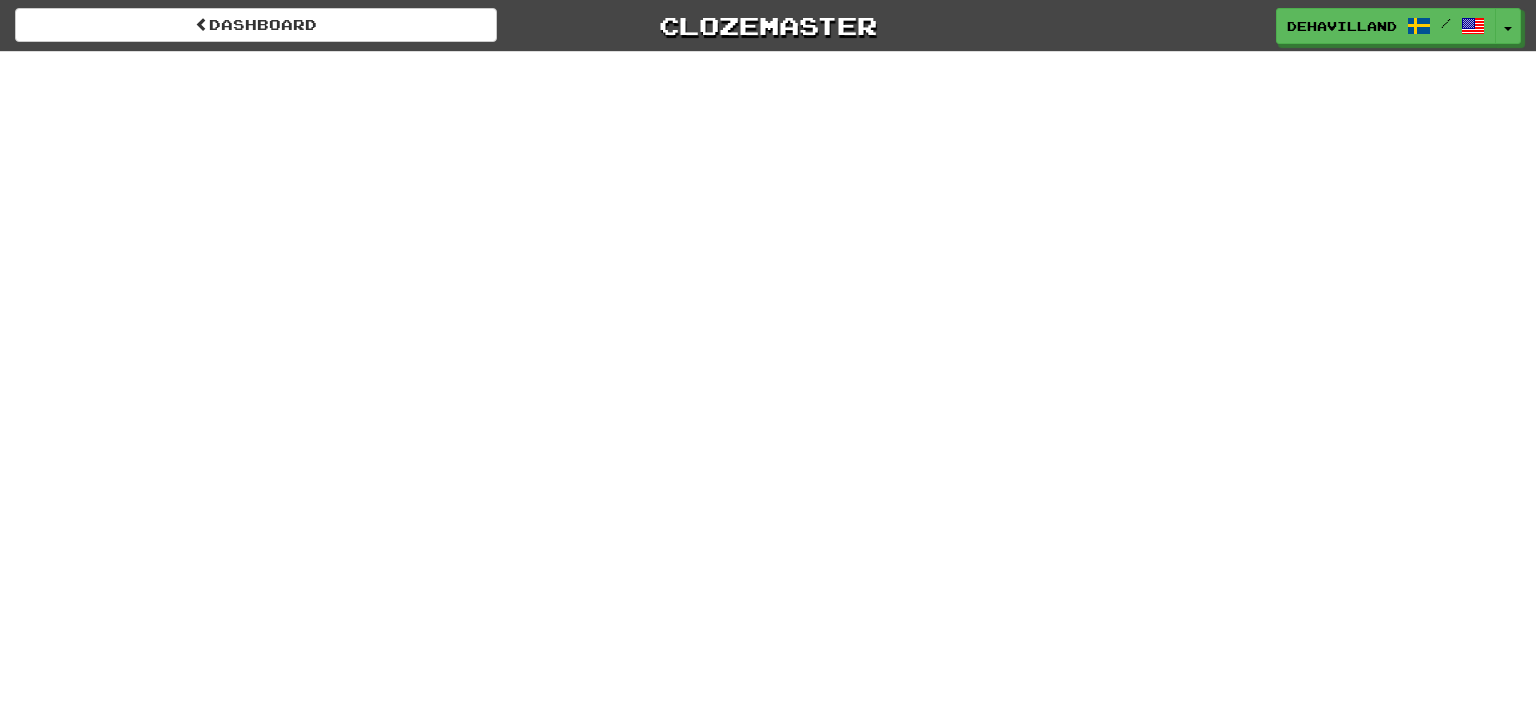 scroll, scrollTop: 0, scrollLeft: 0, axis: both 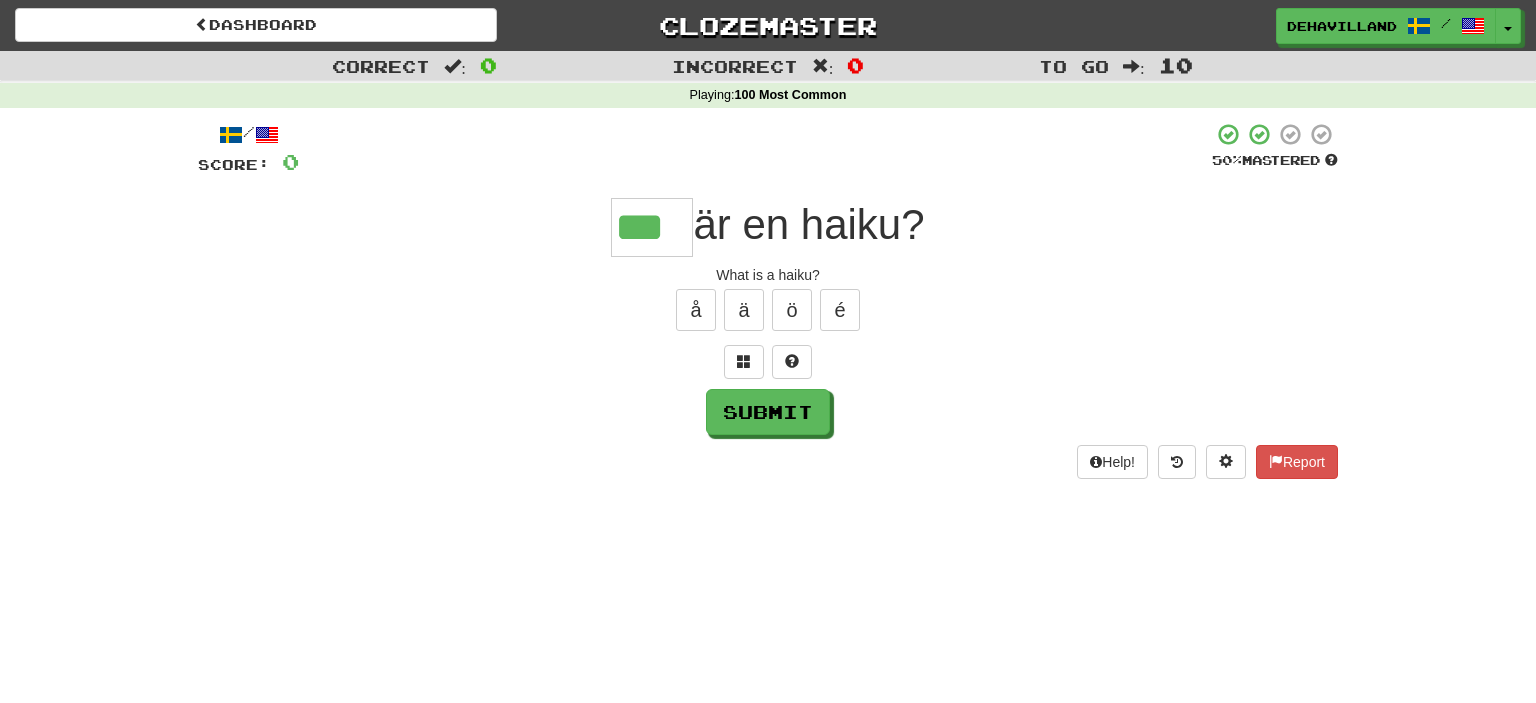 type on "***" 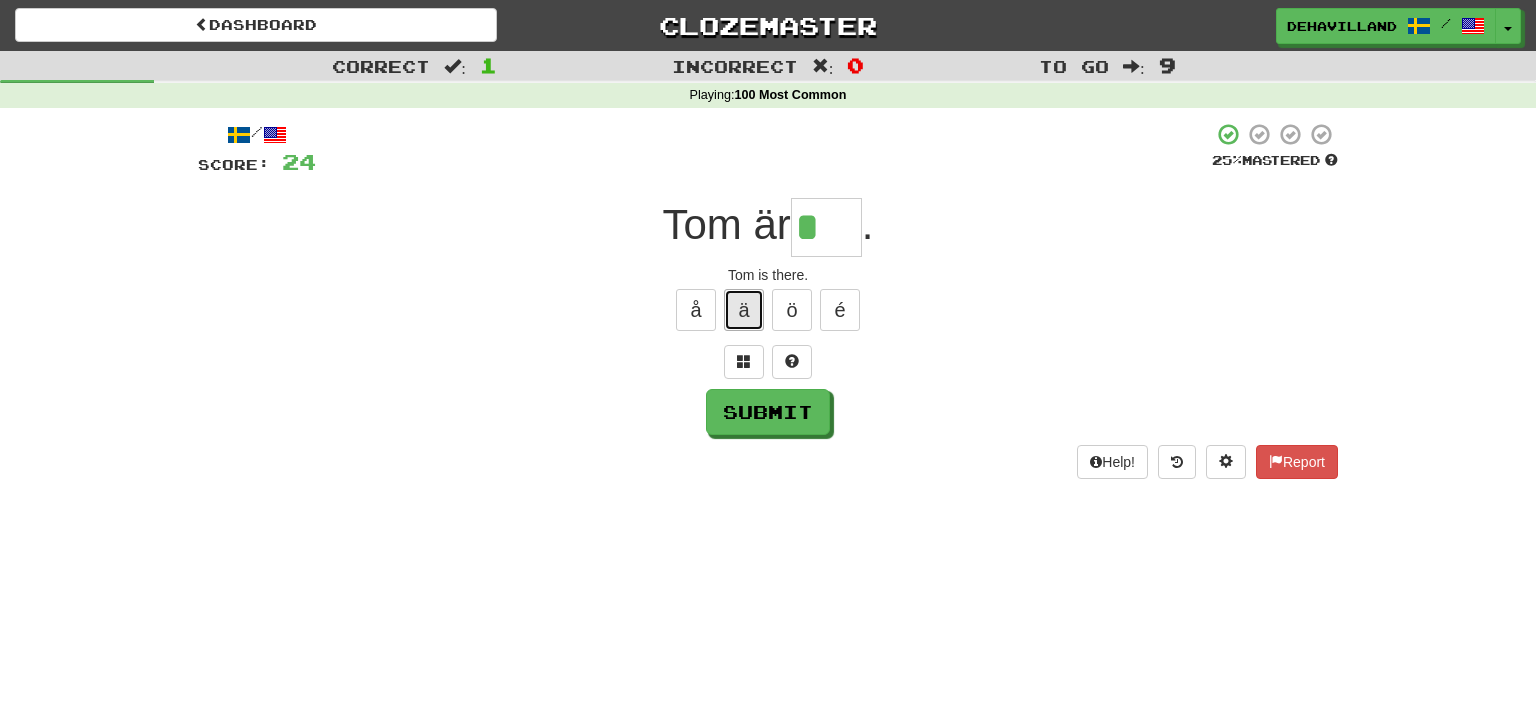 click on "ä" at bounding box center (744, 310) 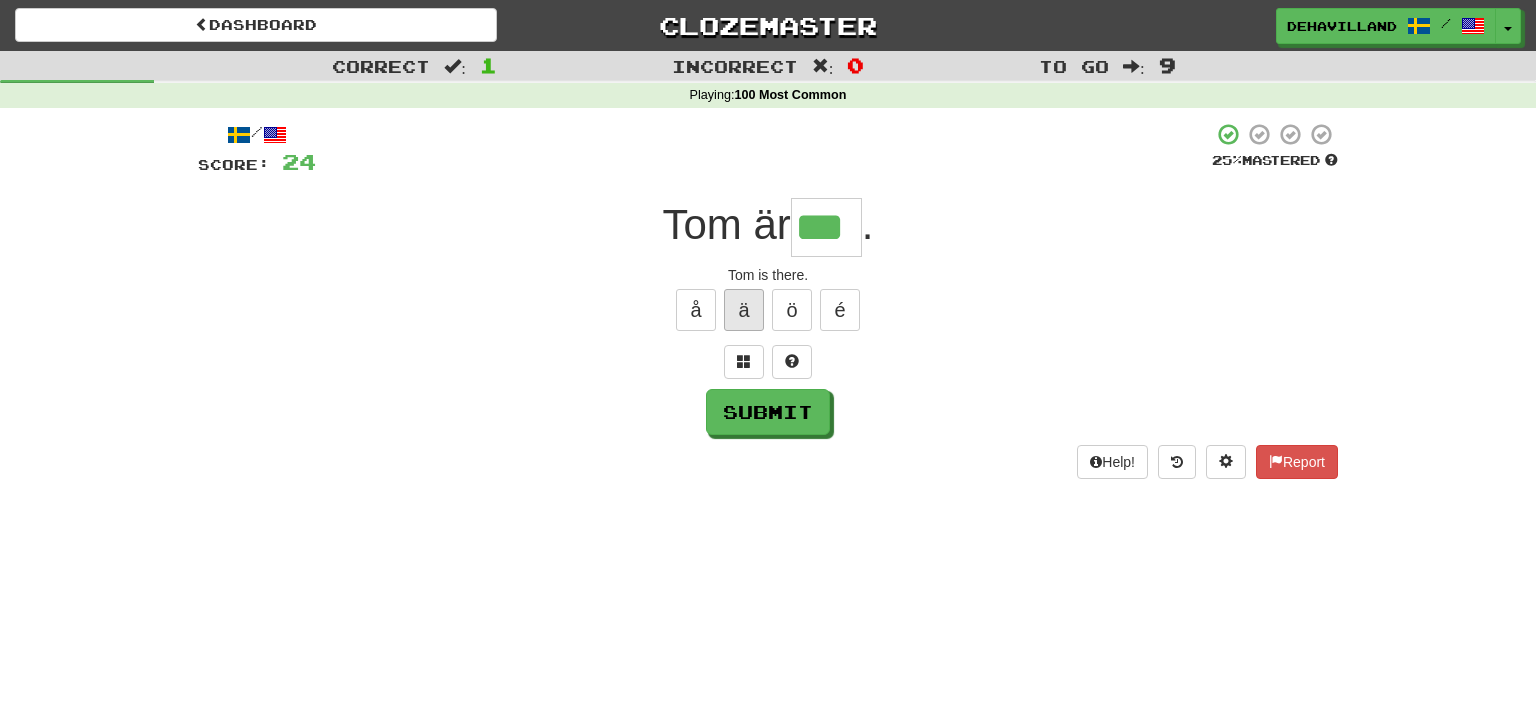 type on "***" 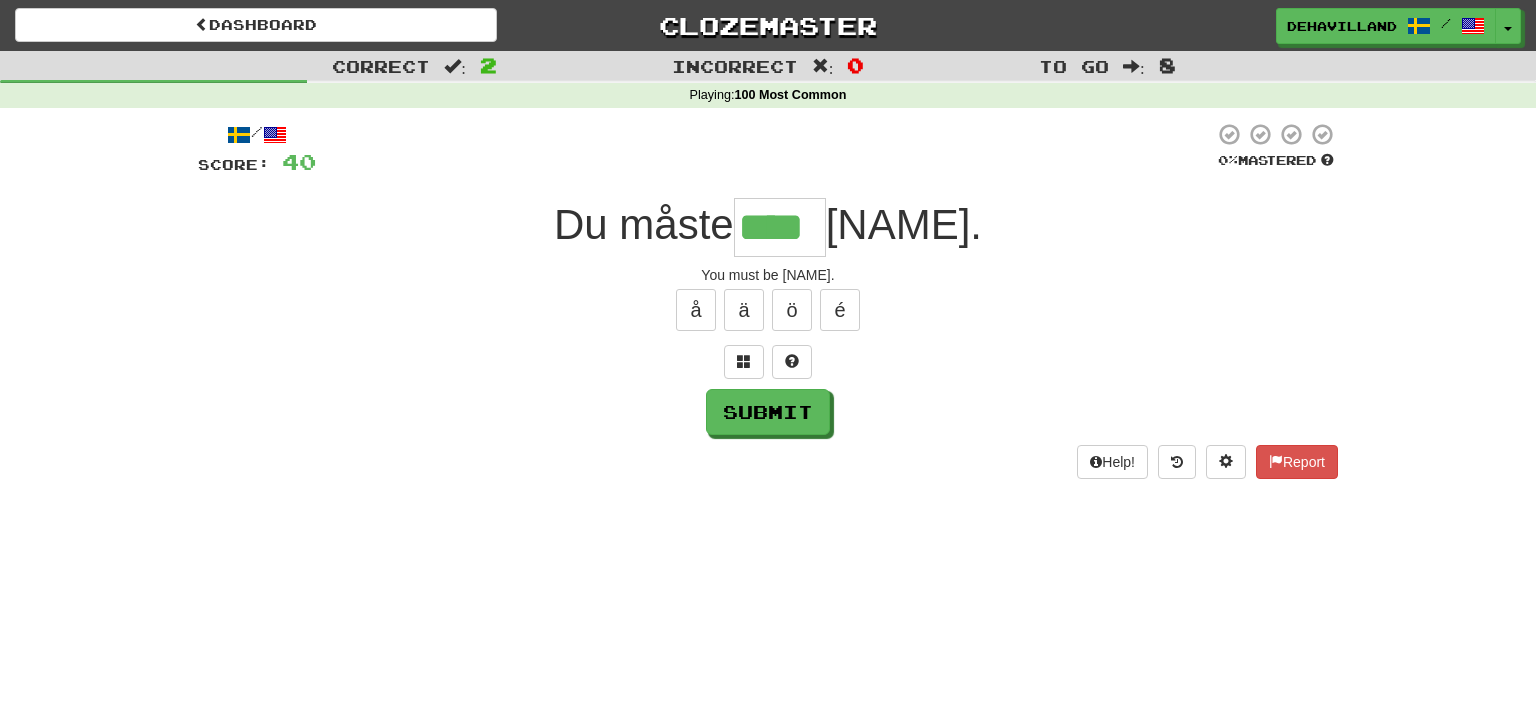 type on "****" 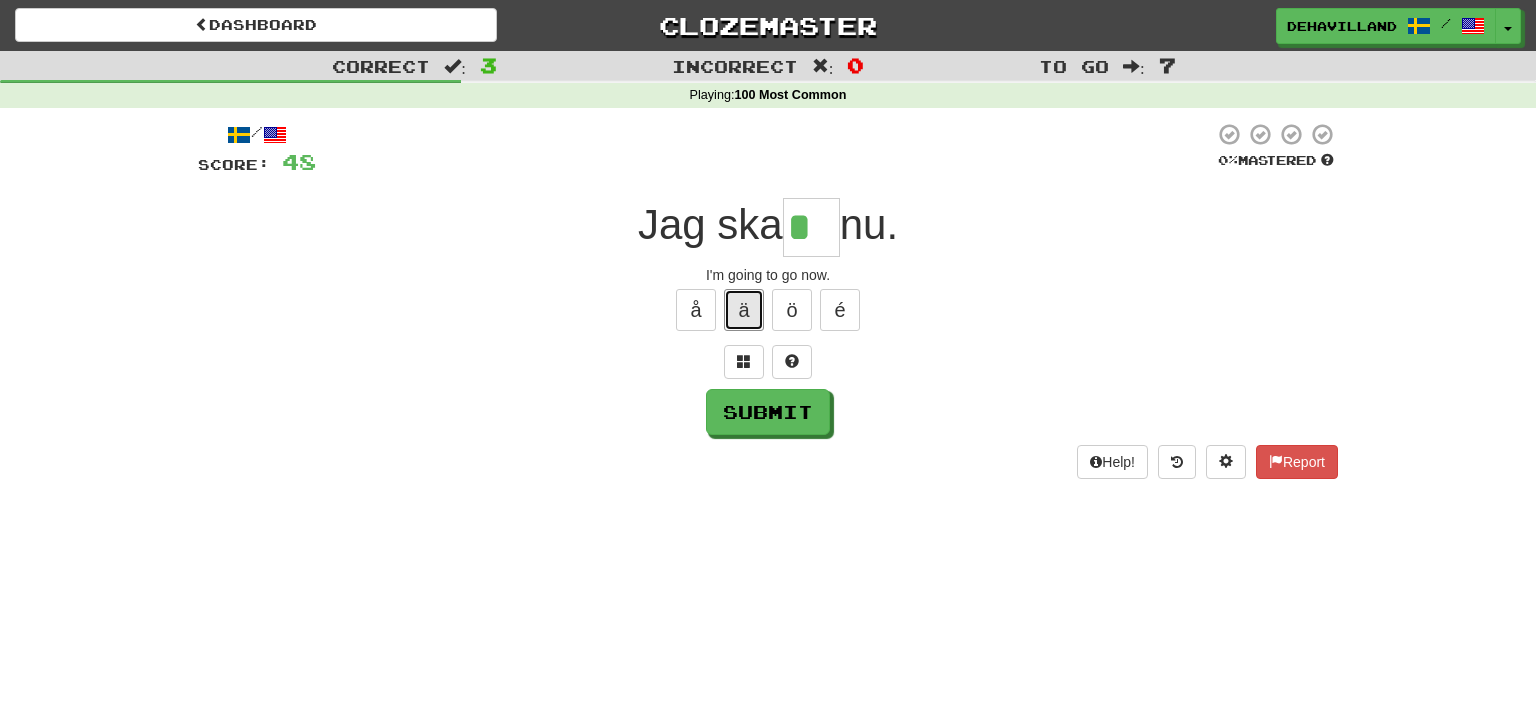 click on "ä" at bounding box center [744, 310] 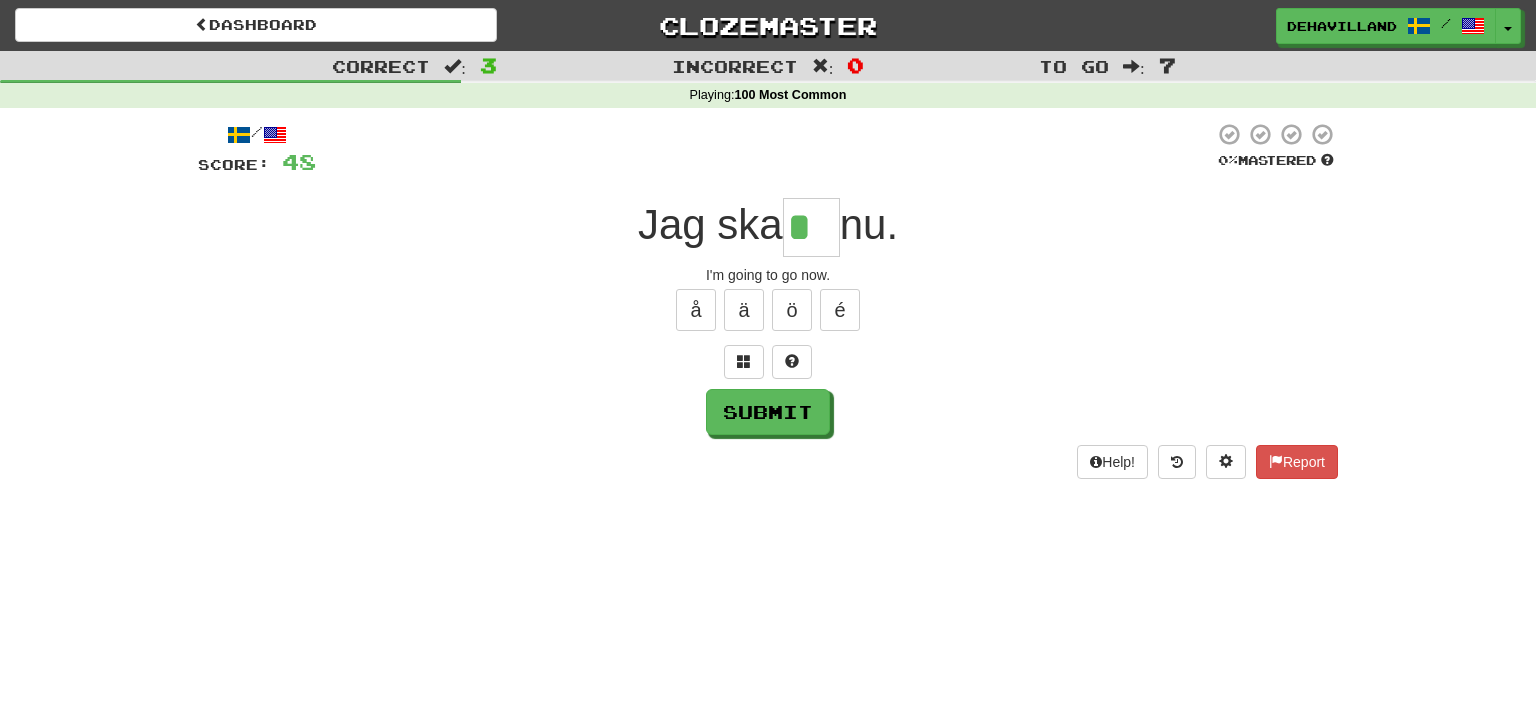 click on "å ä ö é" at bounding box center [768, 310] 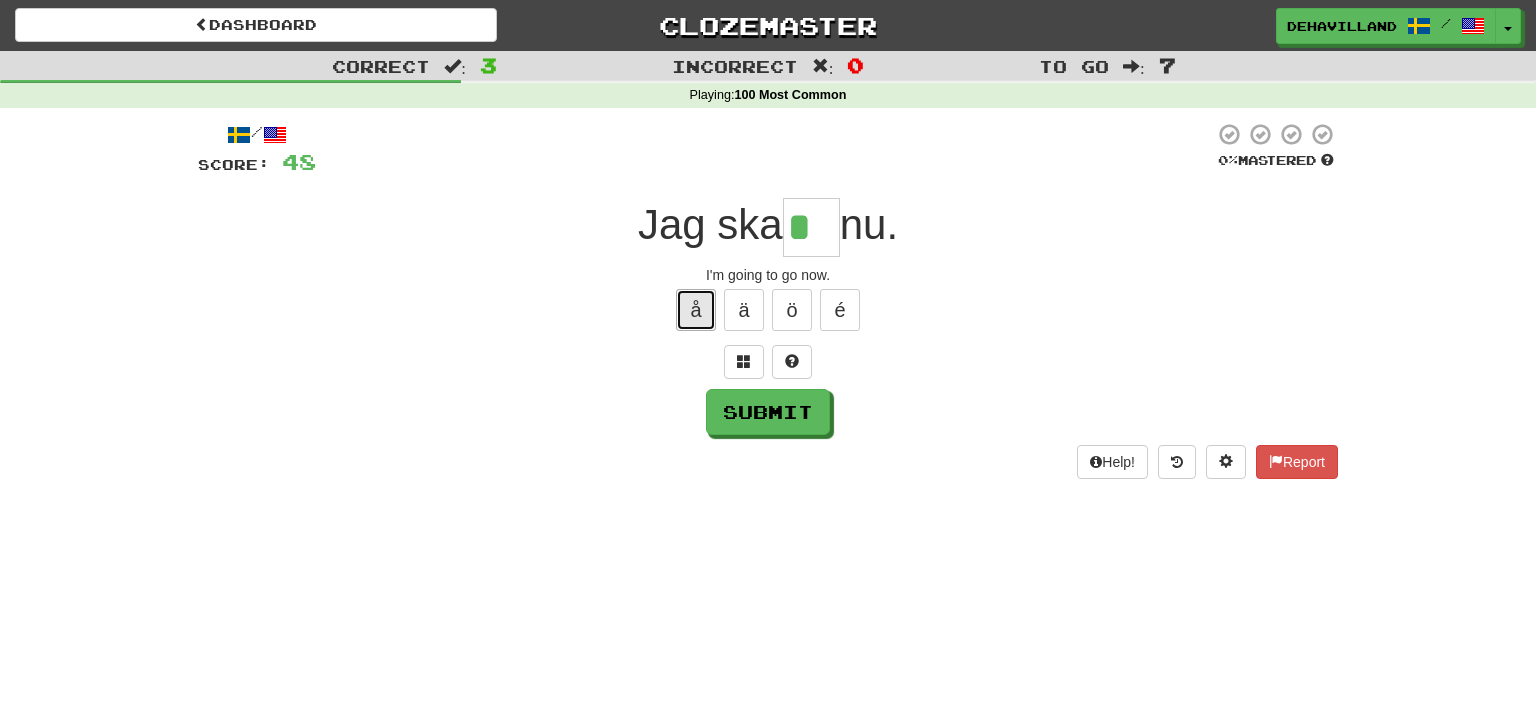 click on "å" at bounding box center [696, 310] 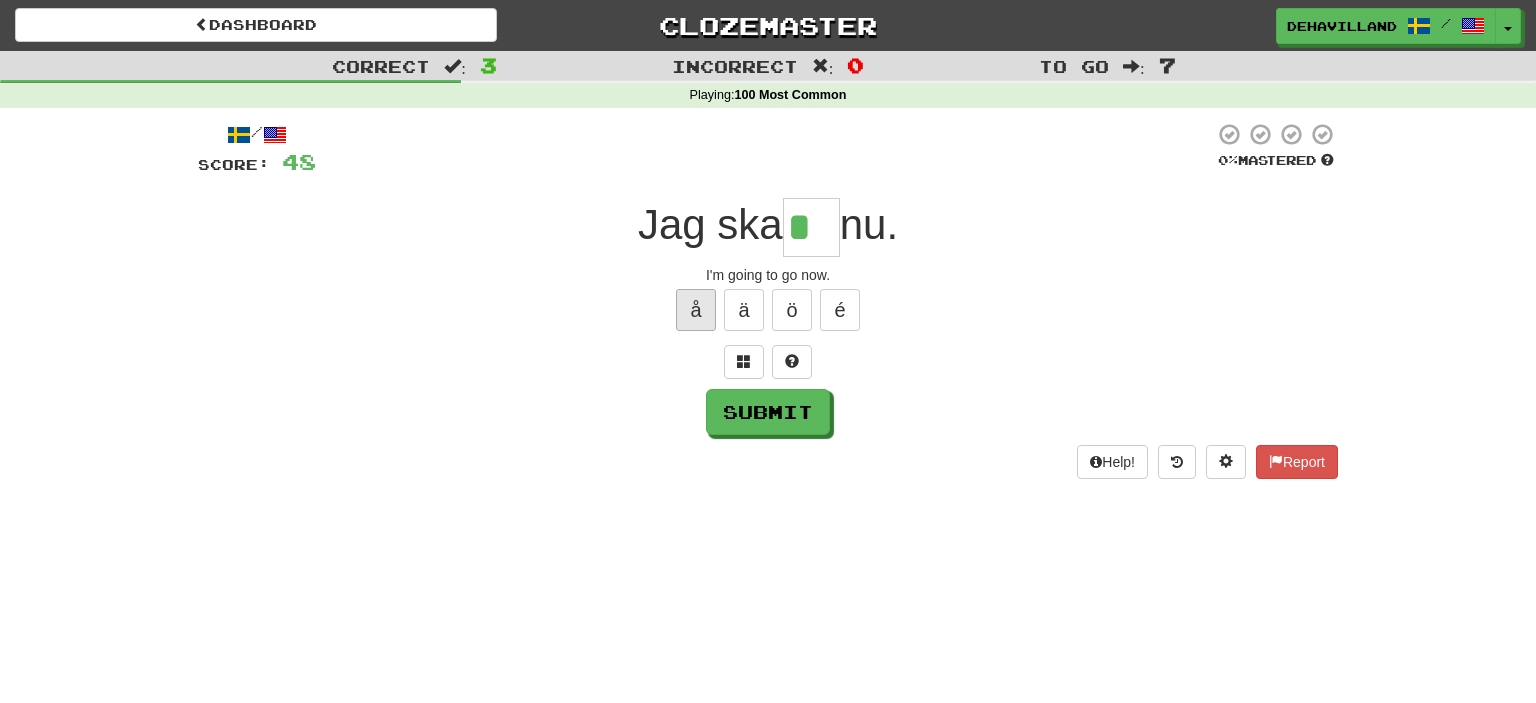 type on "**" 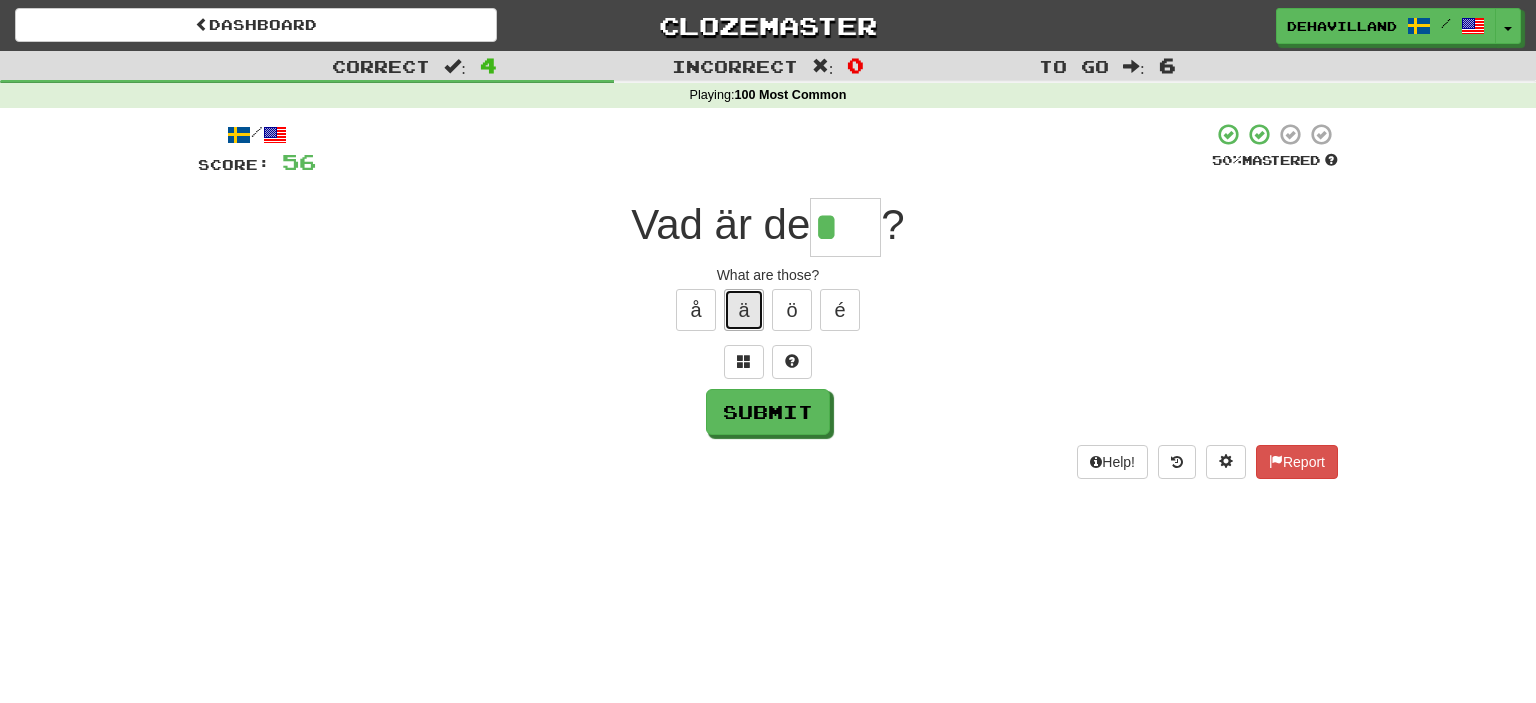click on "ä" at bounding box center [744, 310] 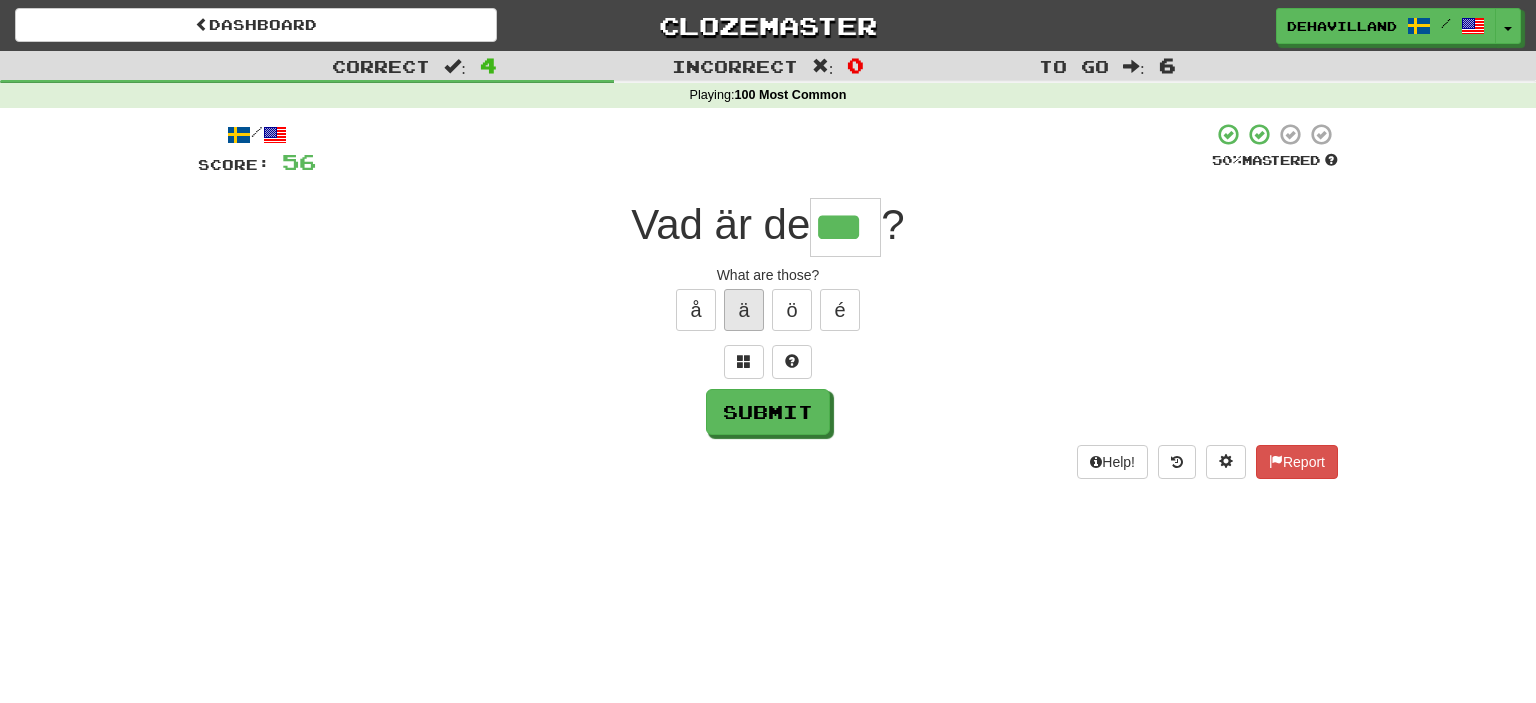 type on "***" 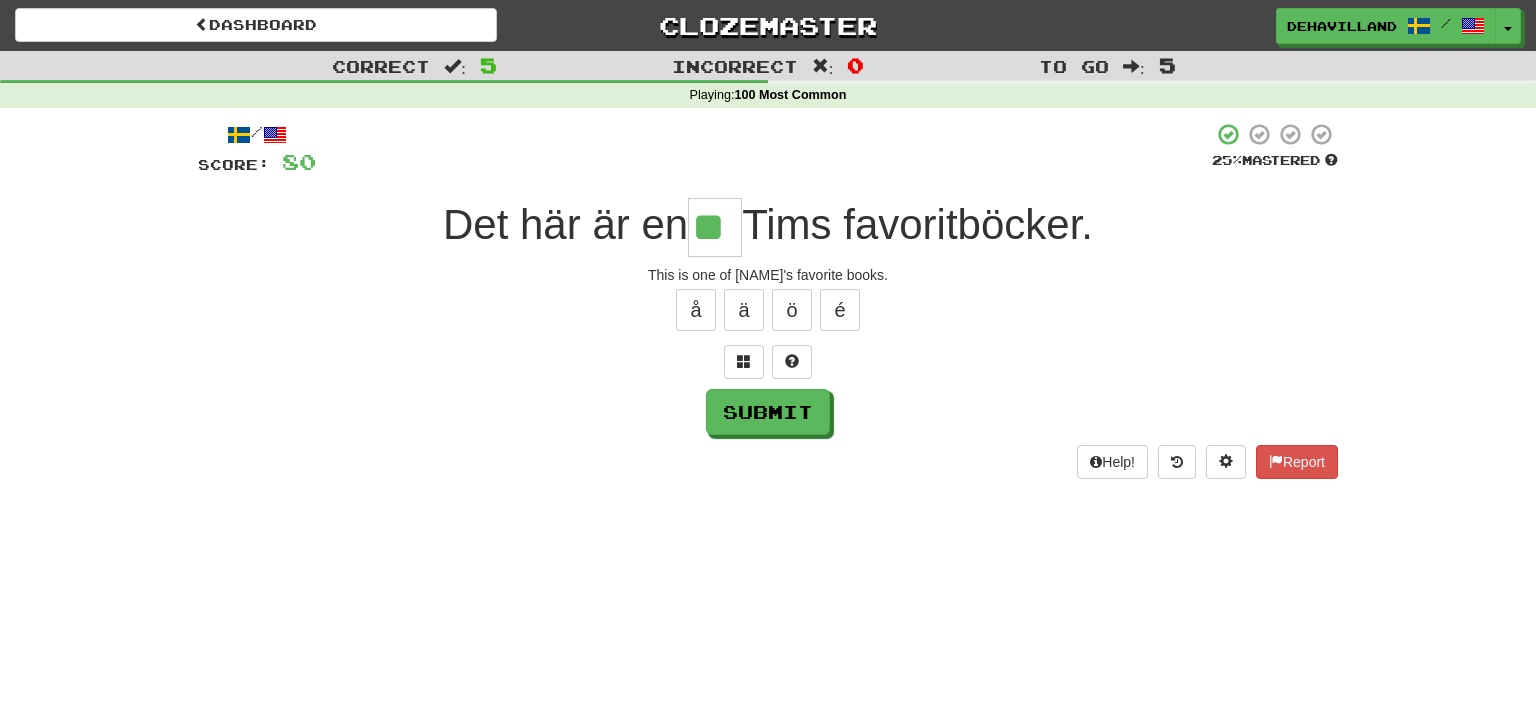 type on "**" 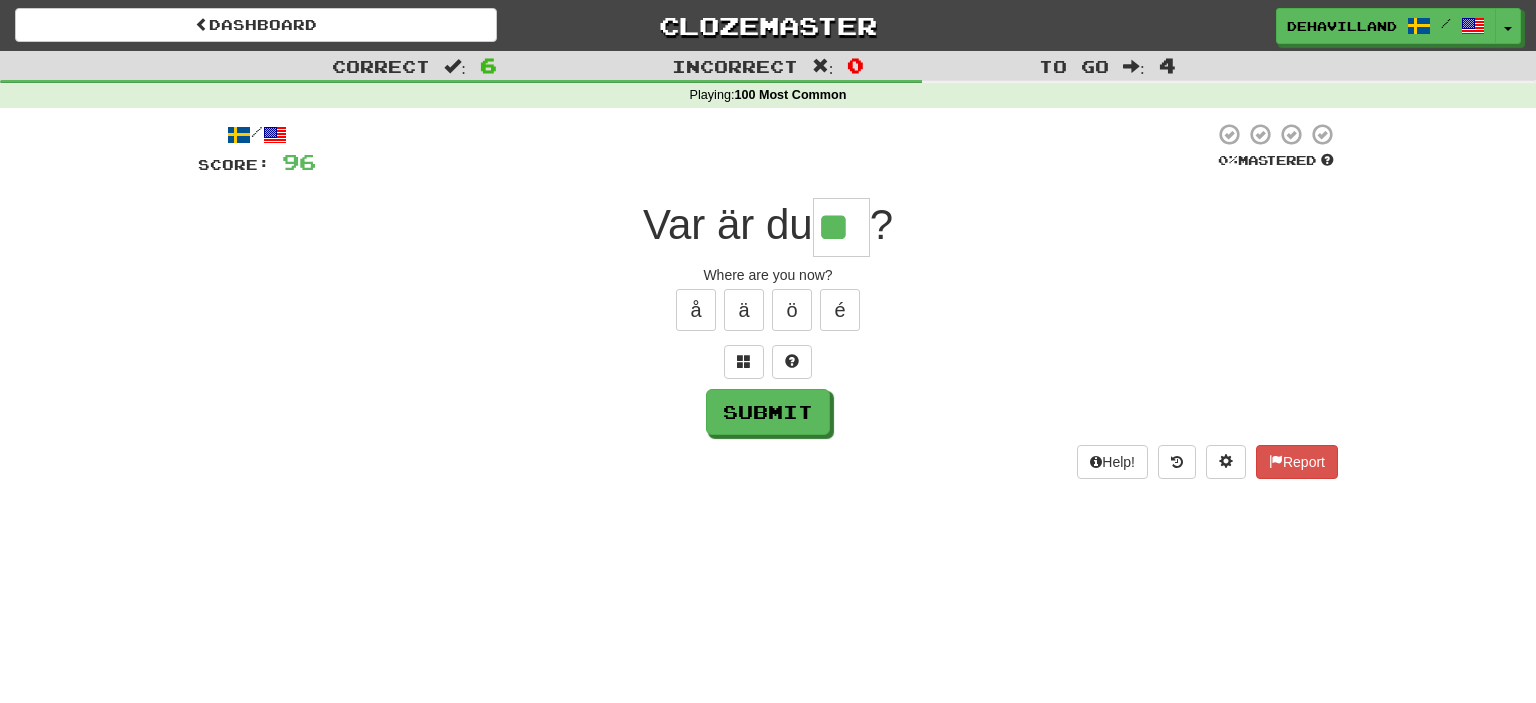 type on "**" 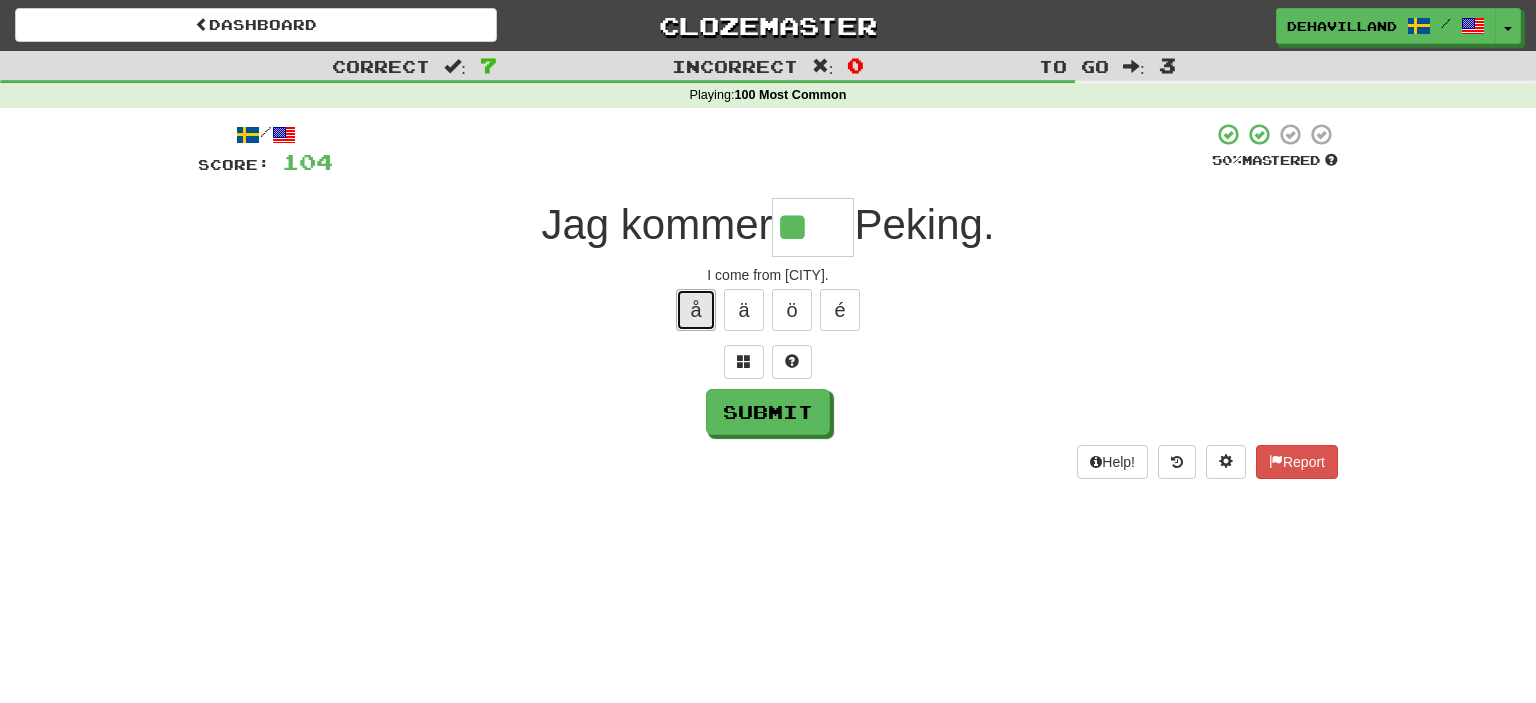 click on "å" at bounding box center [696, 310] 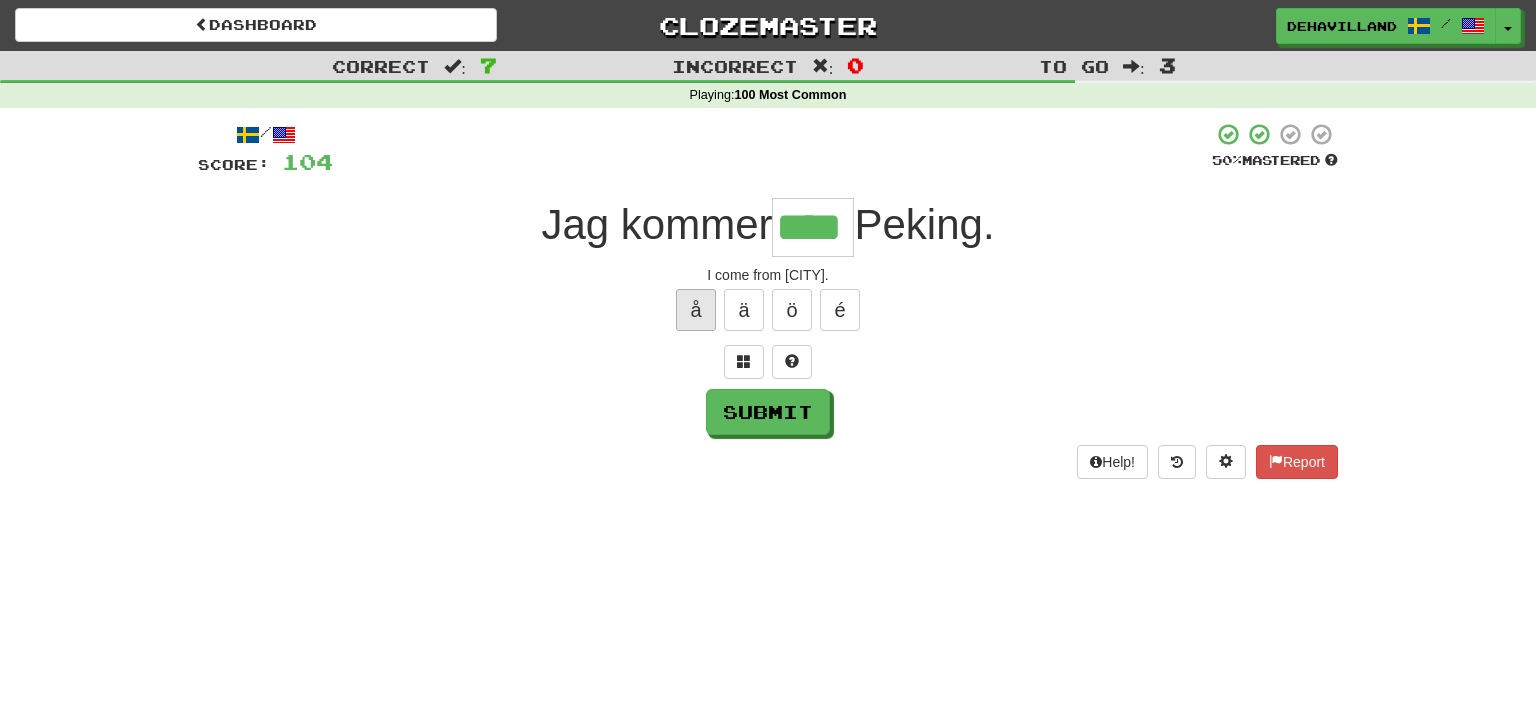 type on "****" 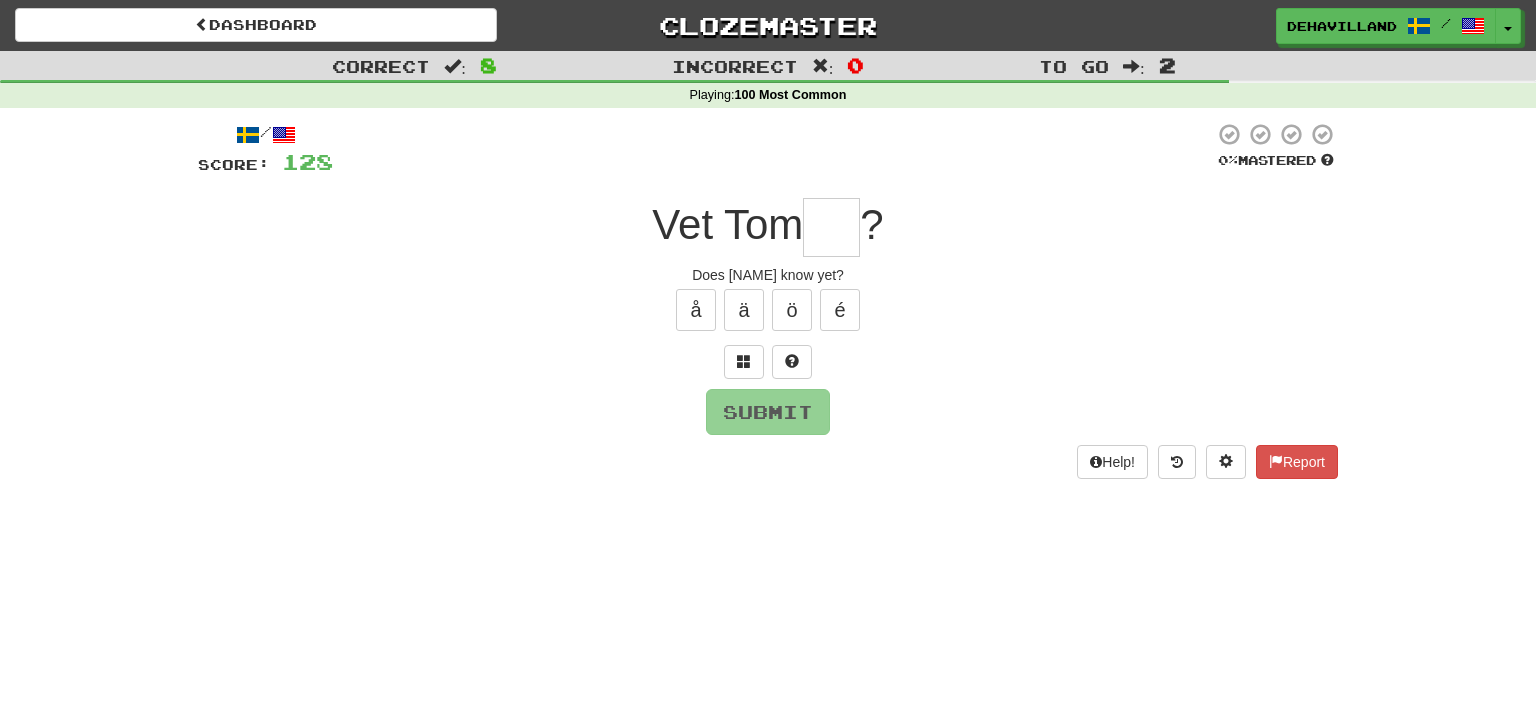 type on "*" 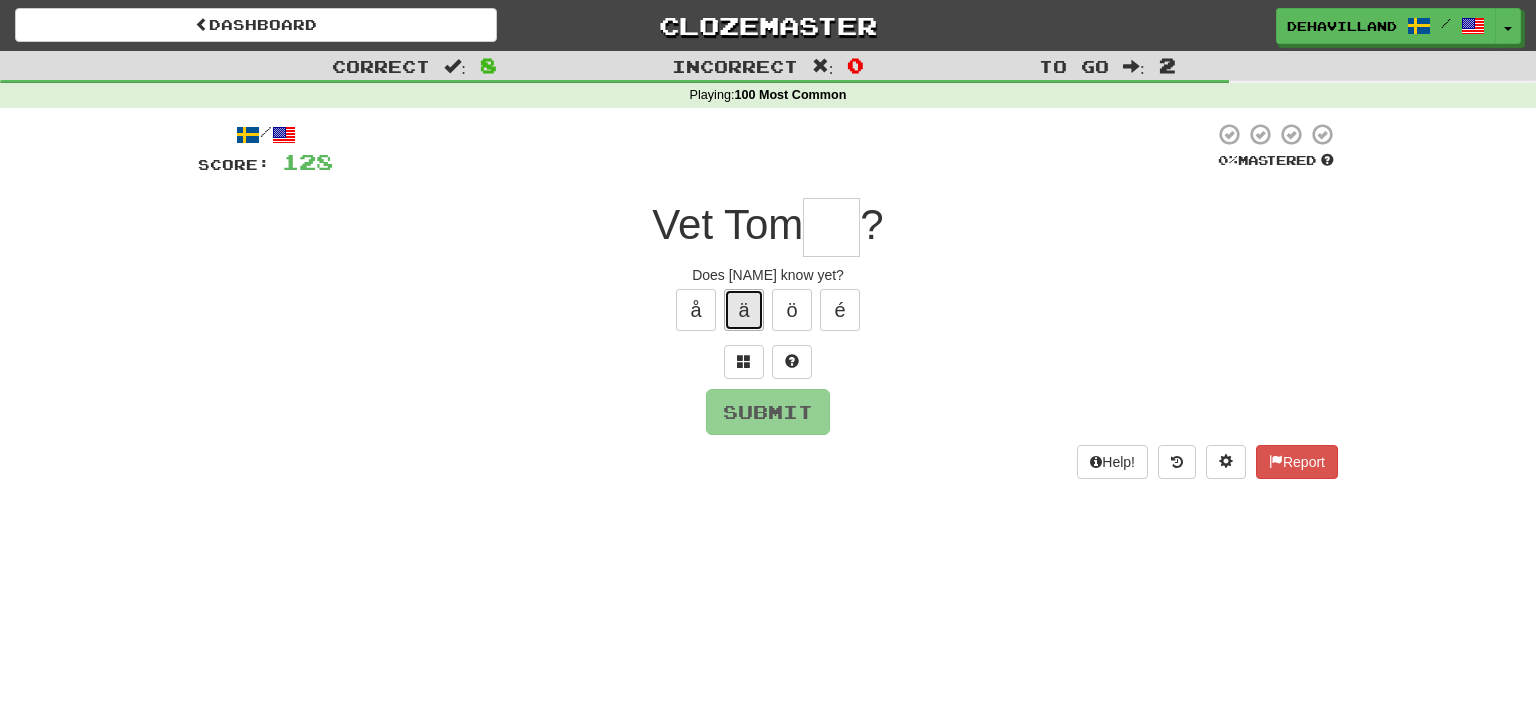 click on "ä" at bounding box center (744, 310) 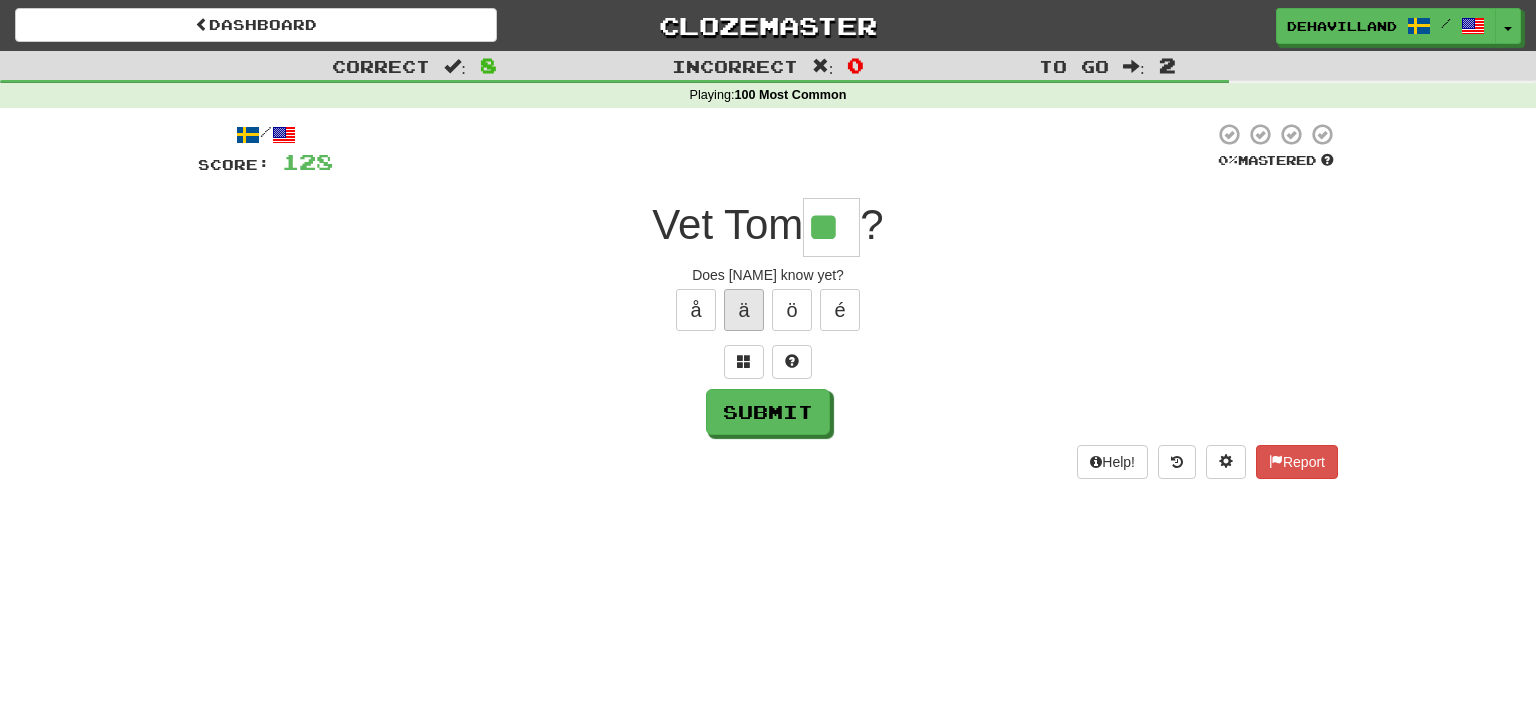 type on "**" 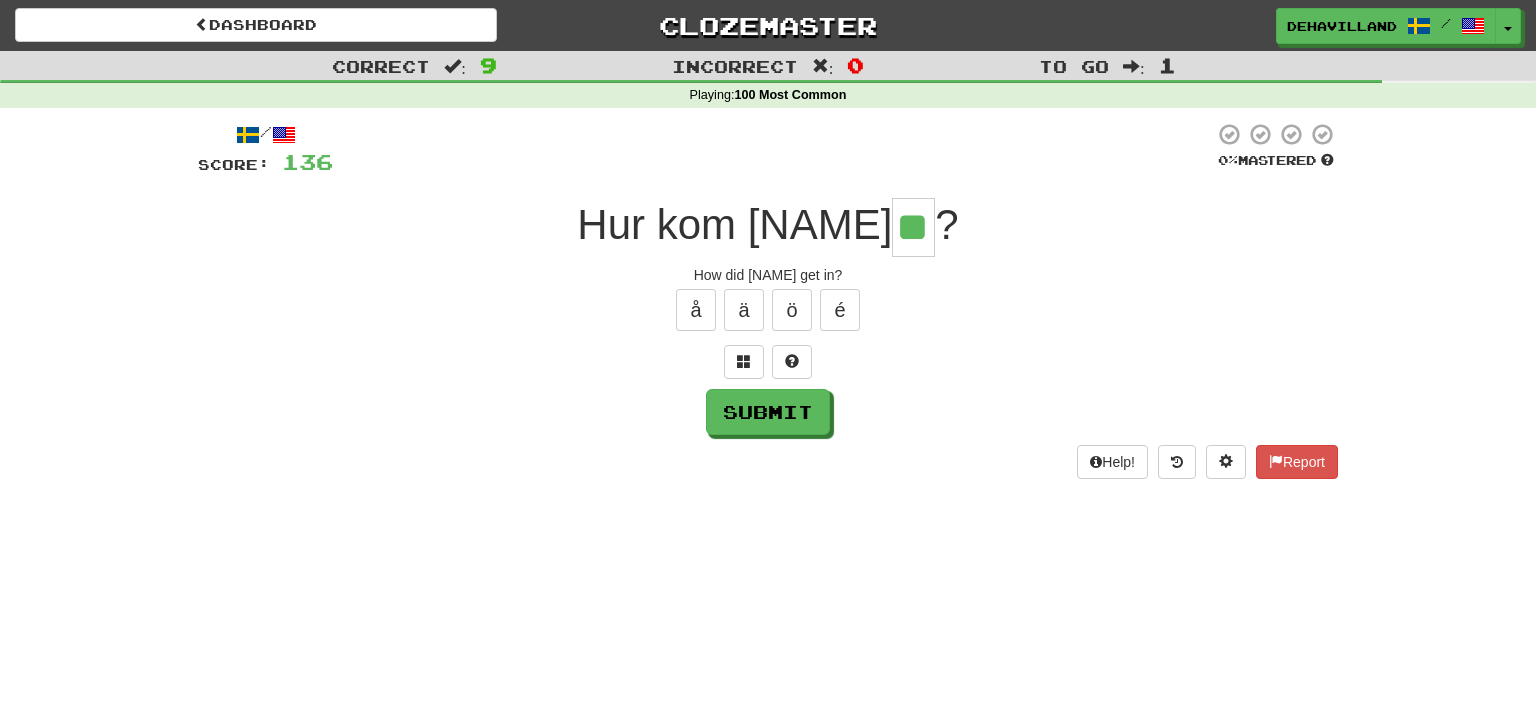 type on "**" 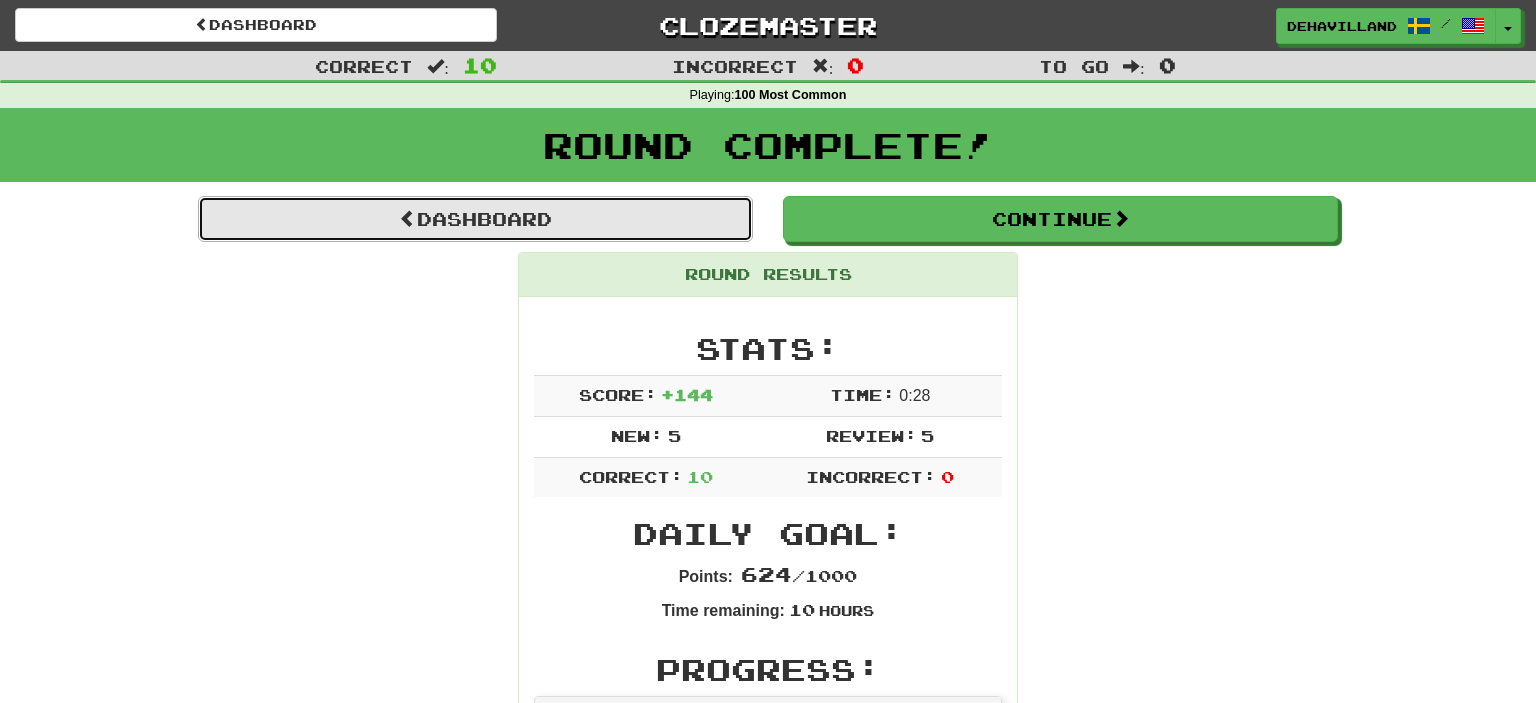 click on "Dashboard" at bounding box center (475, 219) 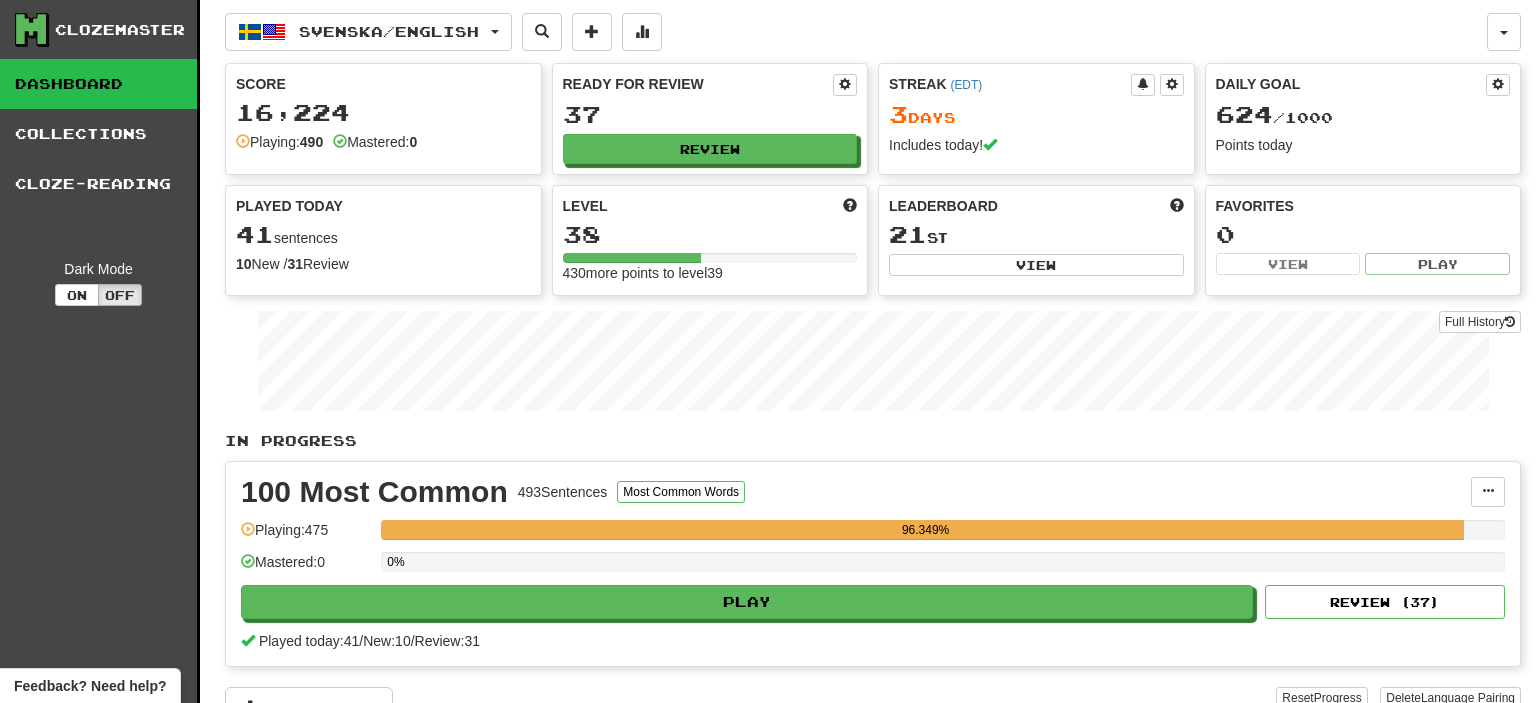 scroll, scrollTop: 0, scrollLeft: 0, axis: both 